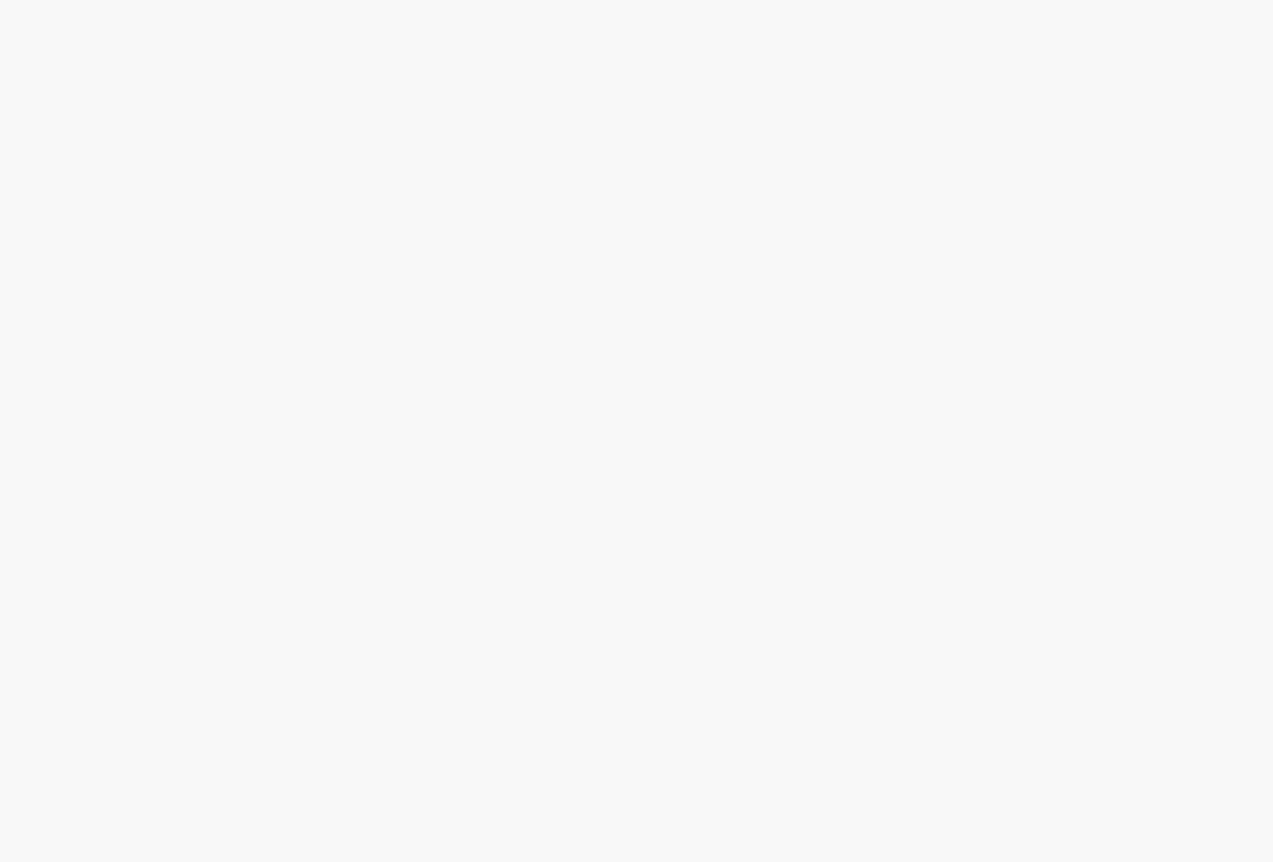 scroll, scrollTop: 0, scrollLeft: 0, axis: both 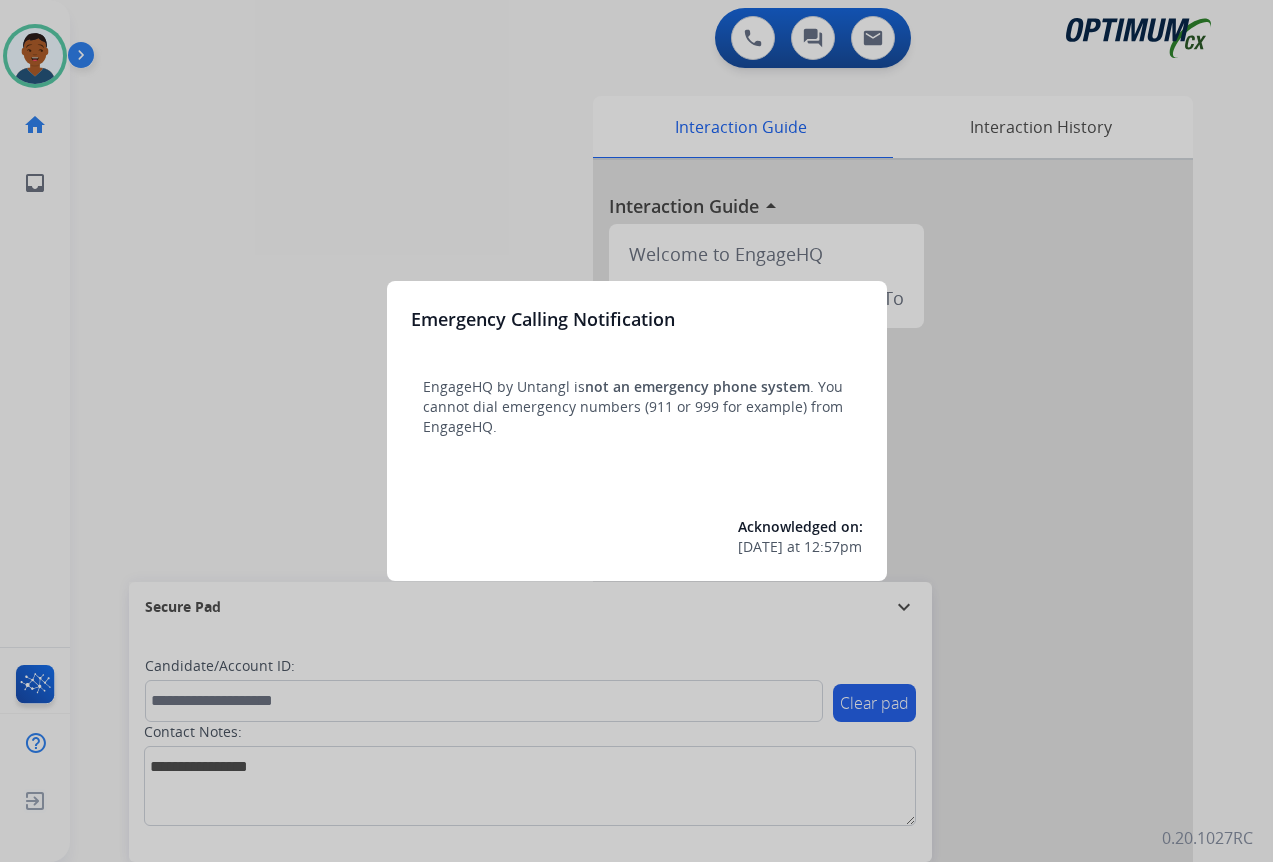 click at bounding box center (636, 431) 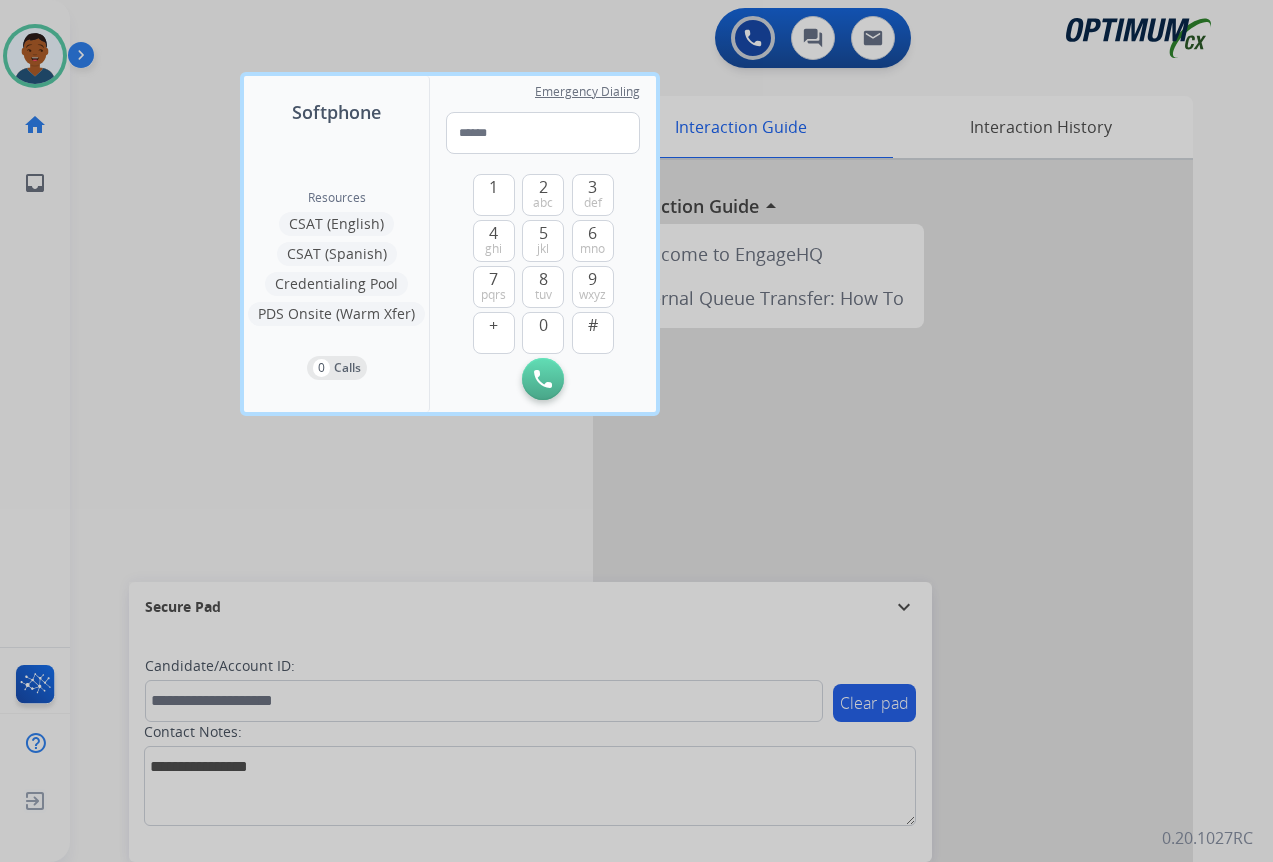 click at bounding box center (636, 431) 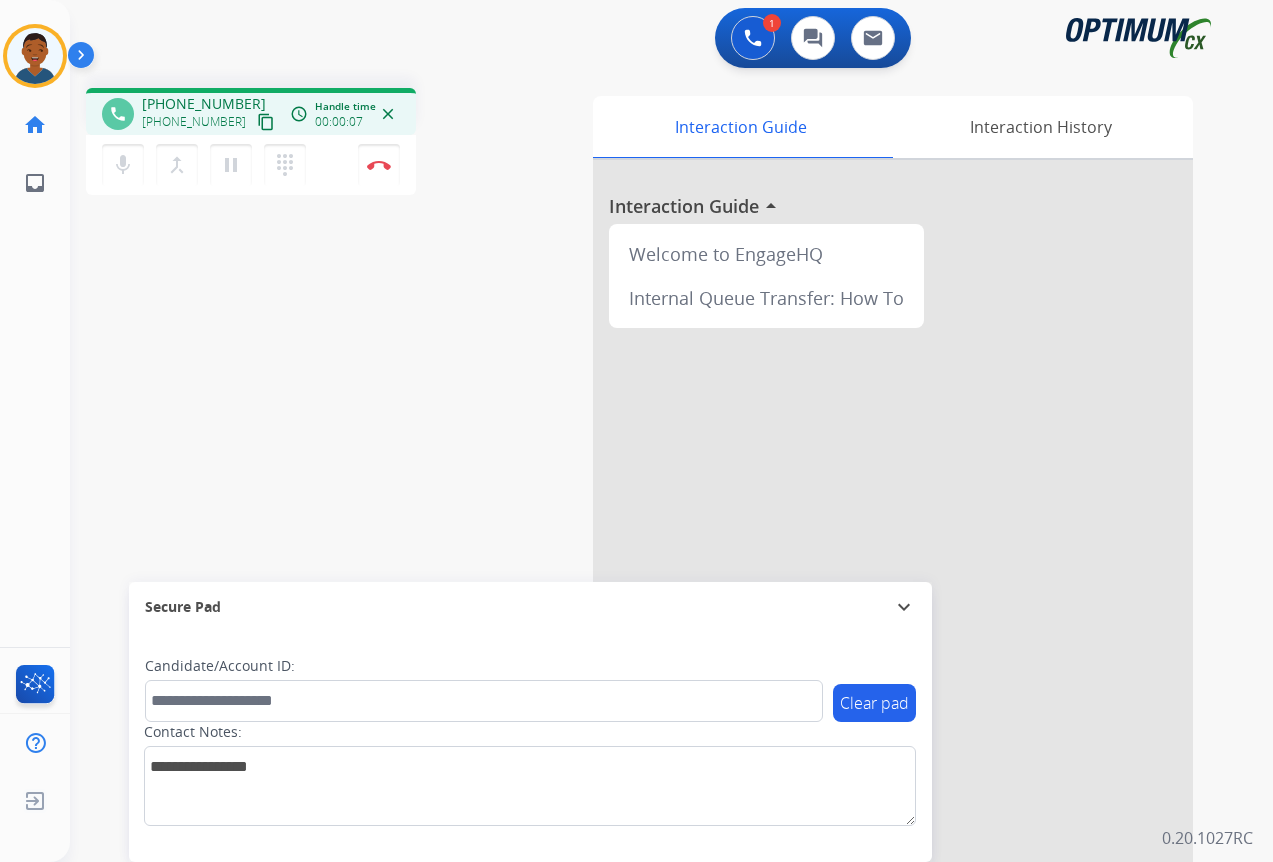 click on "content_copy" at bounding box center [266, 122] 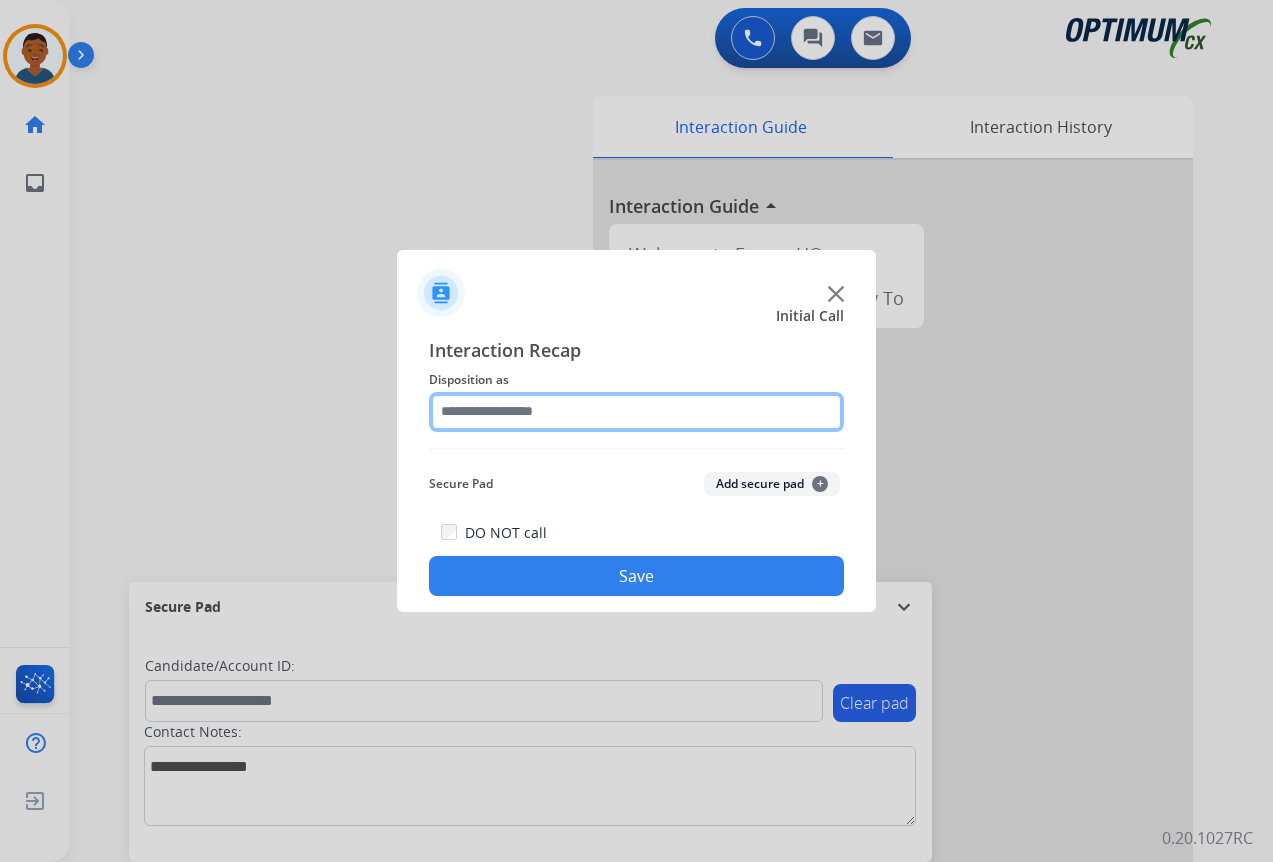 click 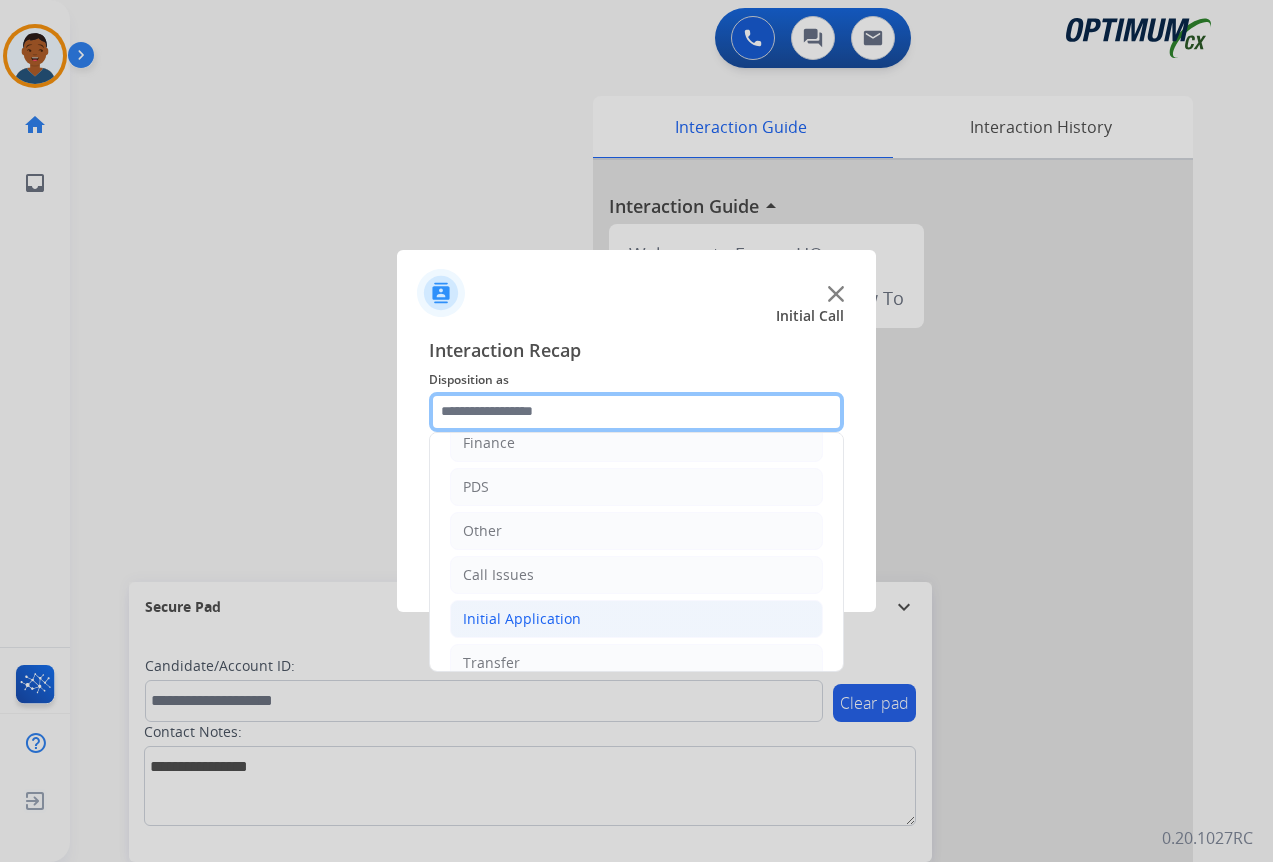 scroll, scrollTop: 136, scrollLeft: 0, axis: vertical 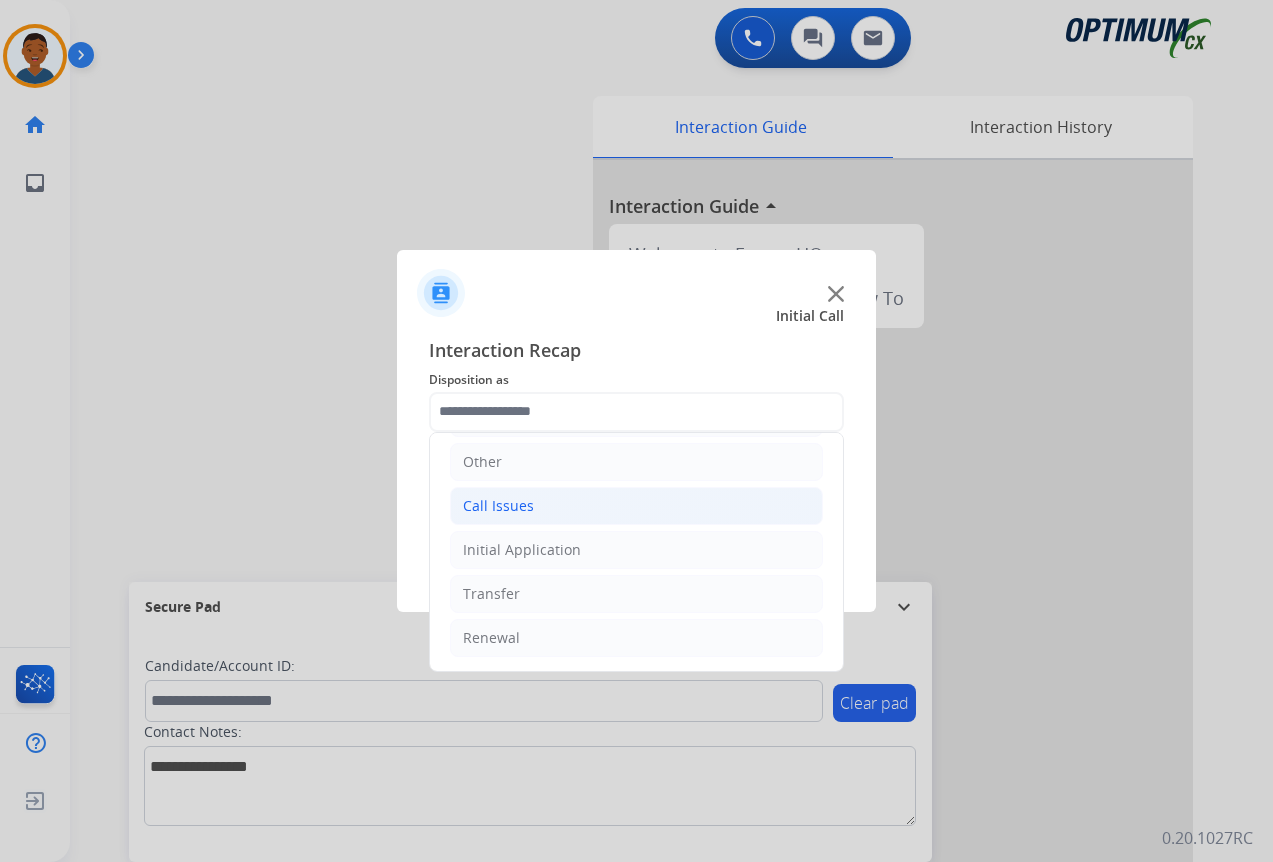 click on "Call Issues" 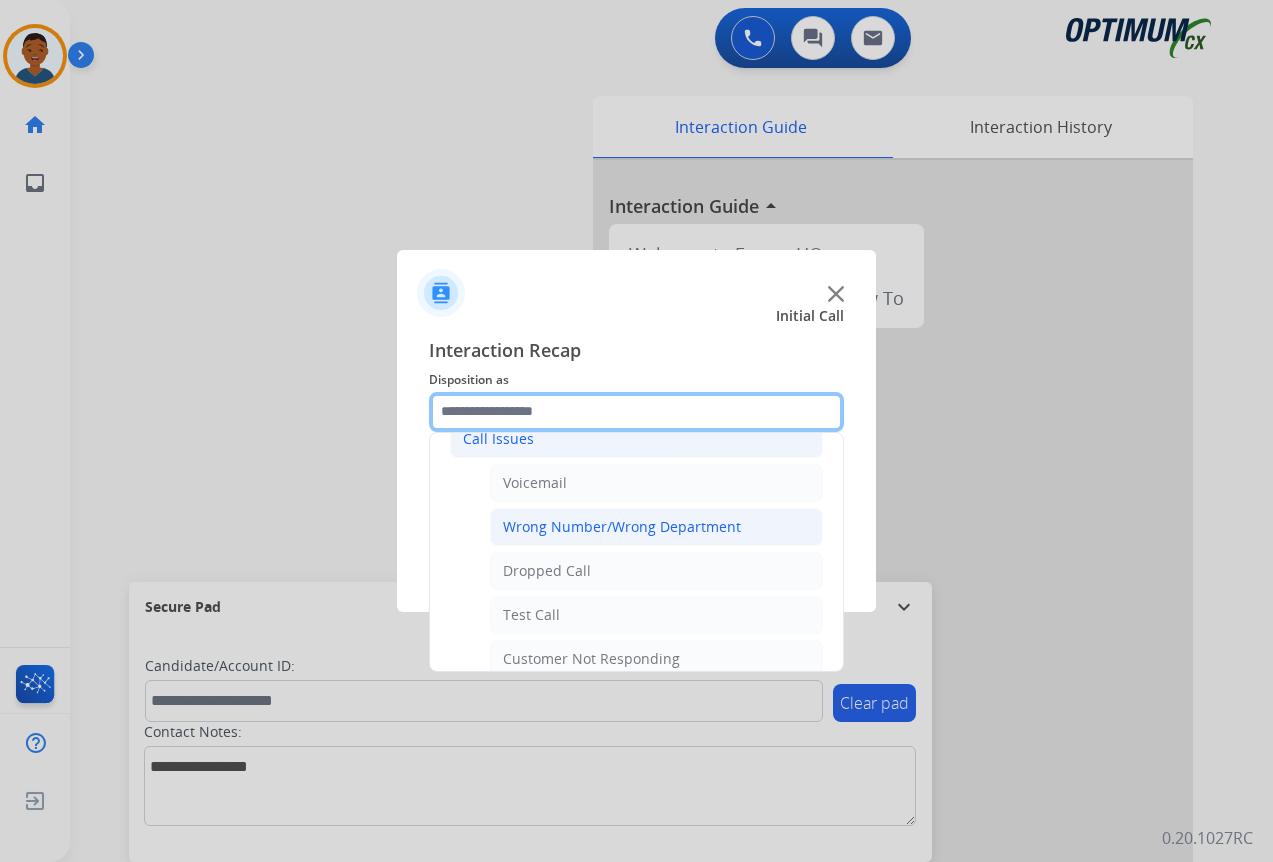 scroll, scrollTop: 236, scrollLeft: 0, axis: vertical 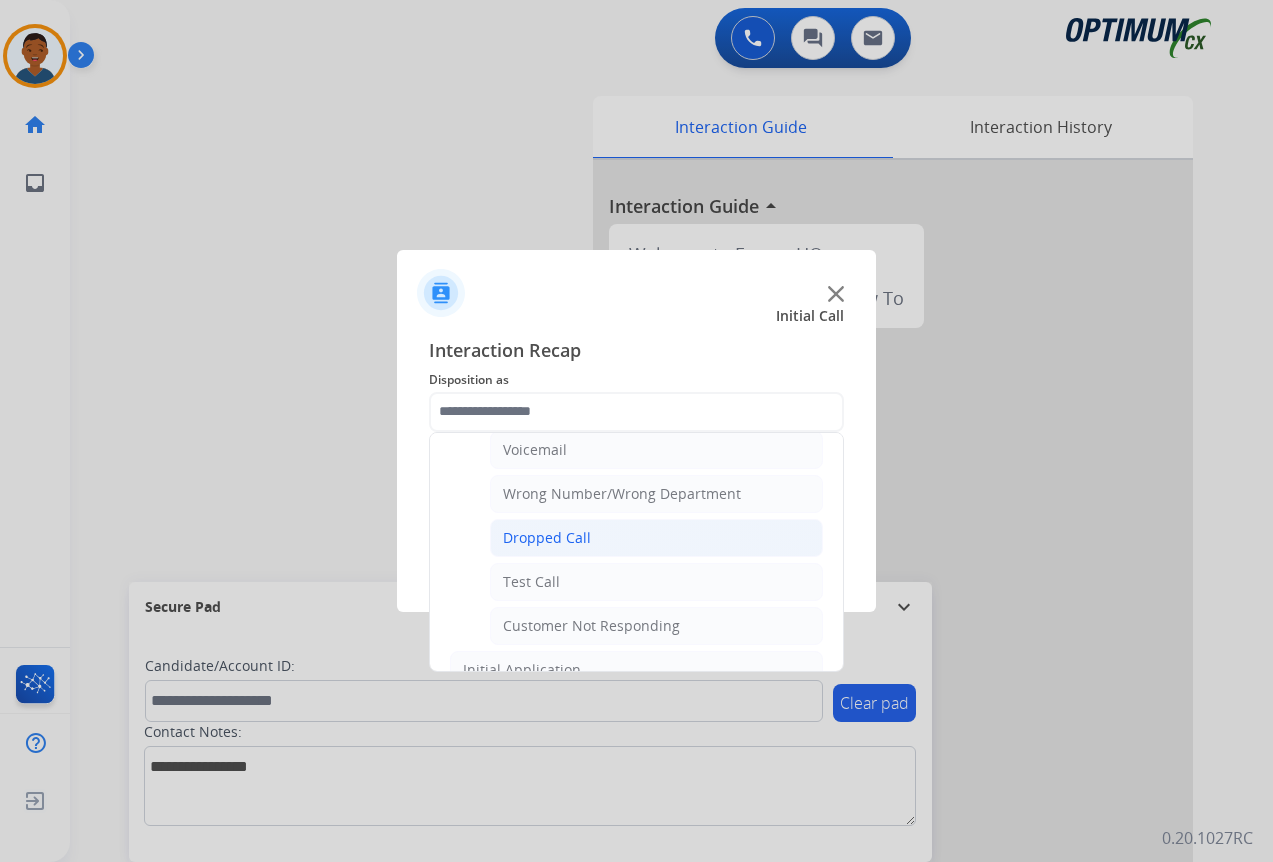 click on "Dropped Call" 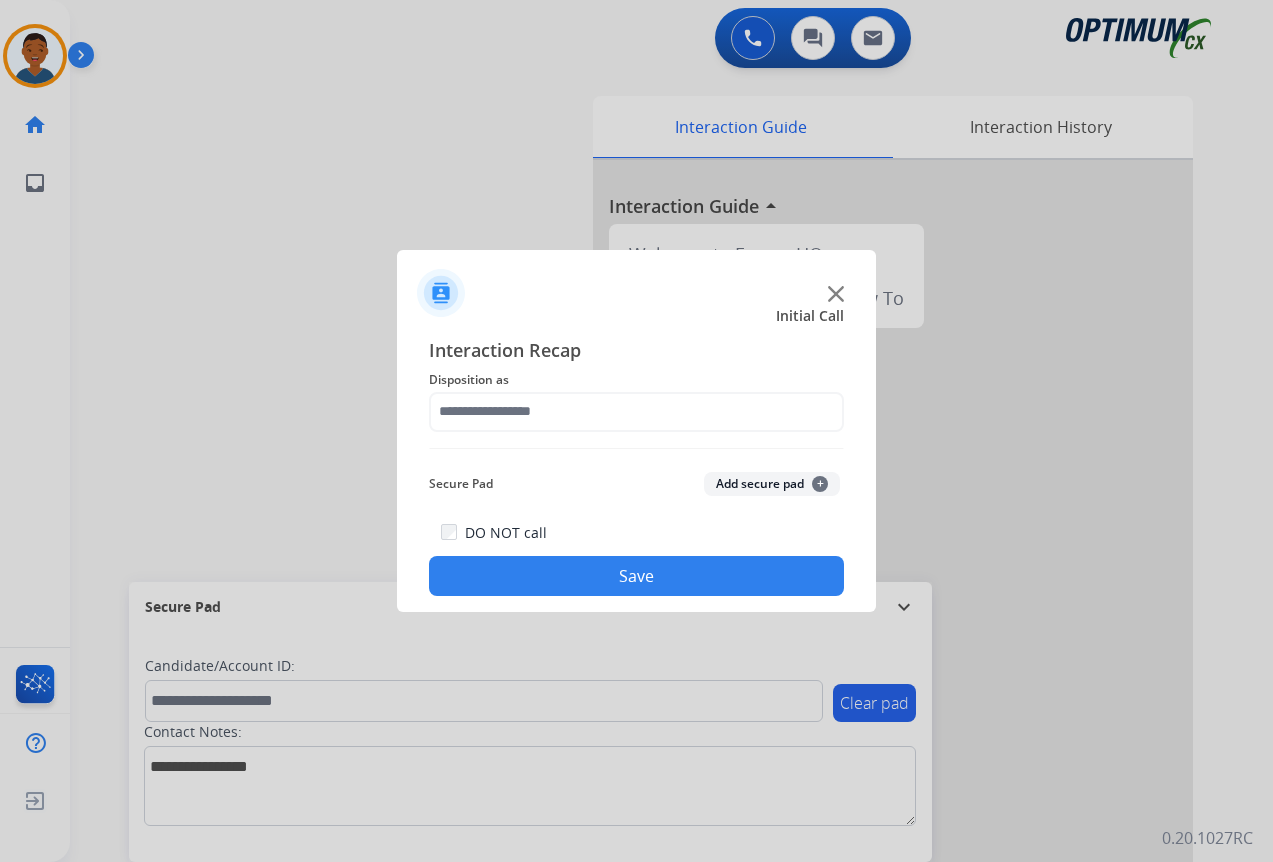 type on "**********" 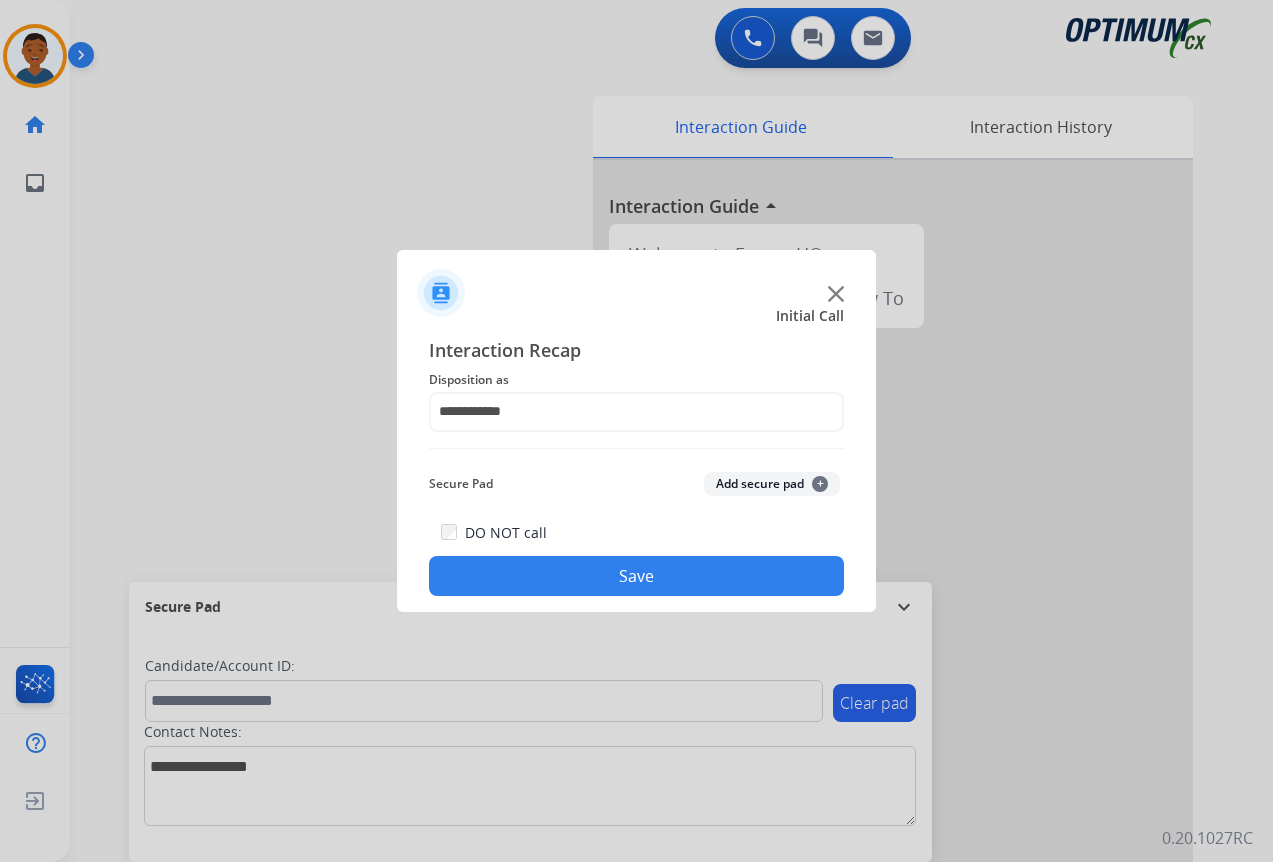click on "Save" 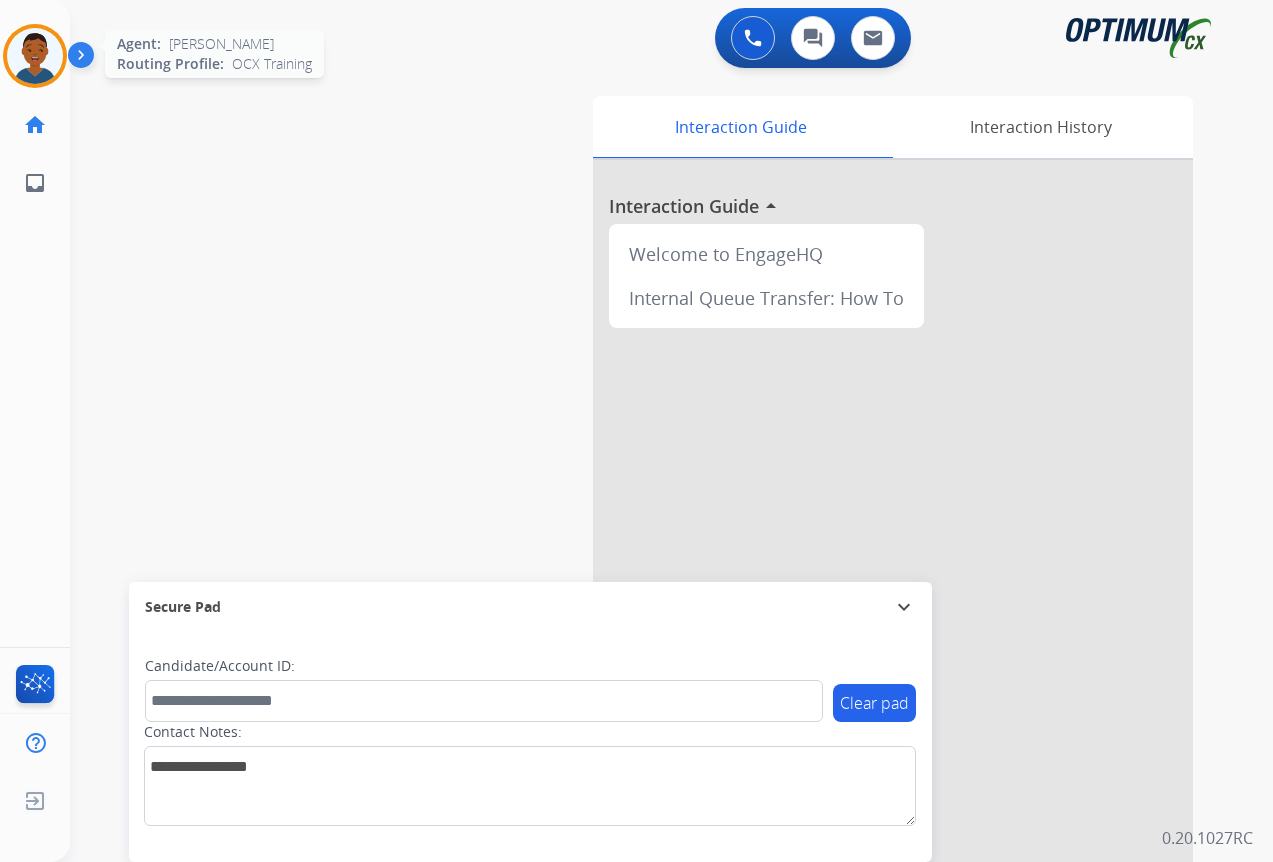 click at bounding box center (35, 56) 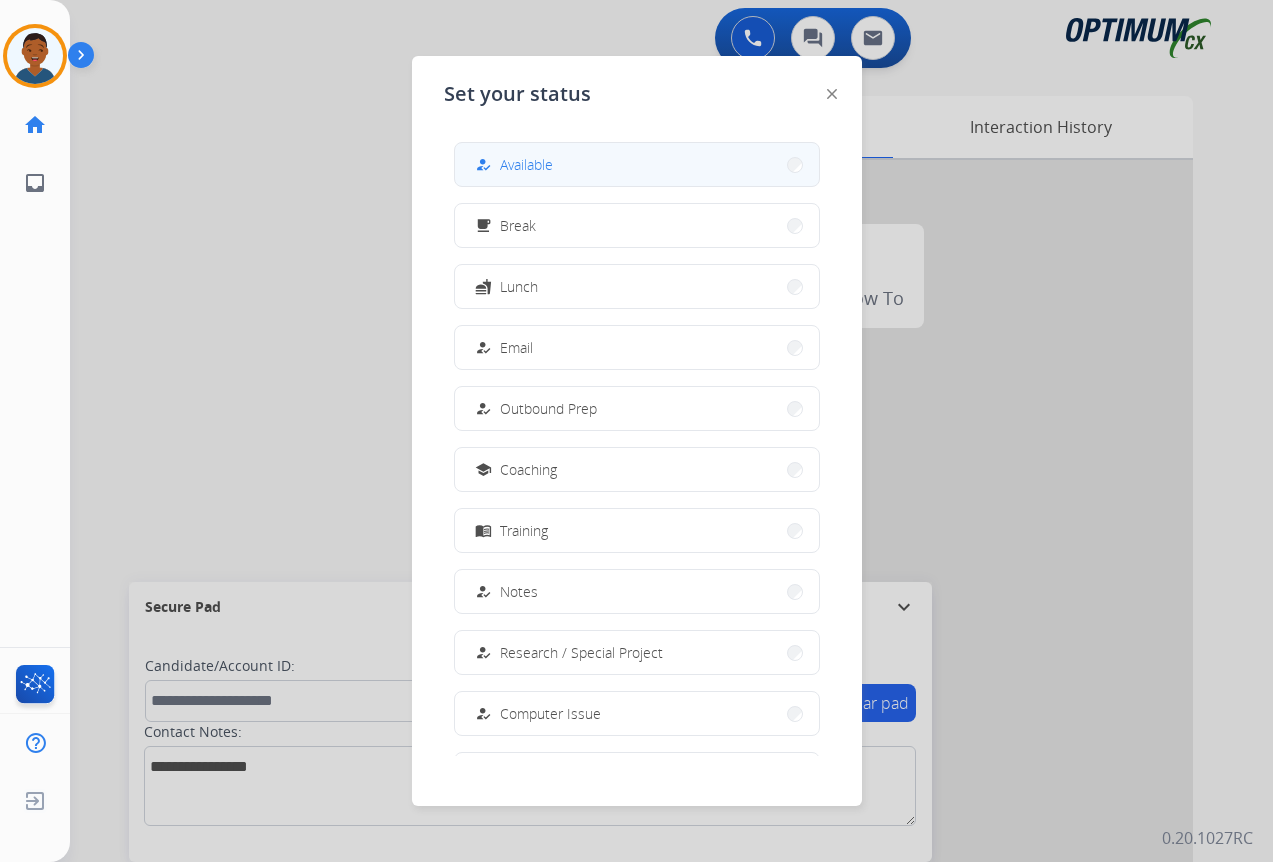 click on "how_to_reg Available" at bounding box center (637, 164) 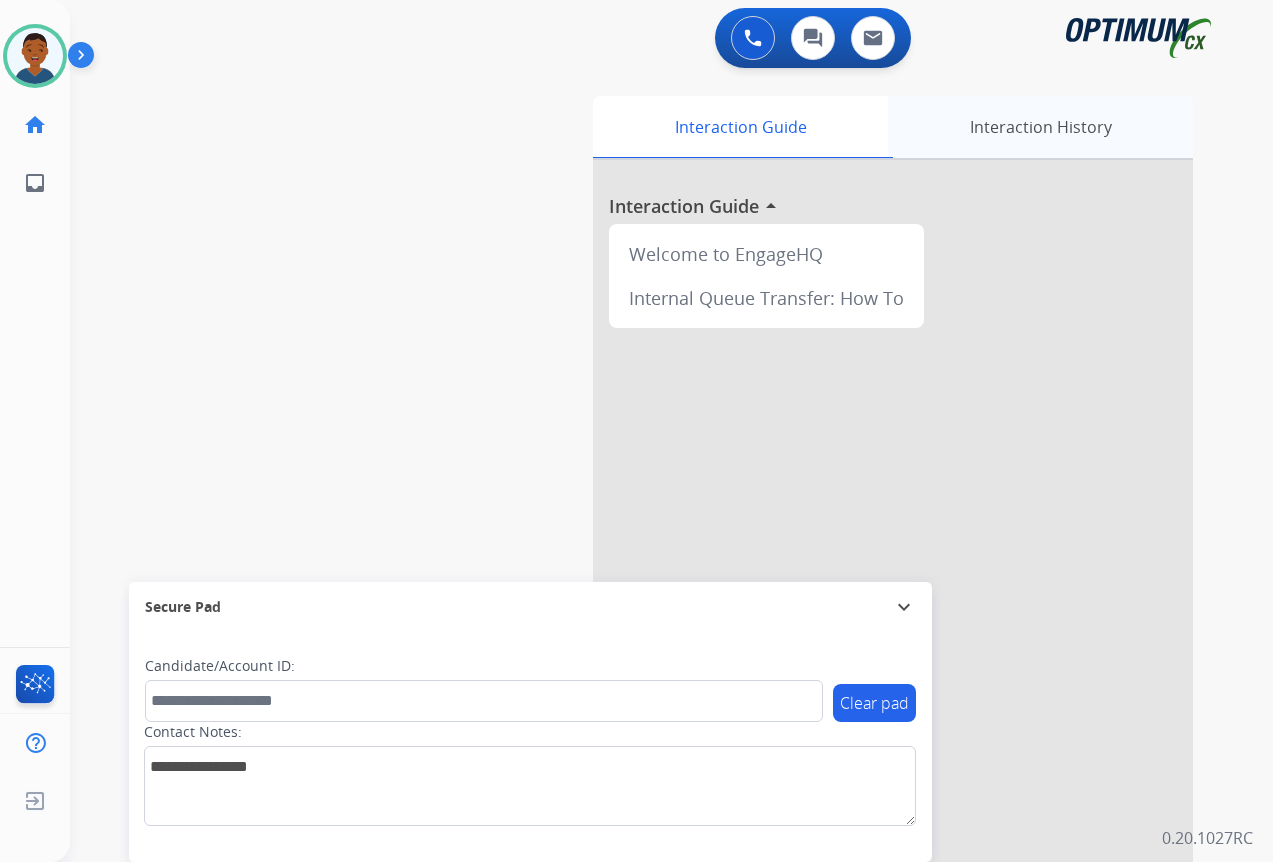 click on "Interaction History" at bounding box center (1040, 127) 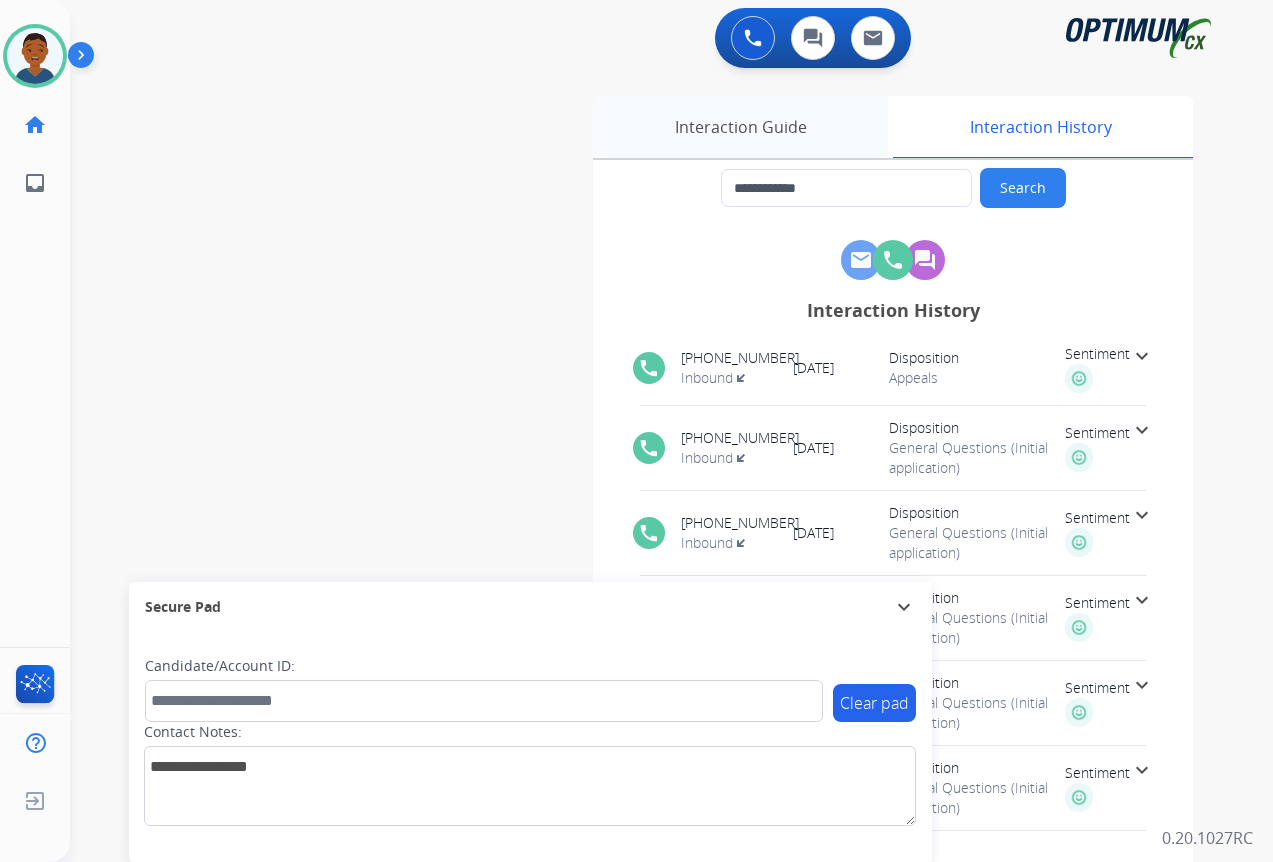 click on "Interaction Guide" at bounding box center (740, 127) 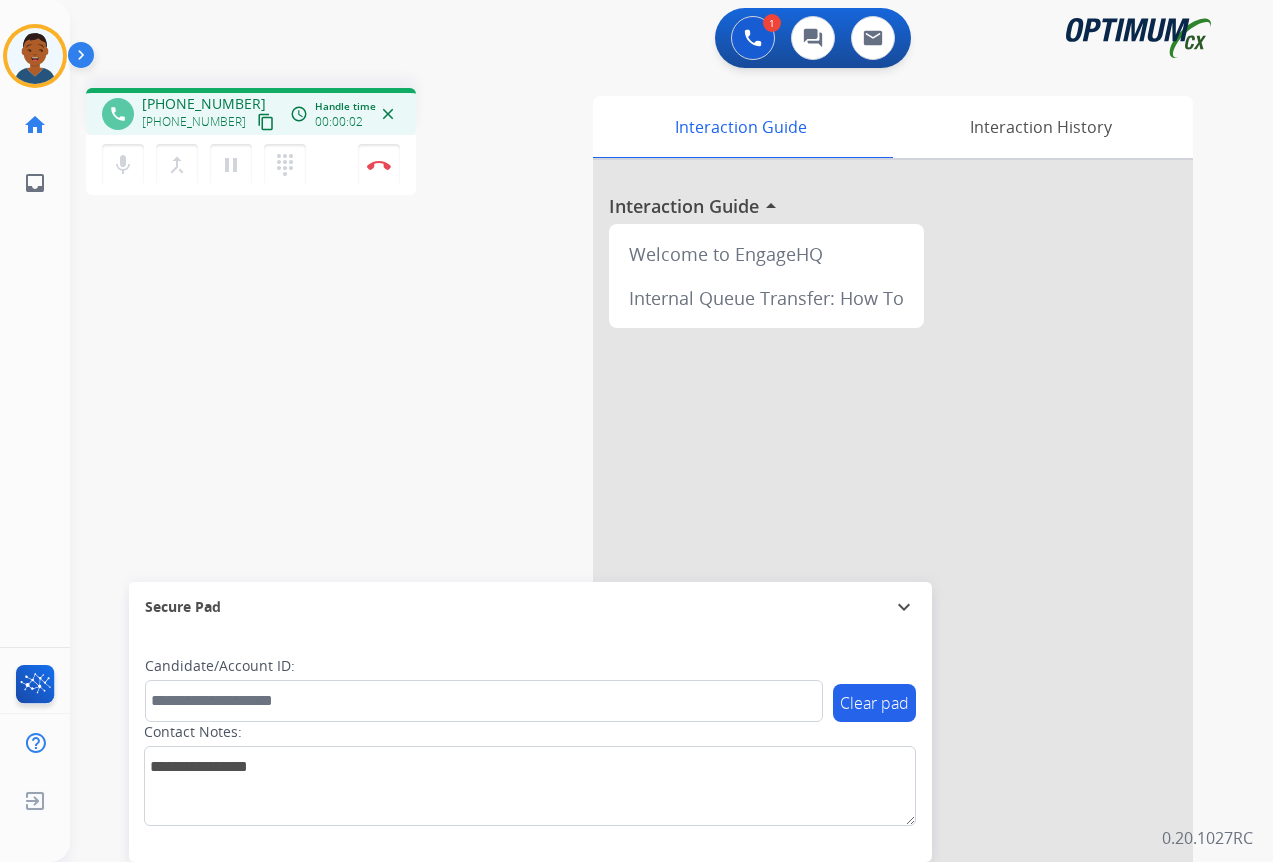 click on "content_copy" at bounding box center [266, 122] 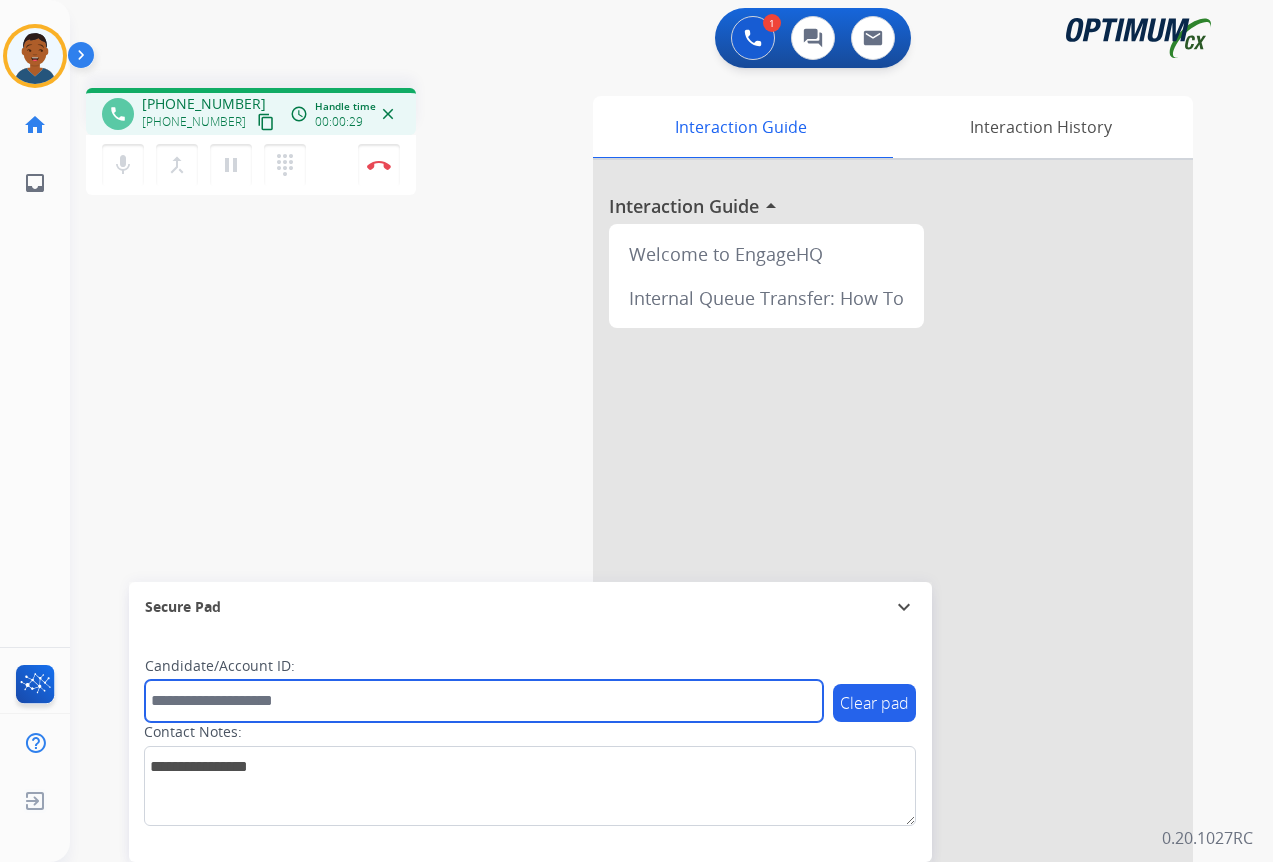 click at bounding box center (484, 701) 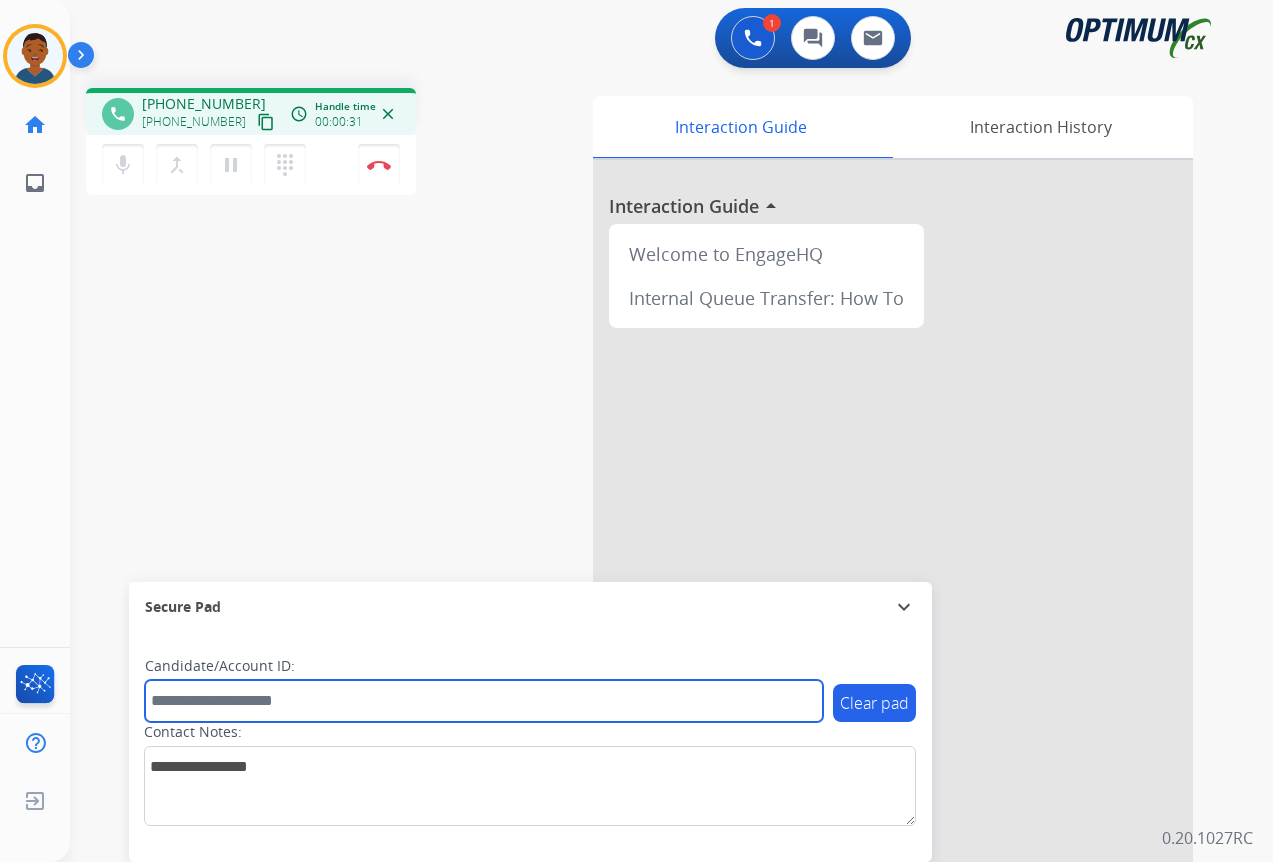 paste on "*******" 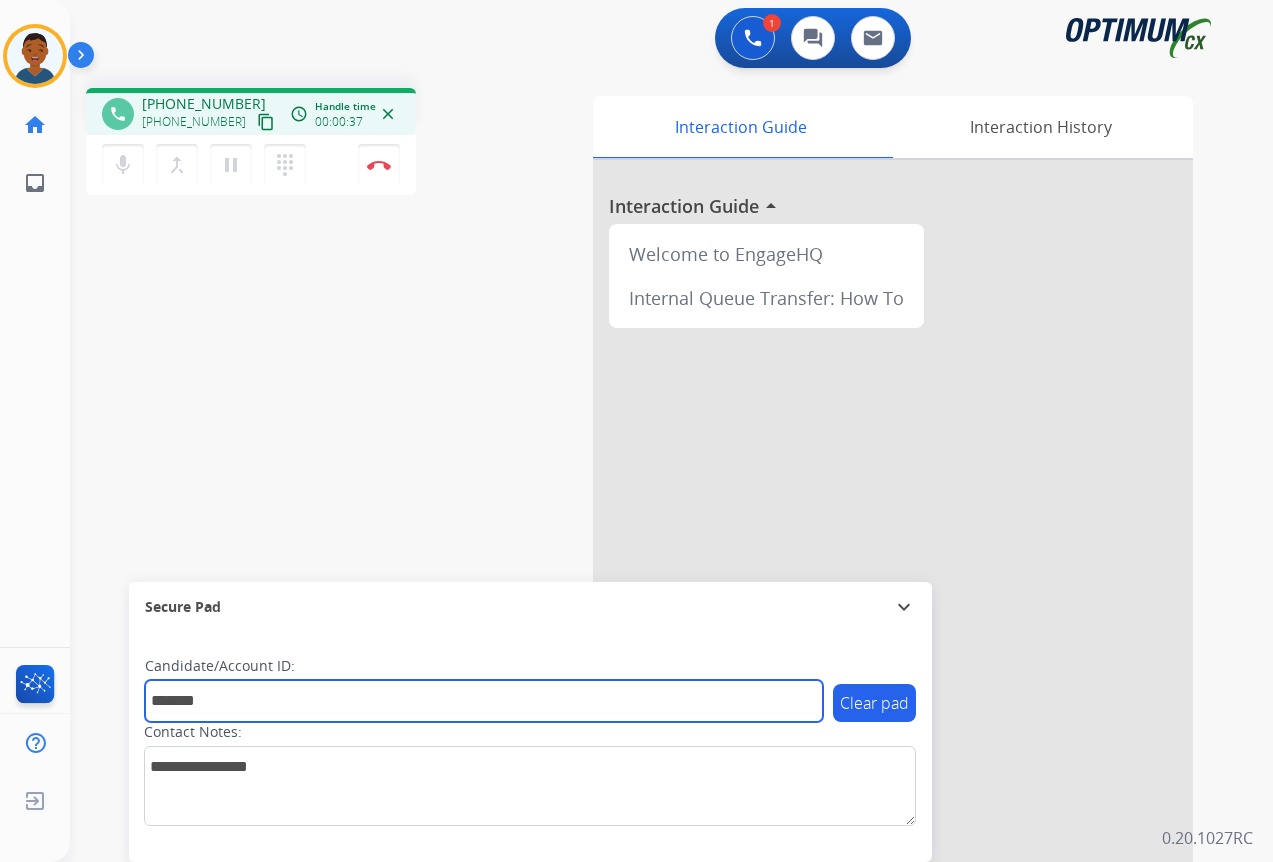 type on "*******" 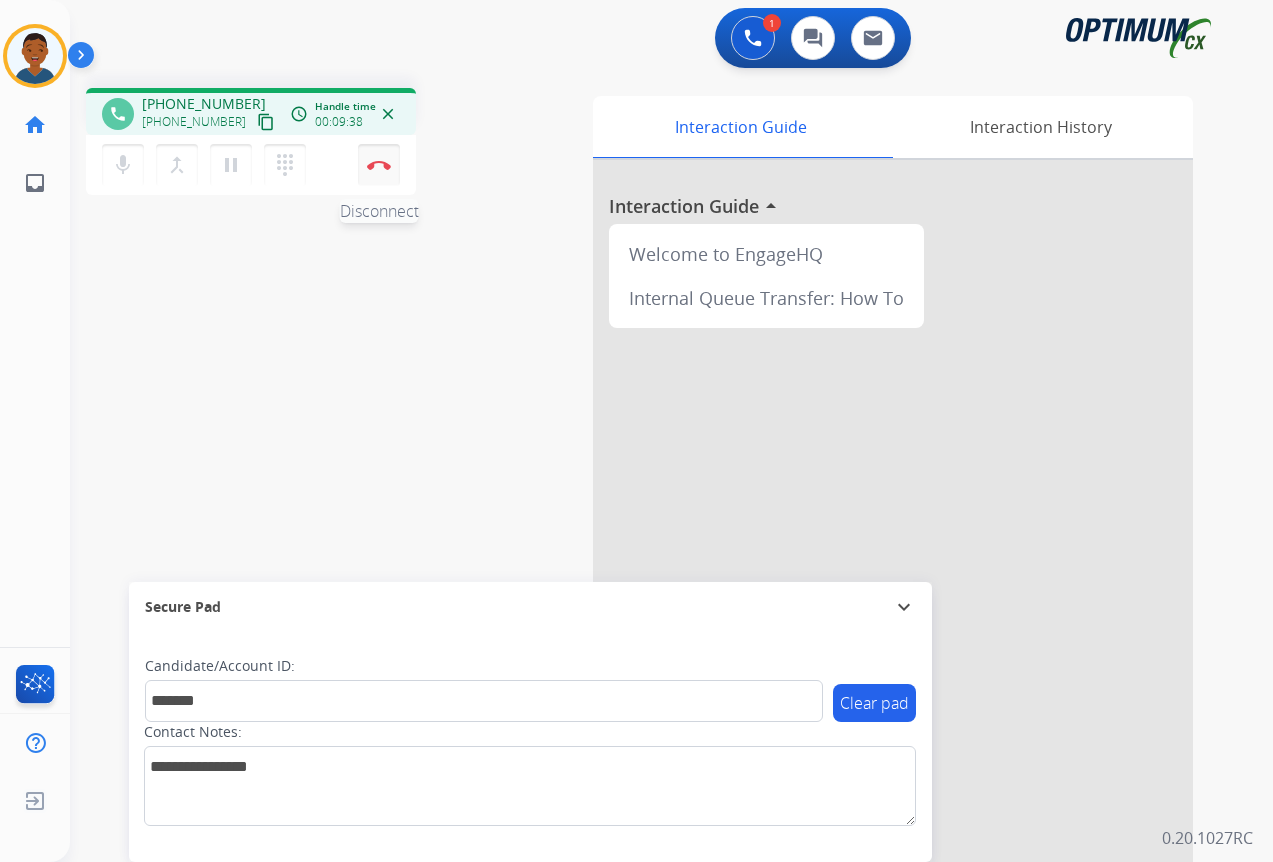 click at bounding box center [379, 165] 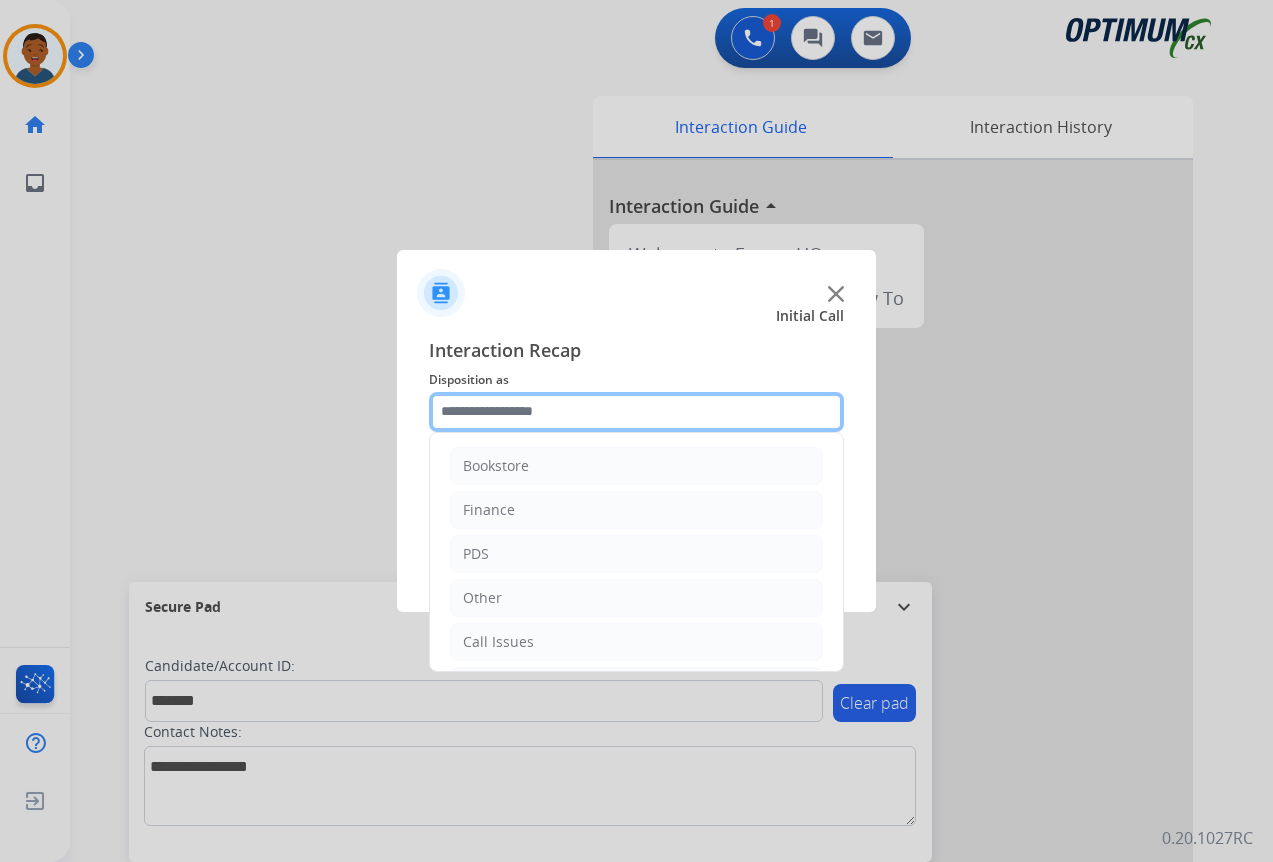 click 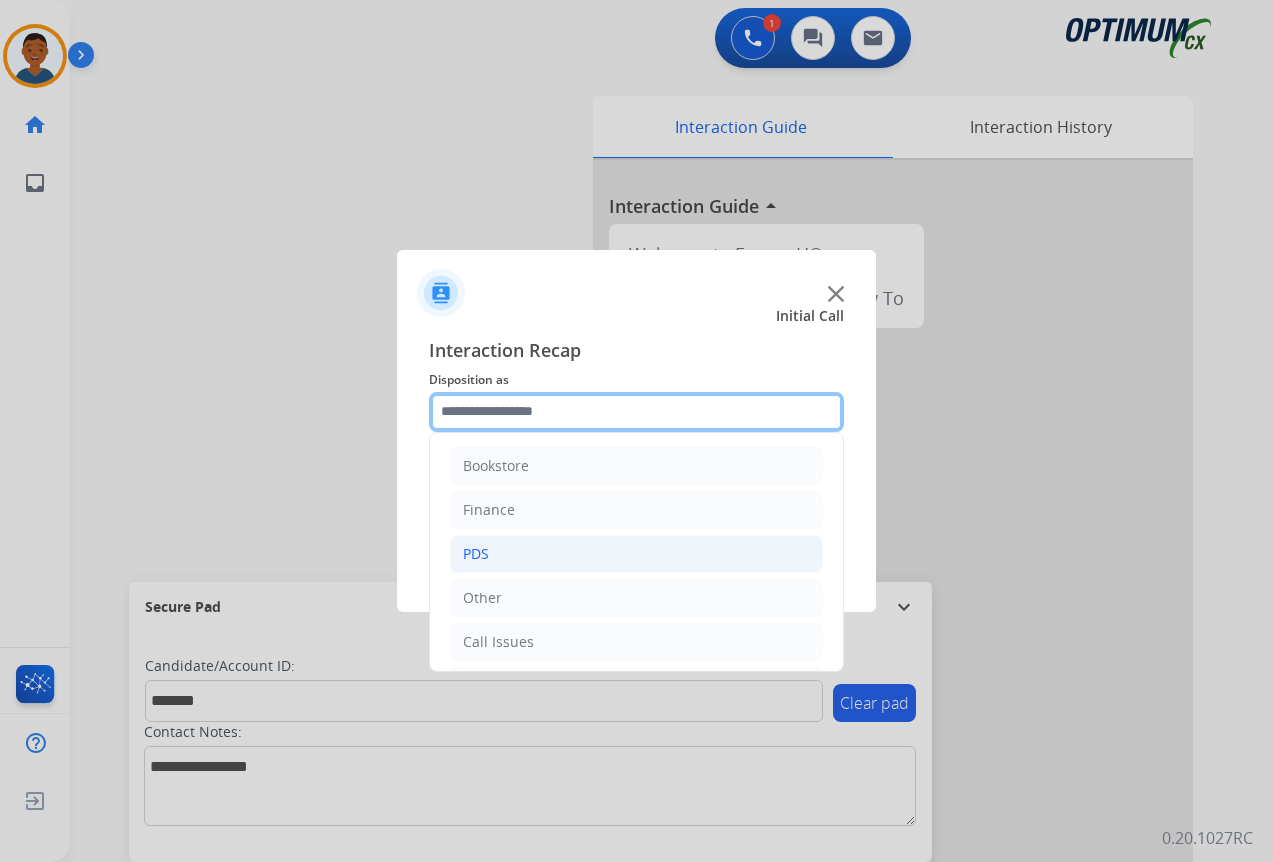 scroll, scrollTop: 100, scrollLeft: 0, axis: vertical 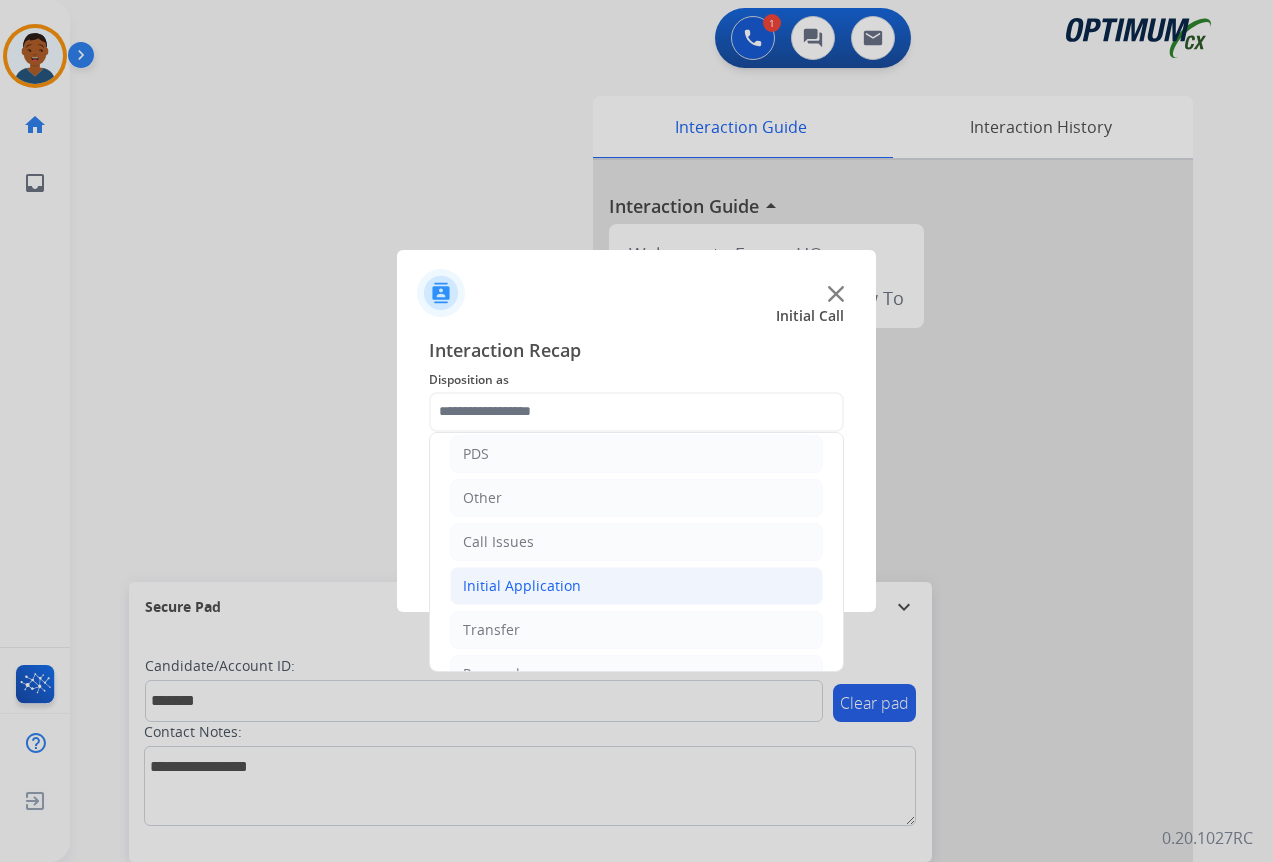 click on "Initial Application" 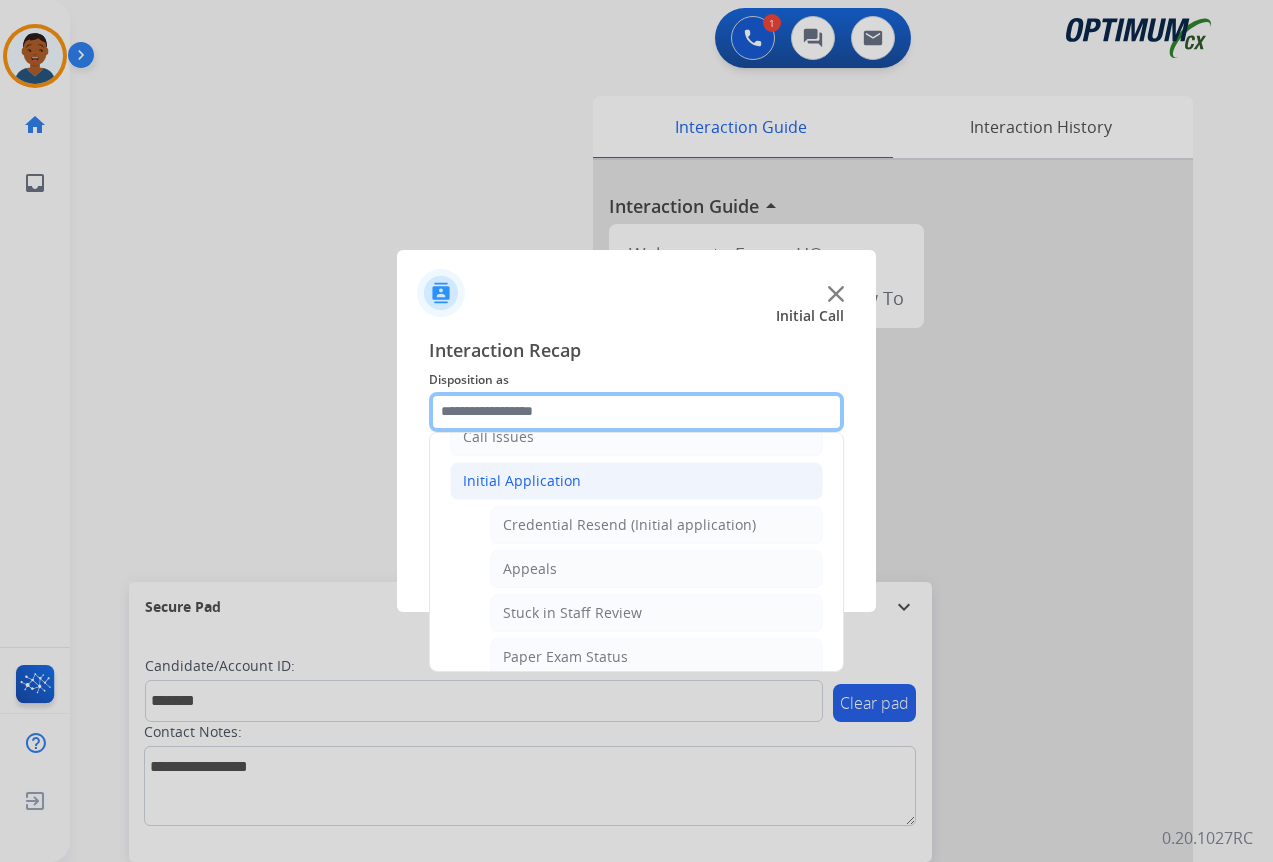 scroll, scrollTop: 300, scrollLeft: 0, axis: vertical 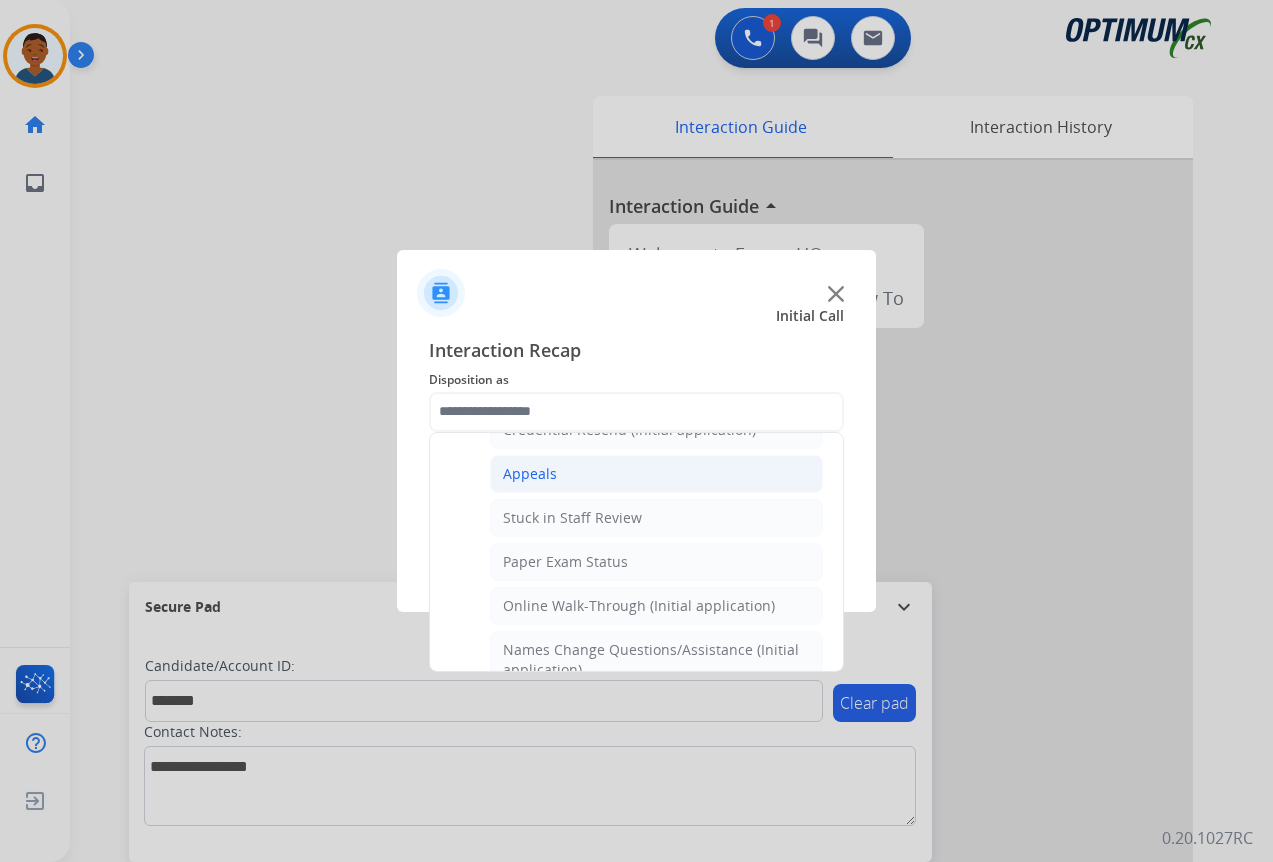 click on "Appeals" 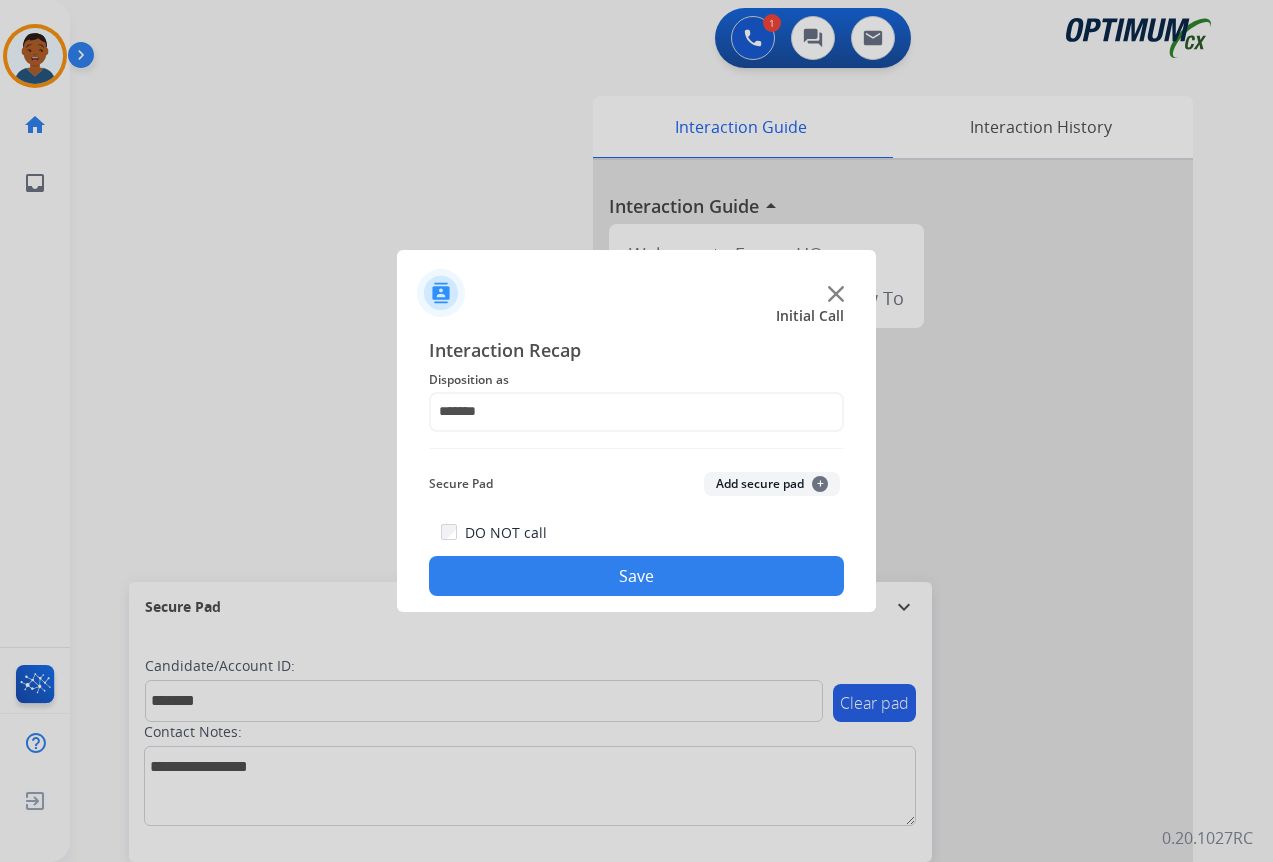 click on "Add secure pad  +" 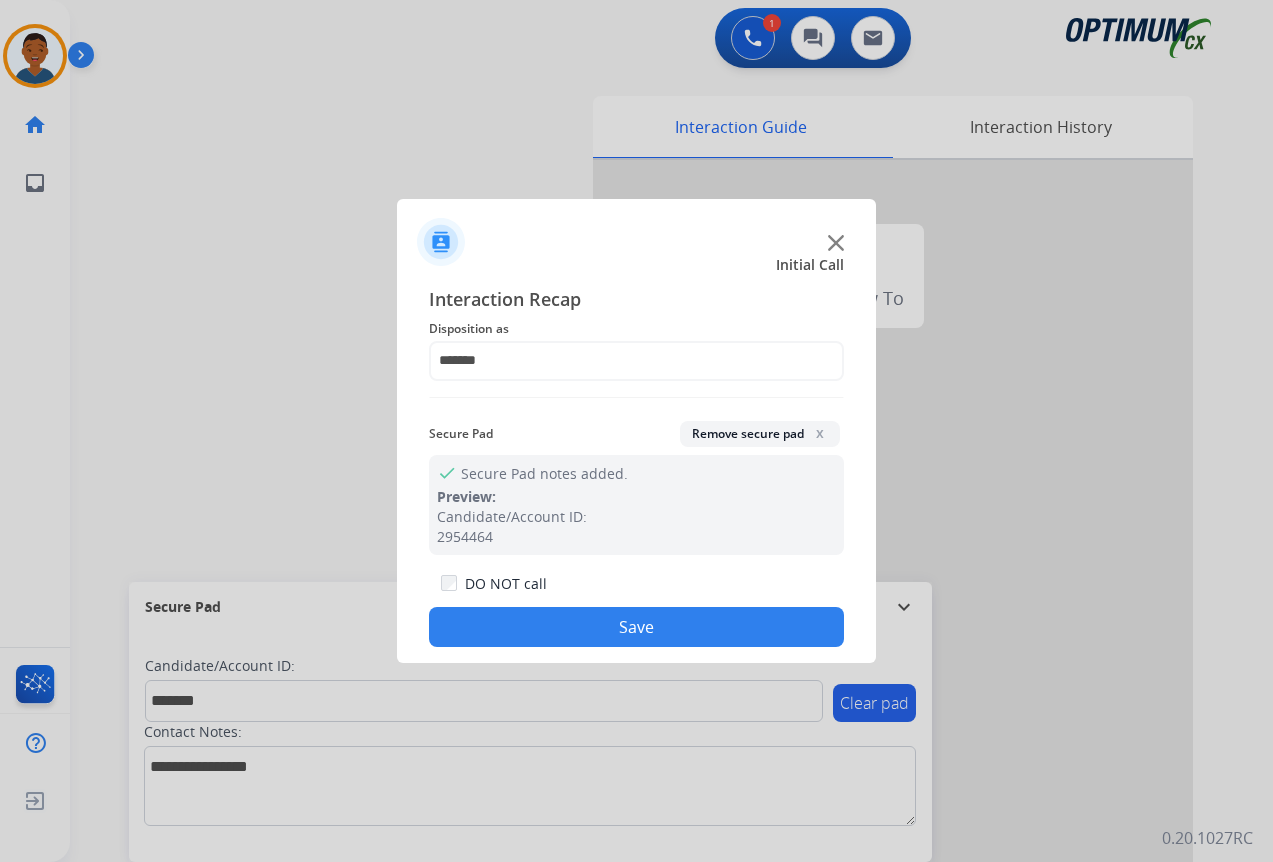 click on "Save" 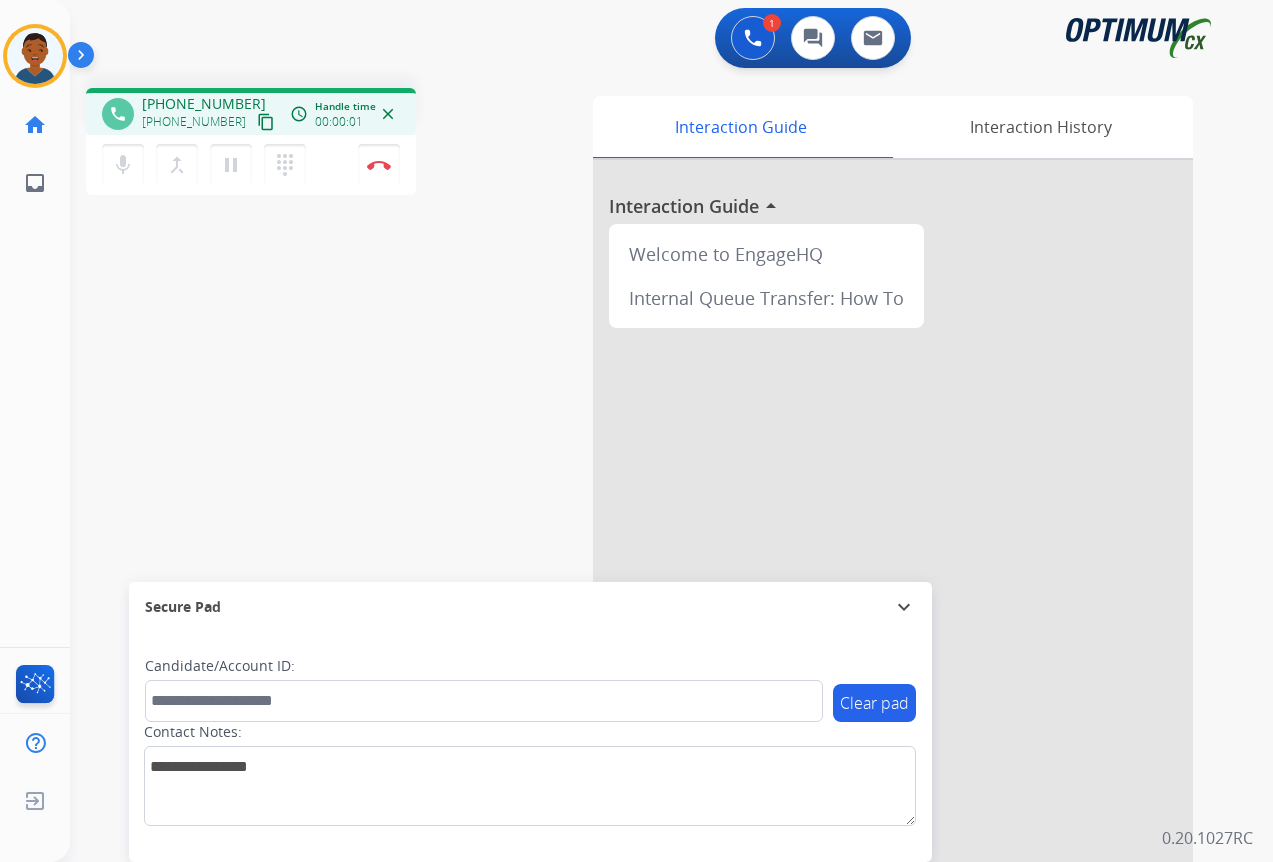 click on "content_copy" at bounding box center (266, 122) 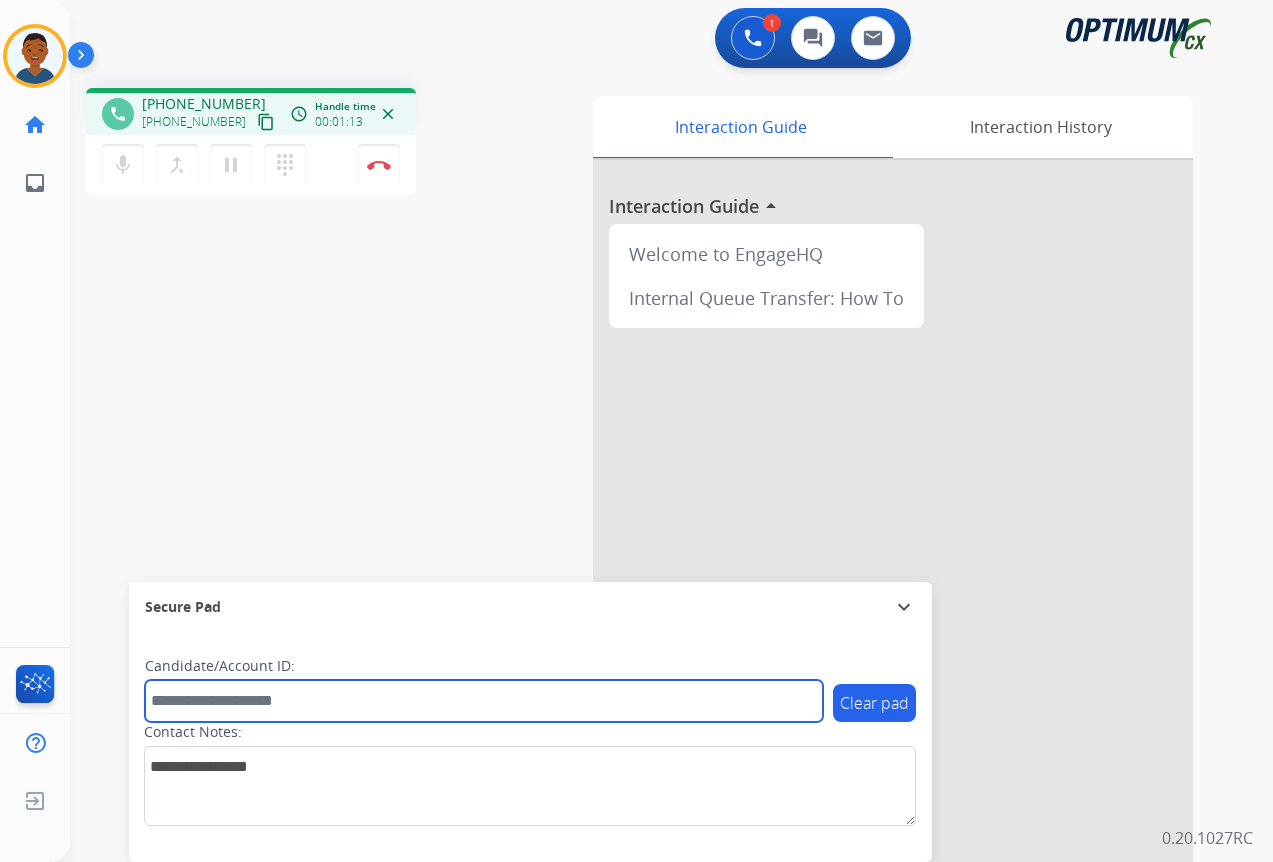 click at bounding box center (484, 701) 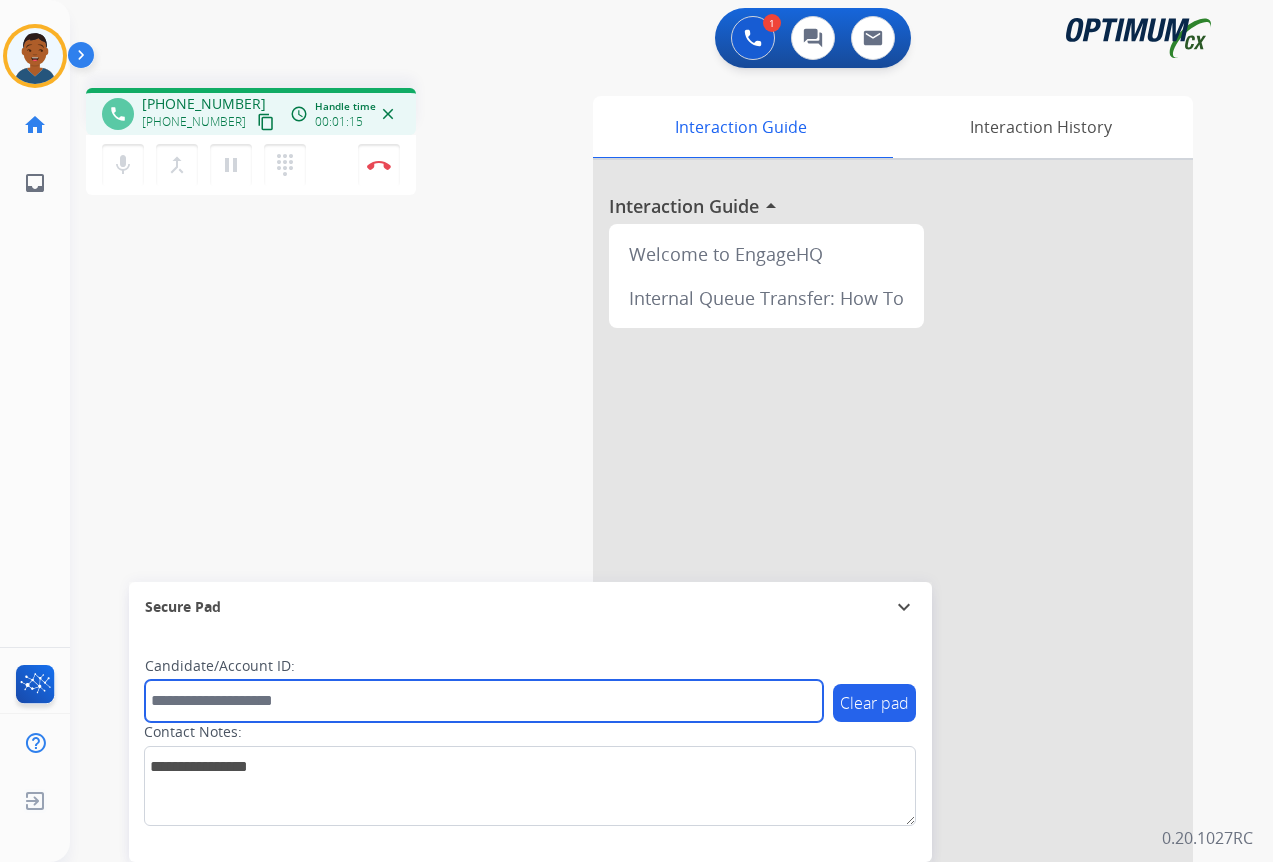 paste on "*******" 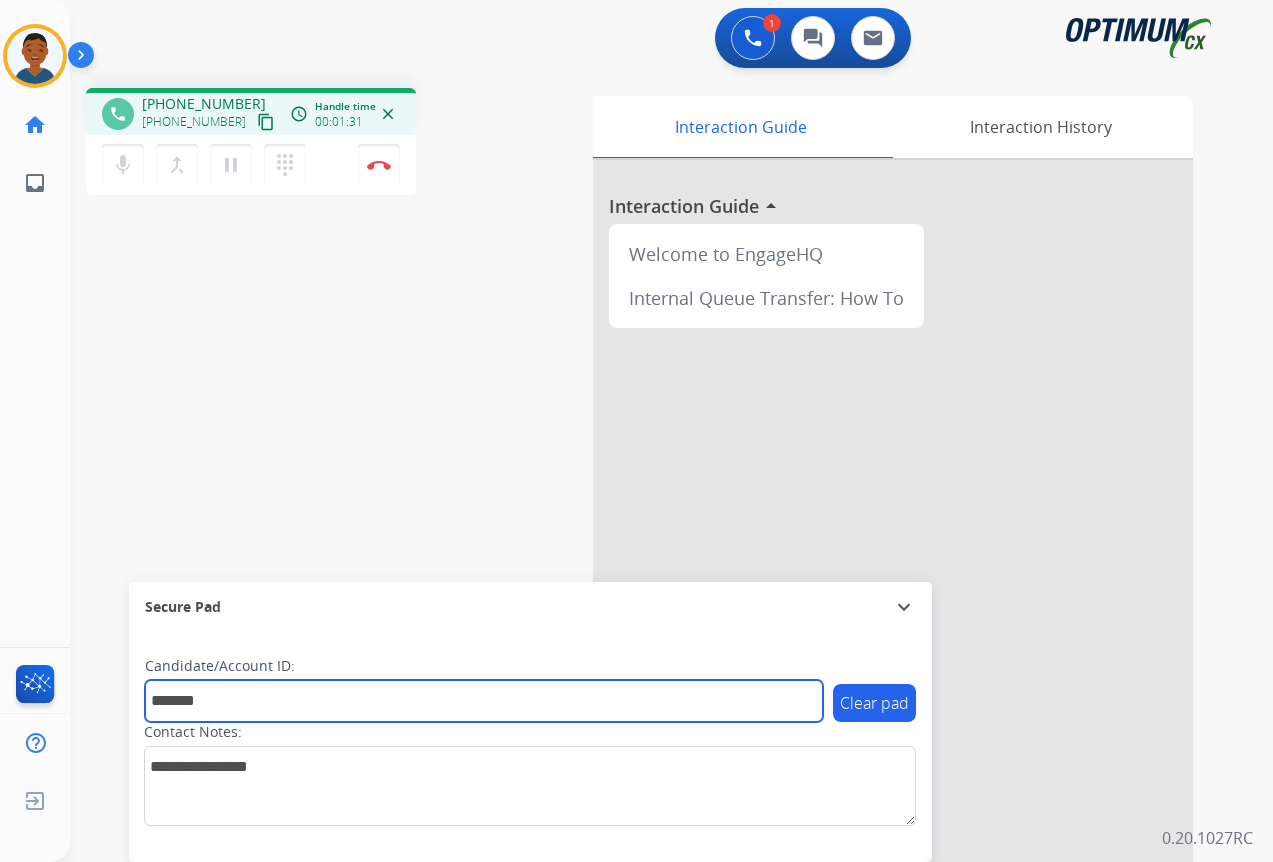 type on "*******" 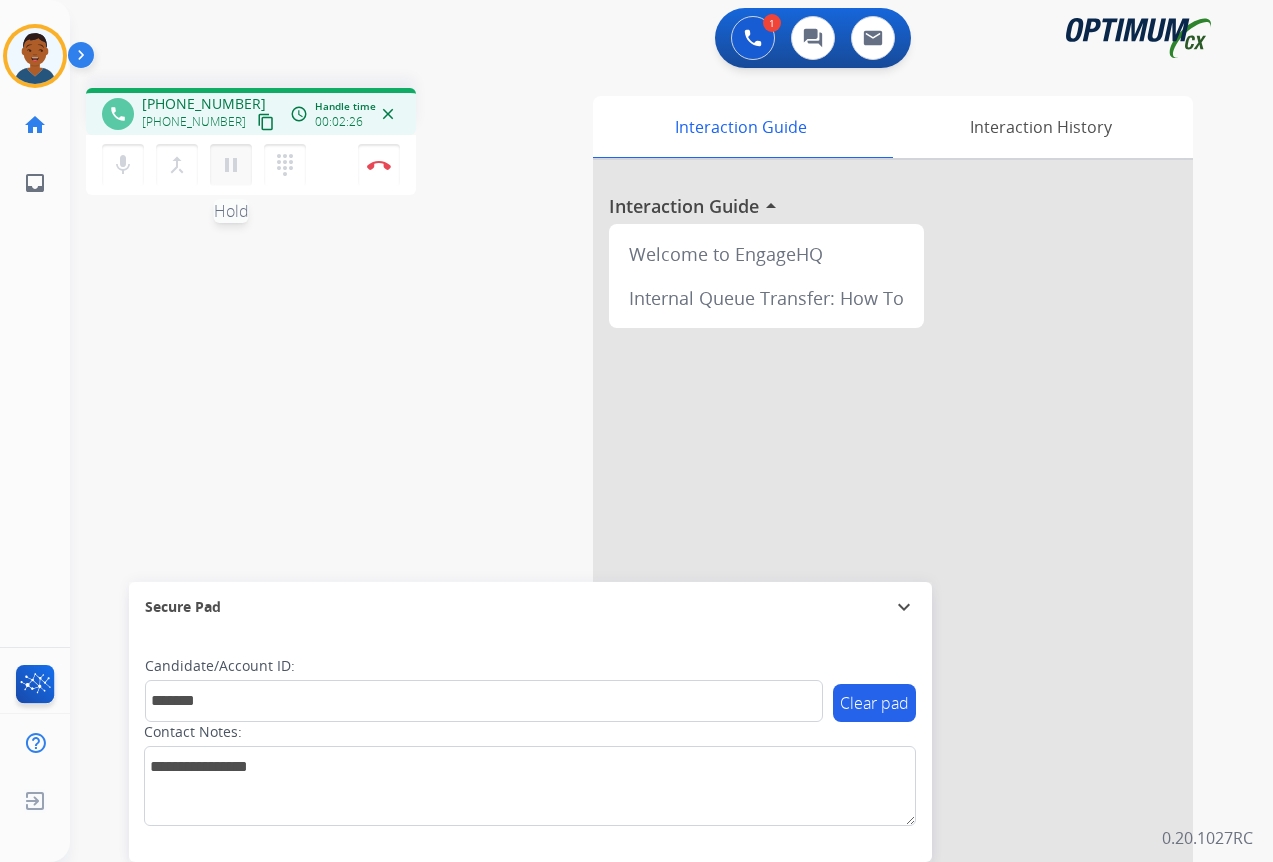click on "pause" at bounding box center [231, 165] 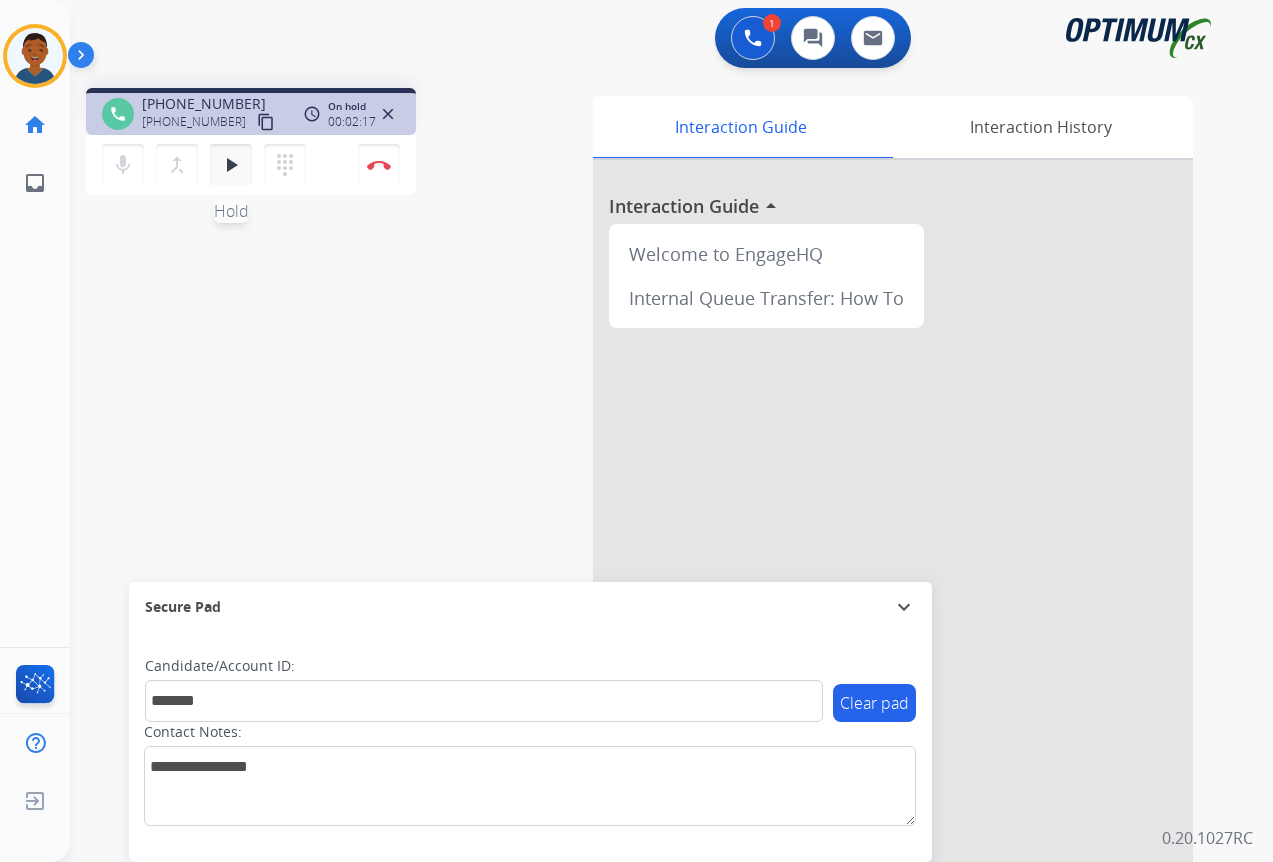 click on "play_arrow" at bounding box center (231, 165) 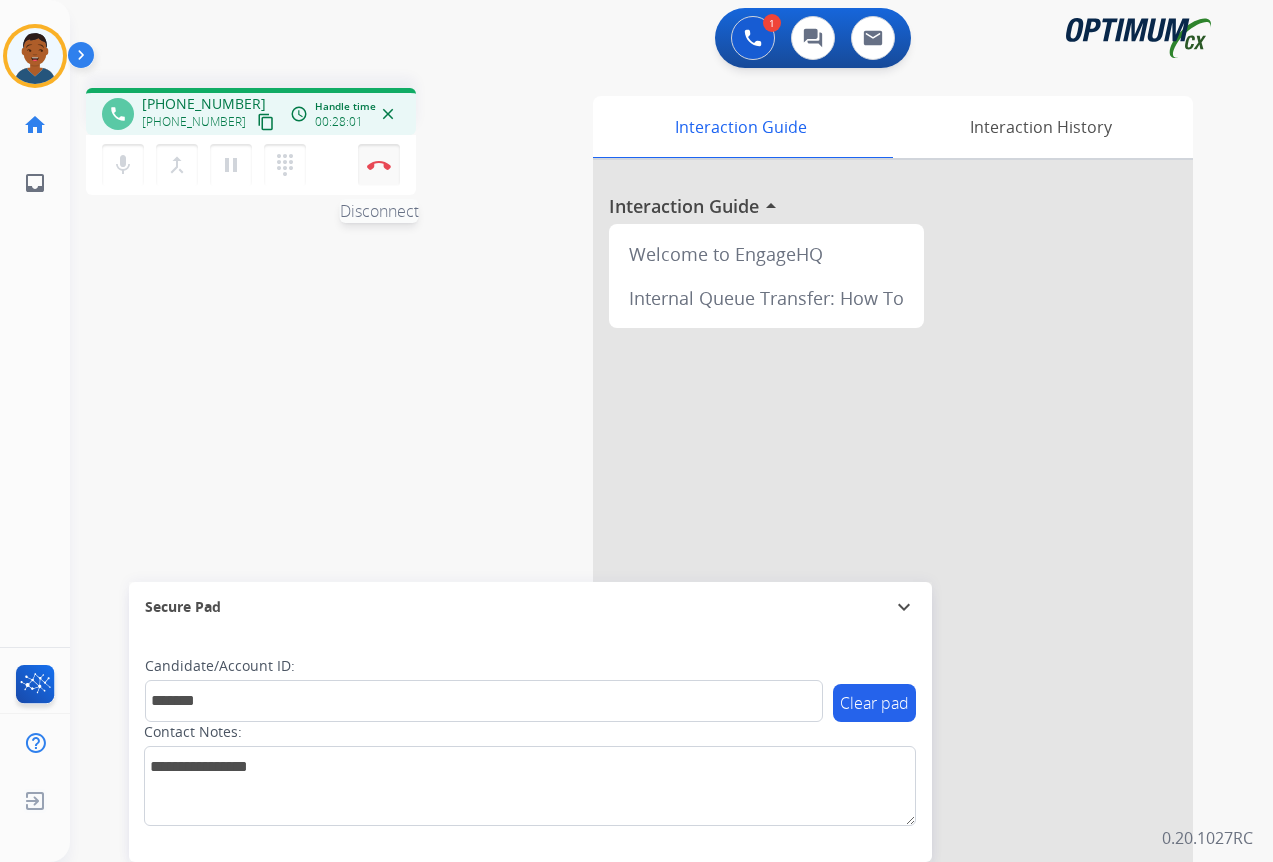 click at bounding box center [379, 165] 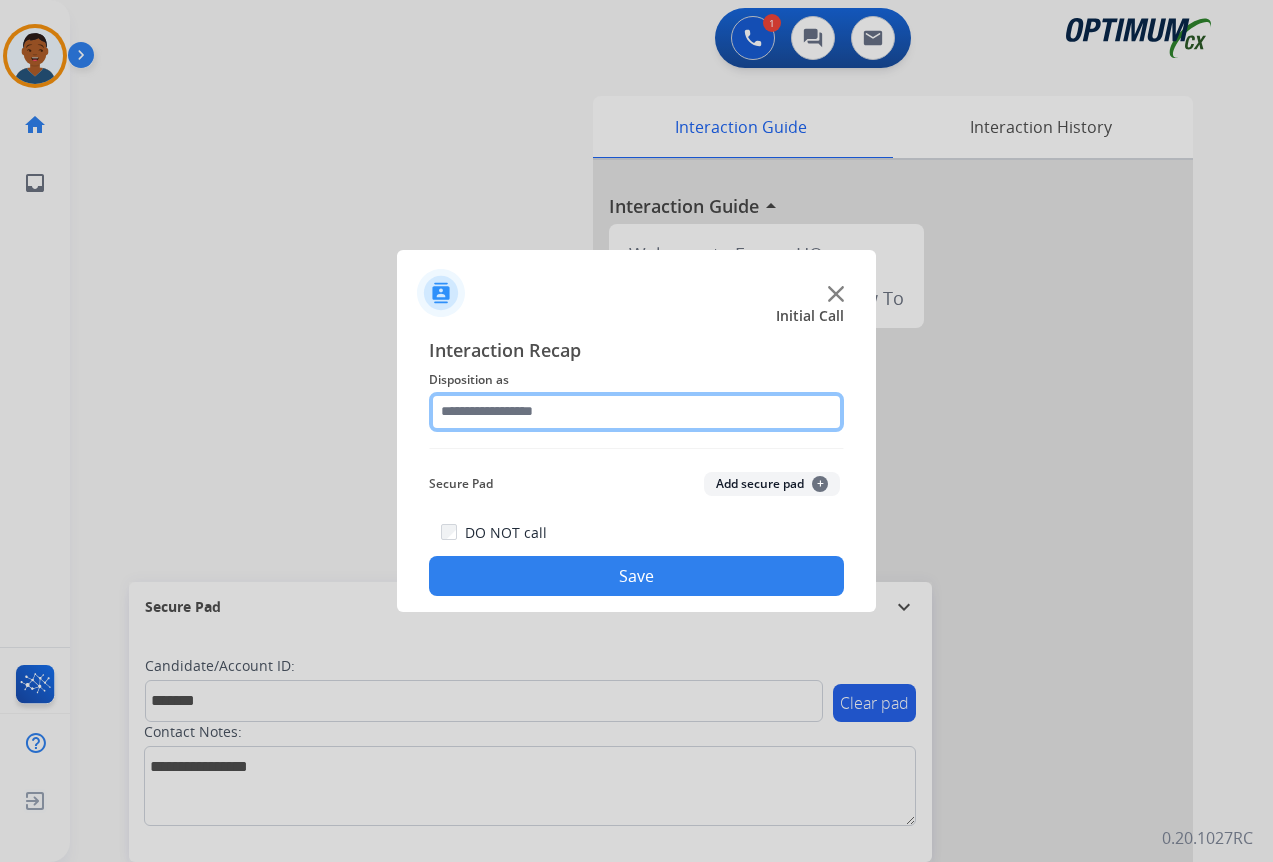 click 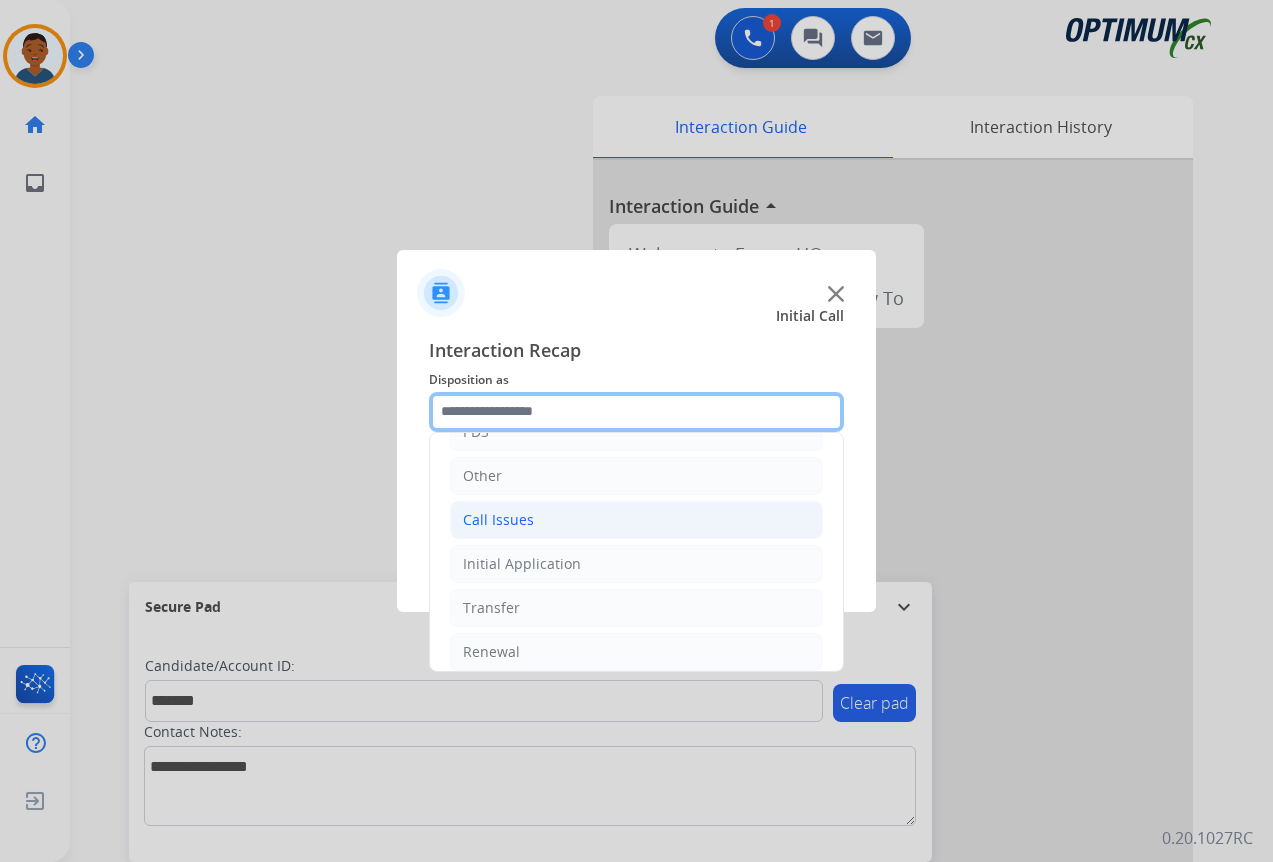 scroll, scrollTop: 136, scrollLeft: 0, axis: vertical 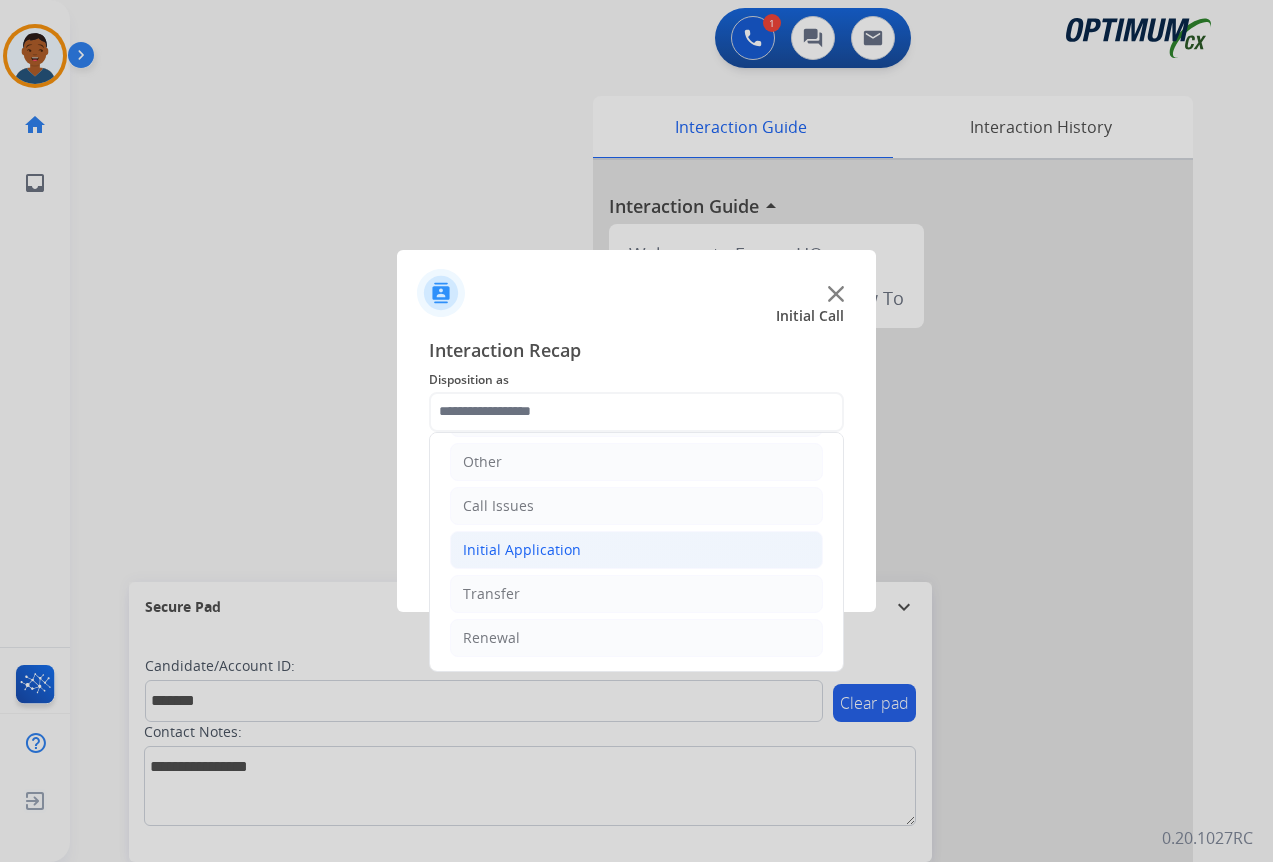 click on "Initial Application" 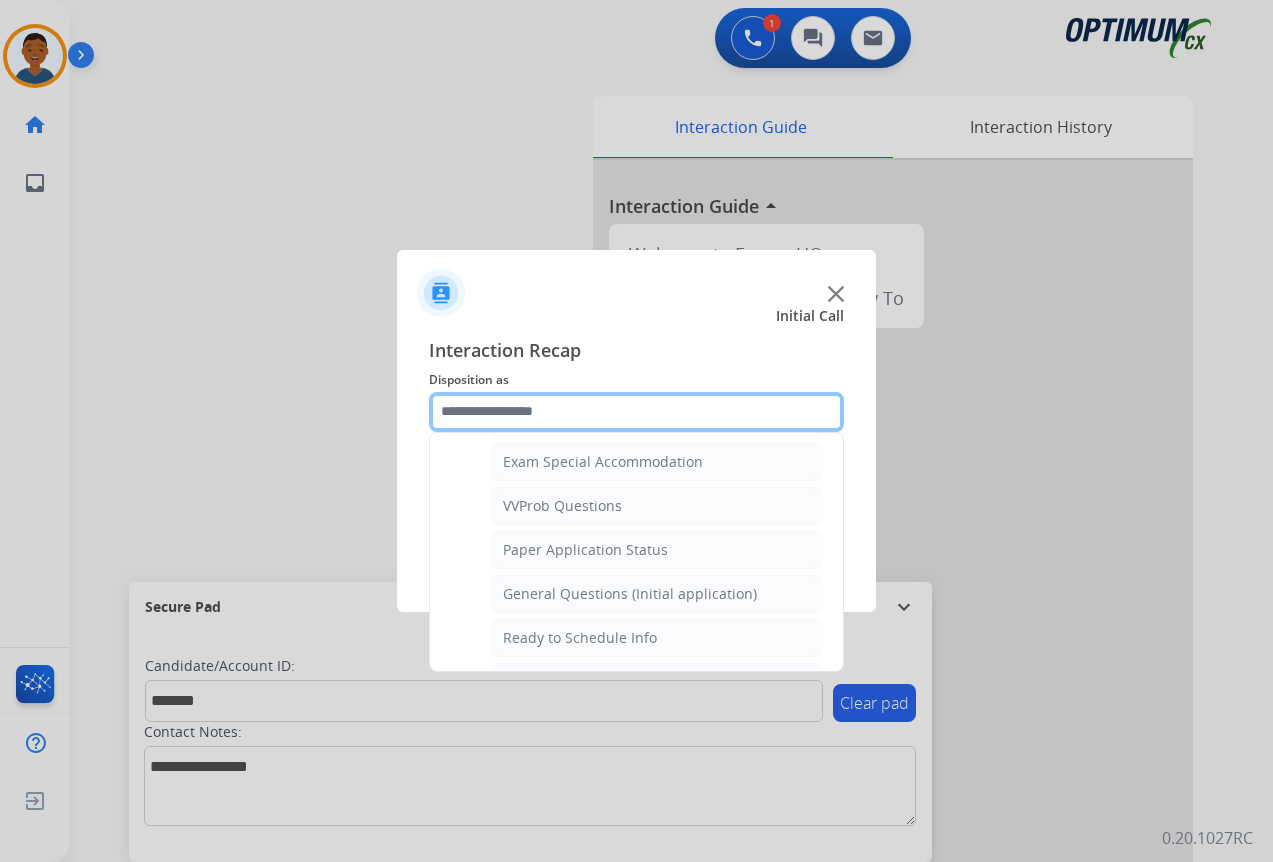 scroll, scrollTop: 1136, scrollLeft: 0, axis: vertical 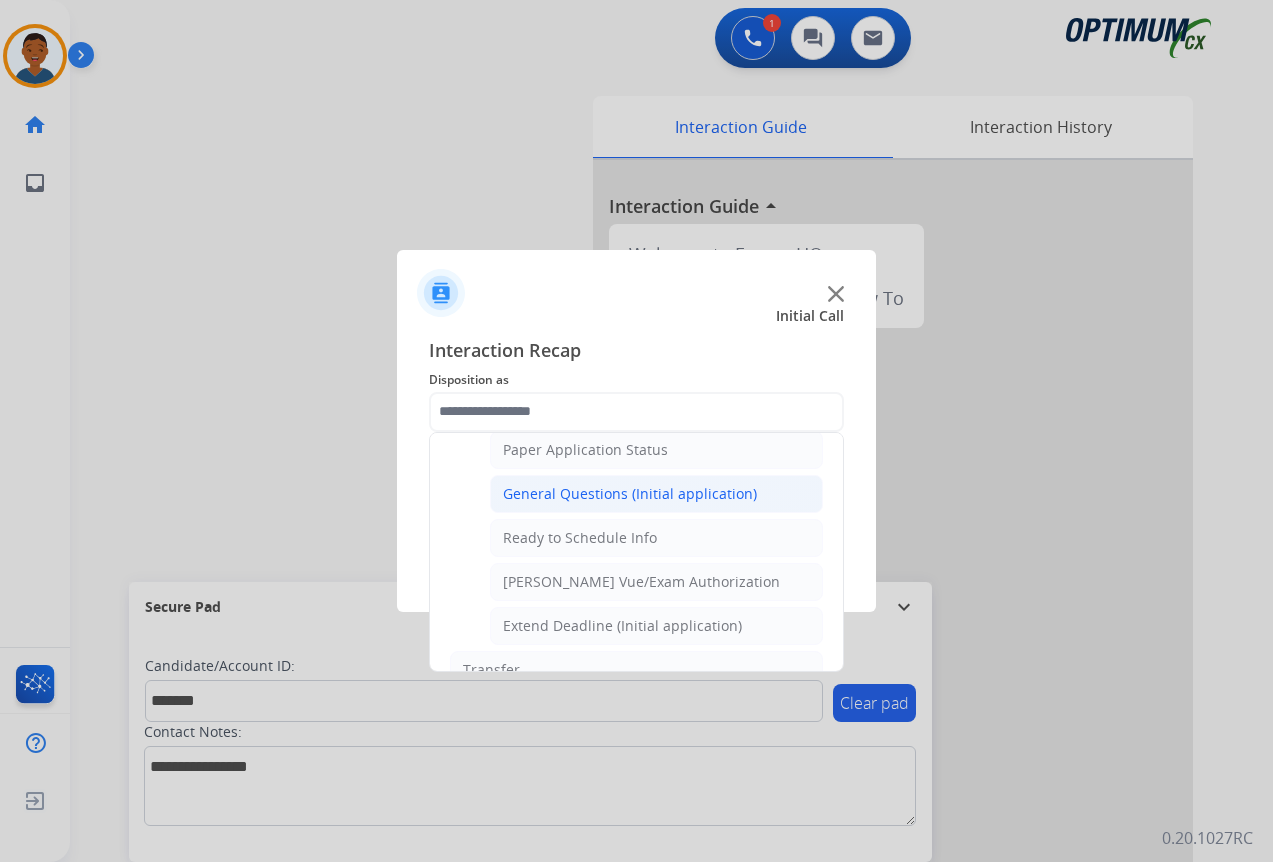 click on "General Questions (Initial application)" 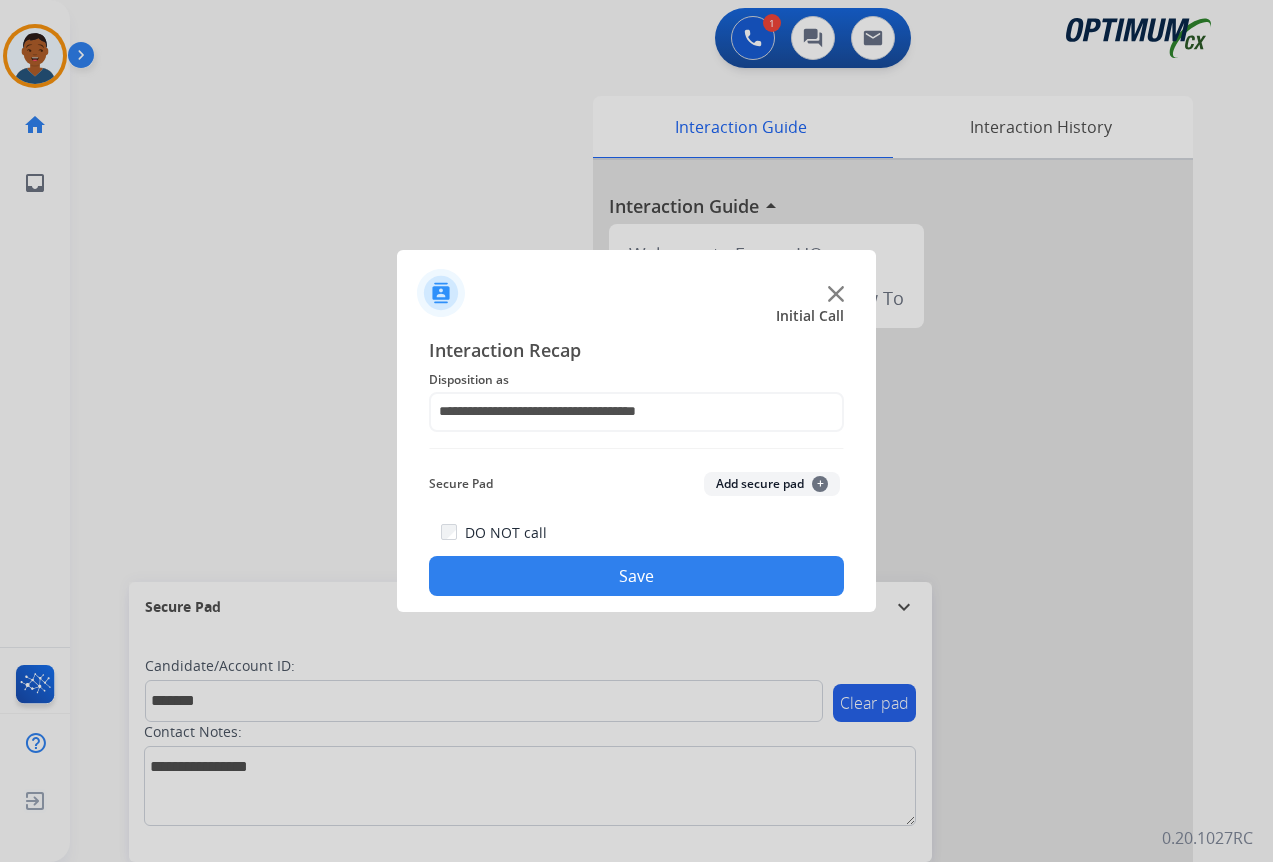 click on "Add secure pad  +" 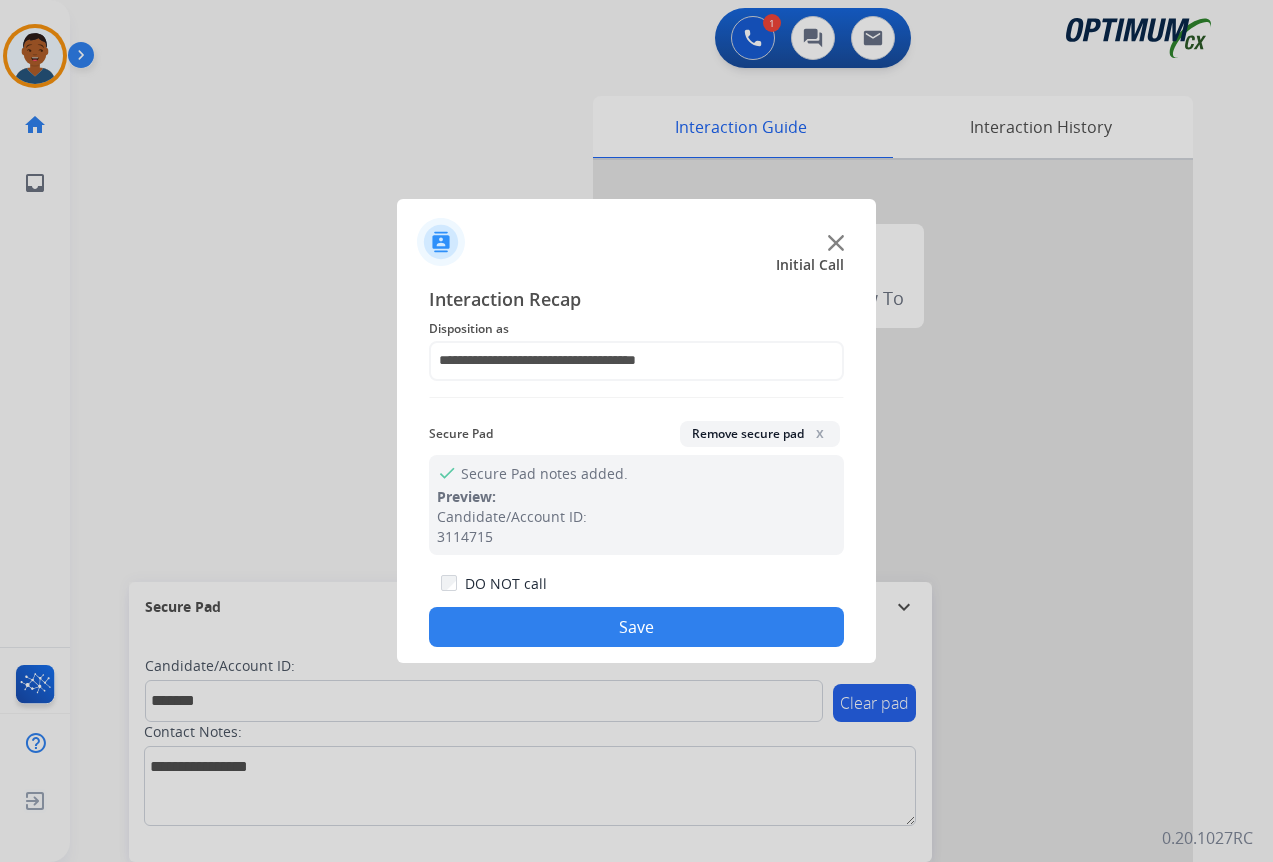 click on "Save" 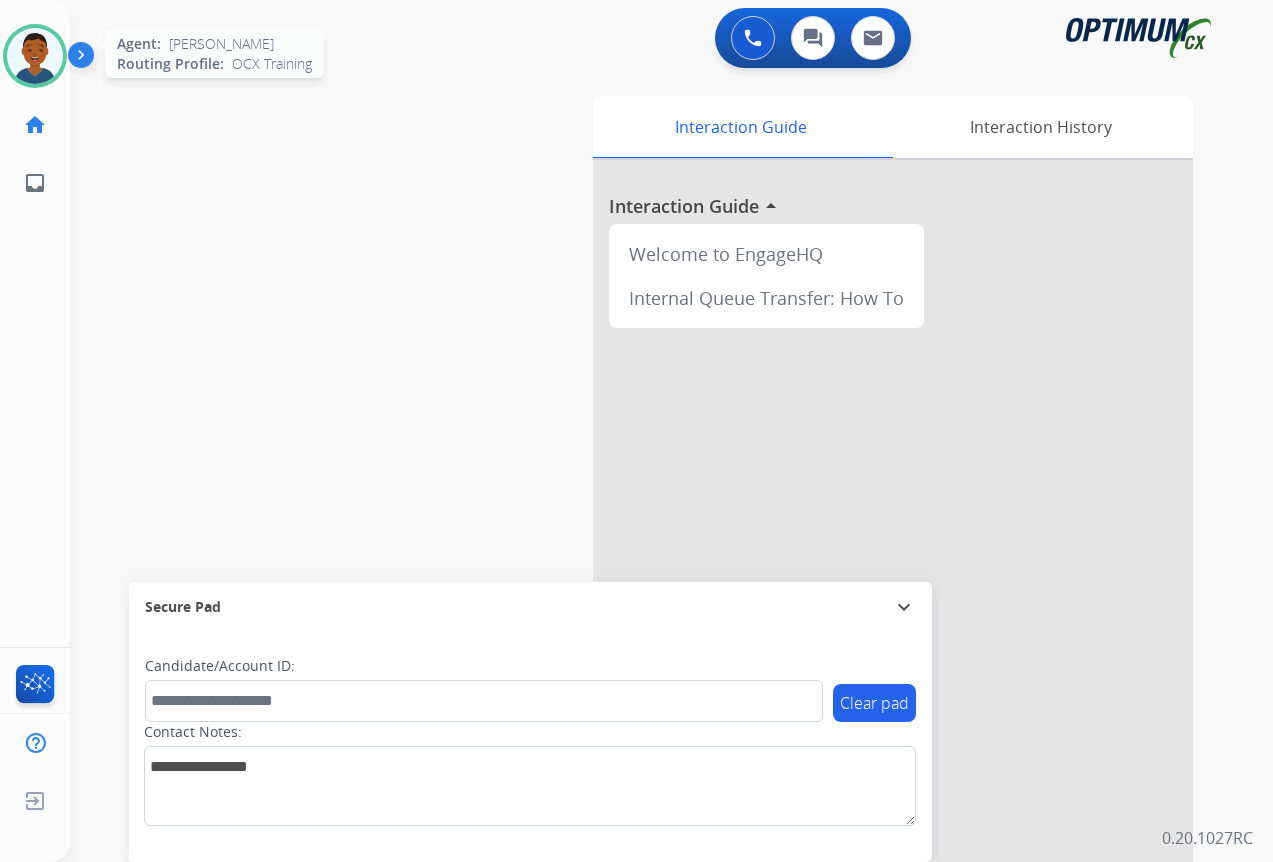 click at bounding box center (35, 56) 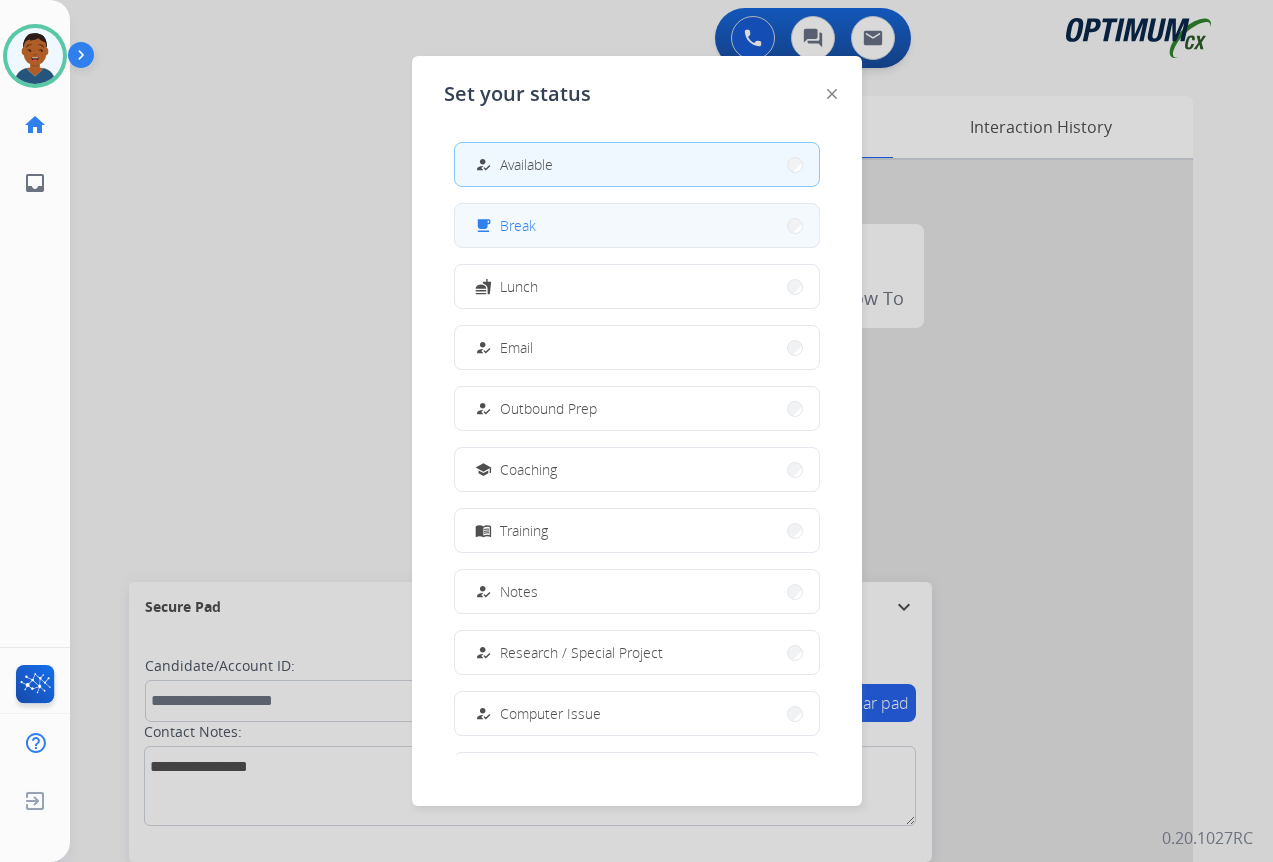 click on "free_breakfast Break" at bounding box center (637, 225) 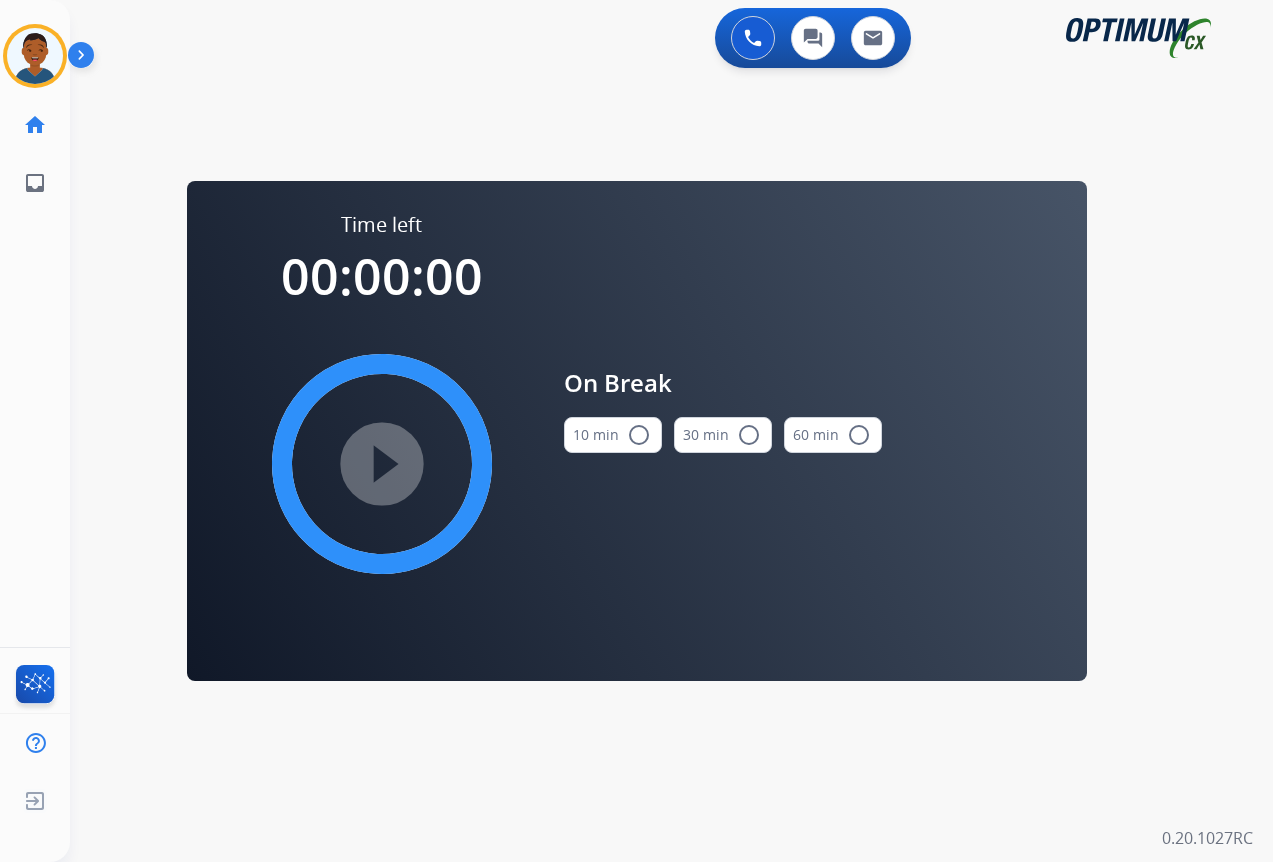 click on "radio_button_unchecked" at bounding box center (639, 435) 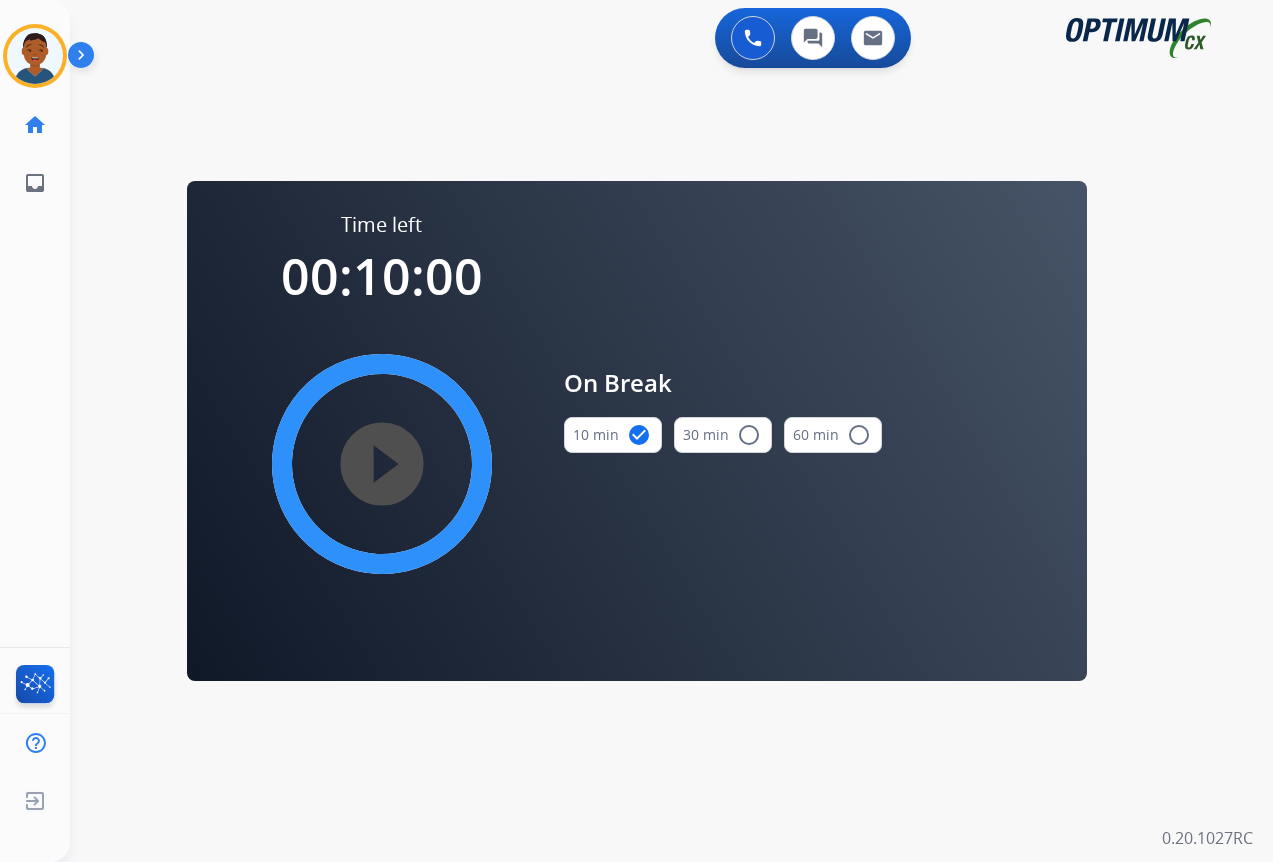 click on "play_circle_filled" at bounding box center (382, 464) 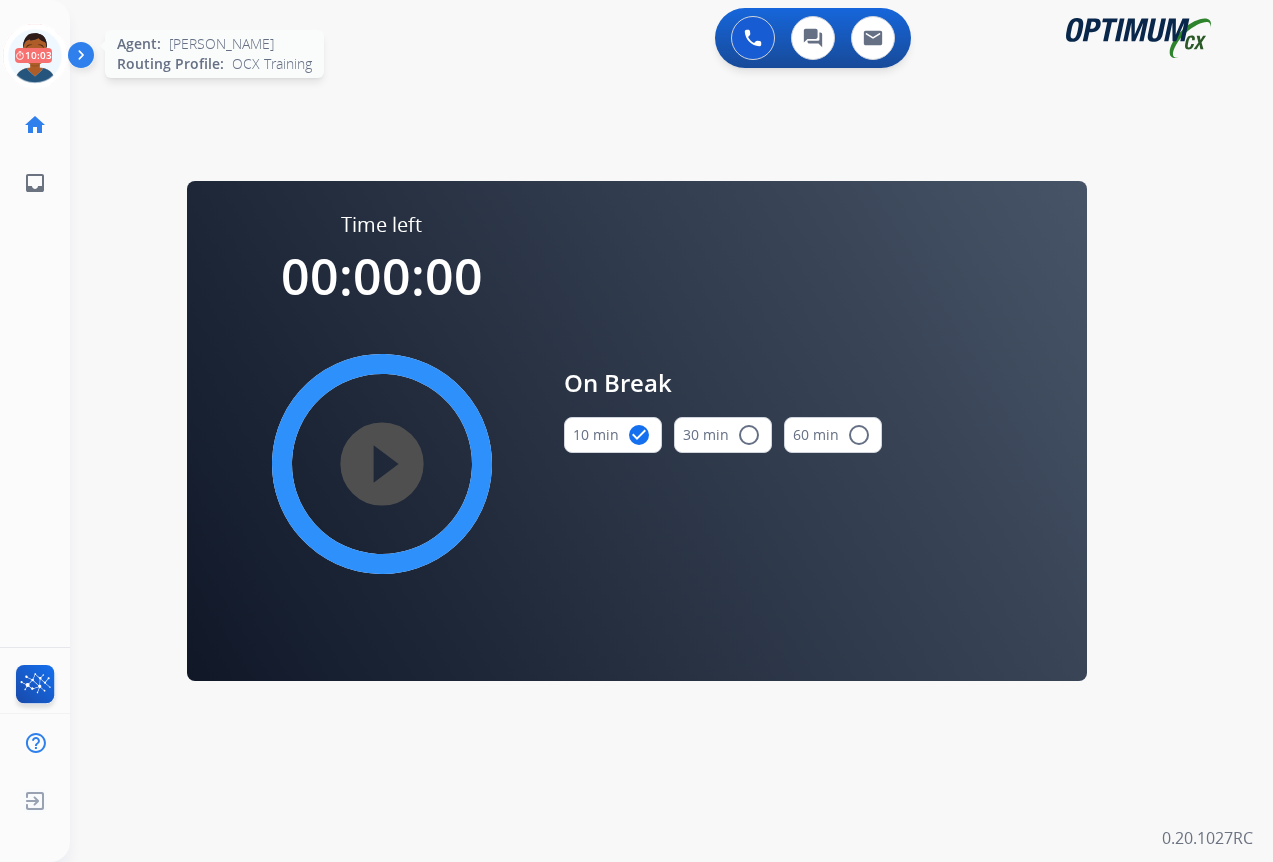 click 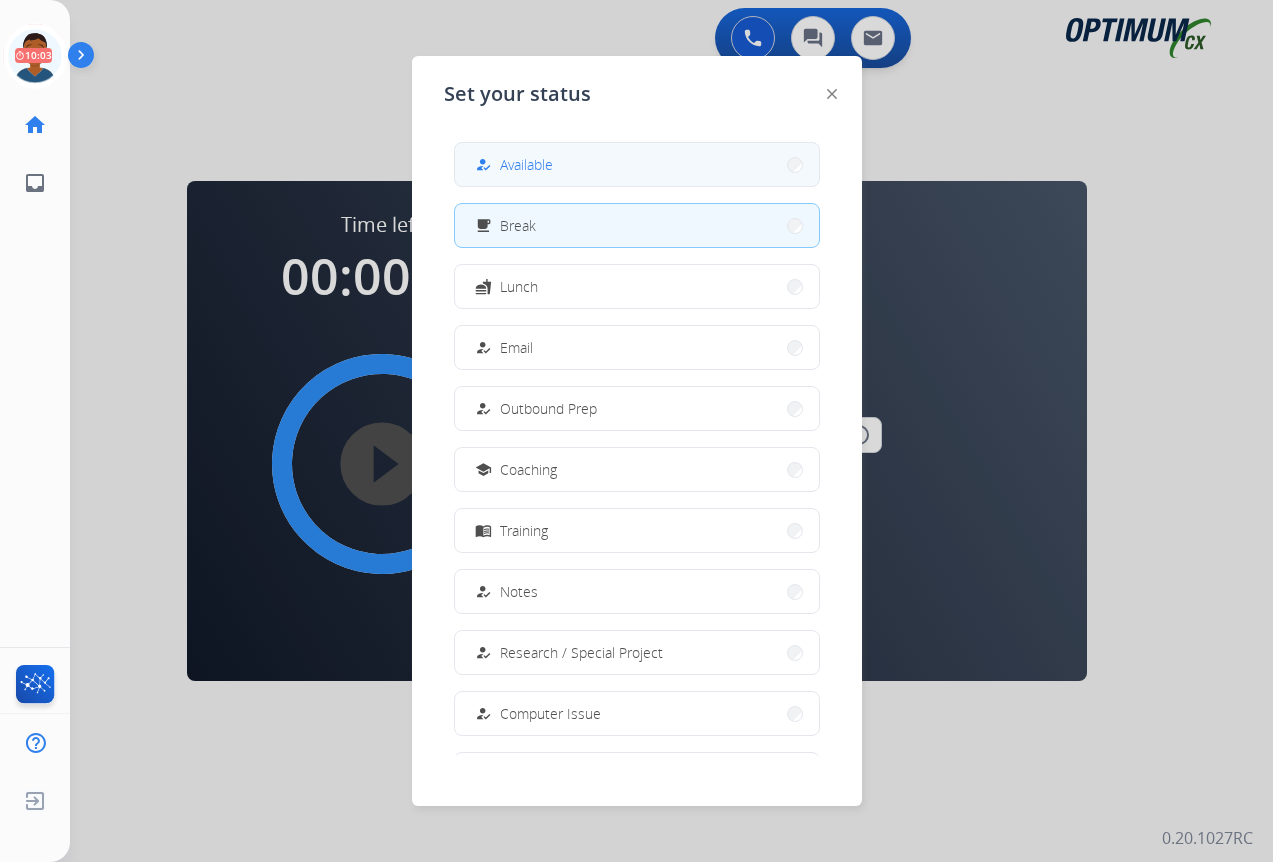 click on "how_to_reg Available" at bounding box center [637, 164] 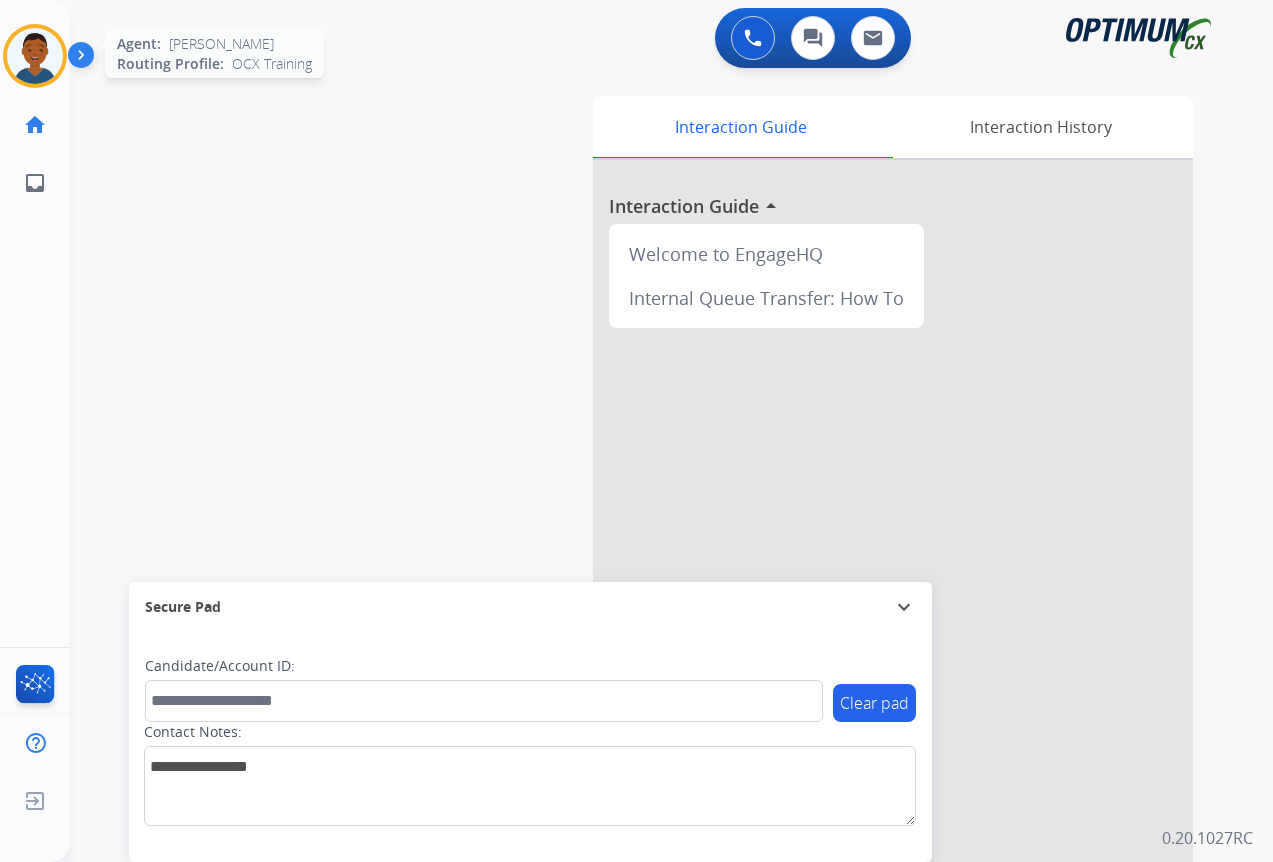 click at bounding box center (35, 56) 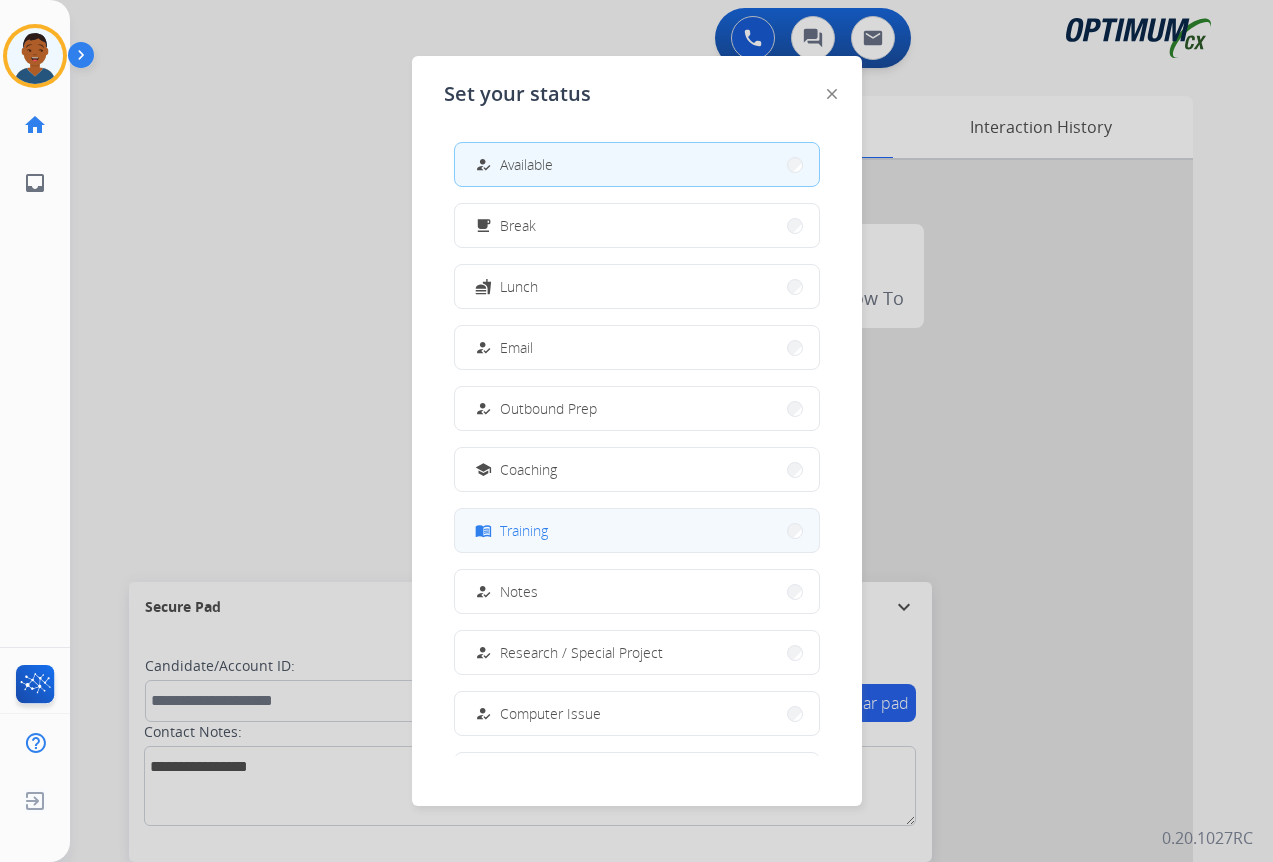 click on "Training" at bounding box center [524, 530] 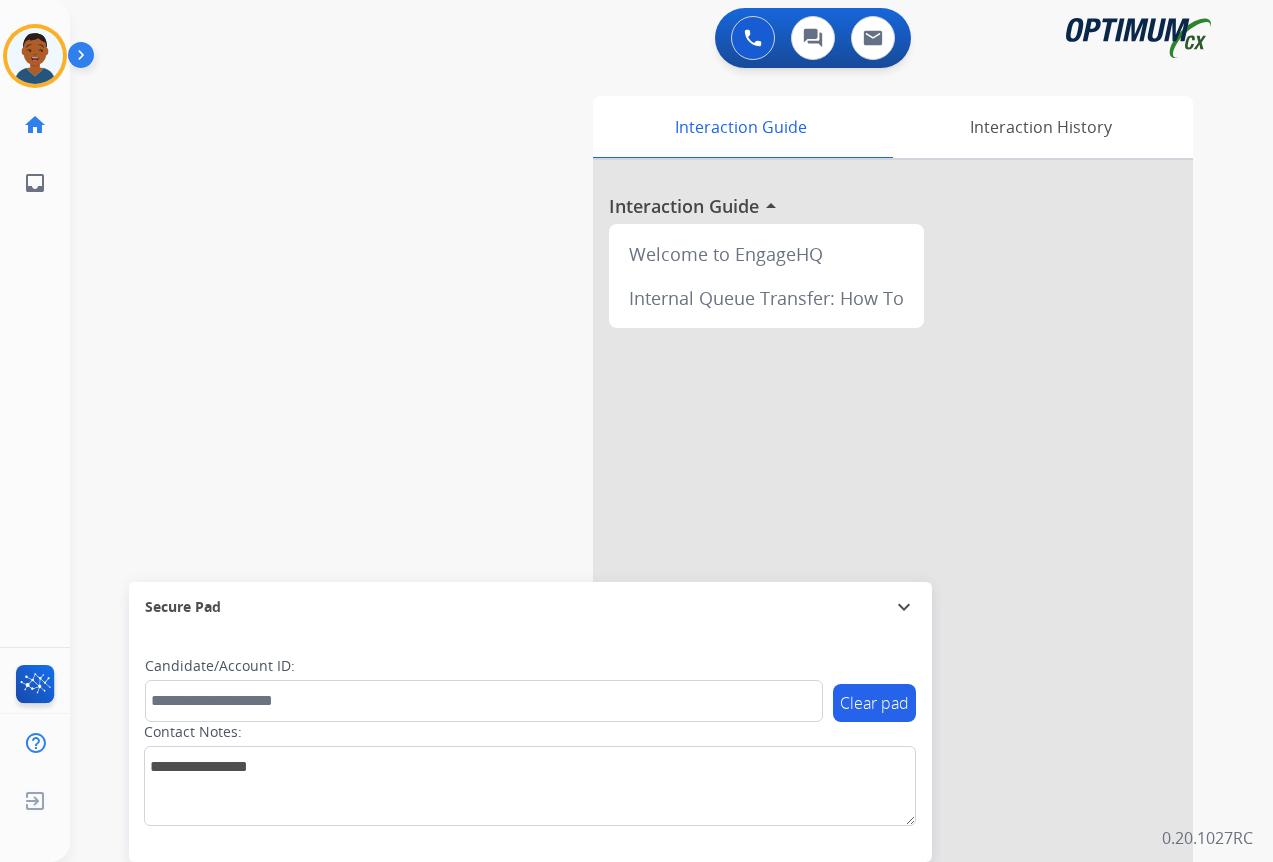 click at bounding box center (85, 59) 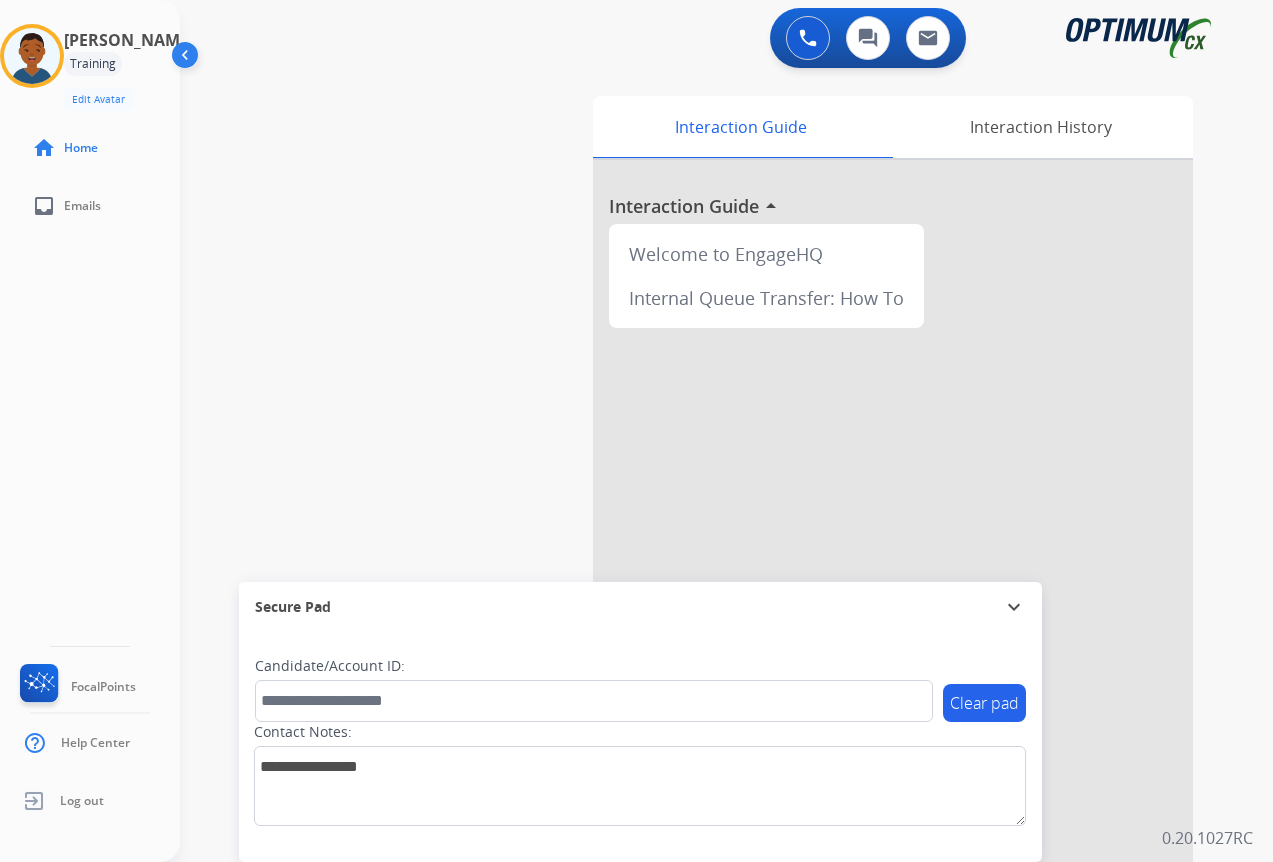 click at bounding box center [187, 59] 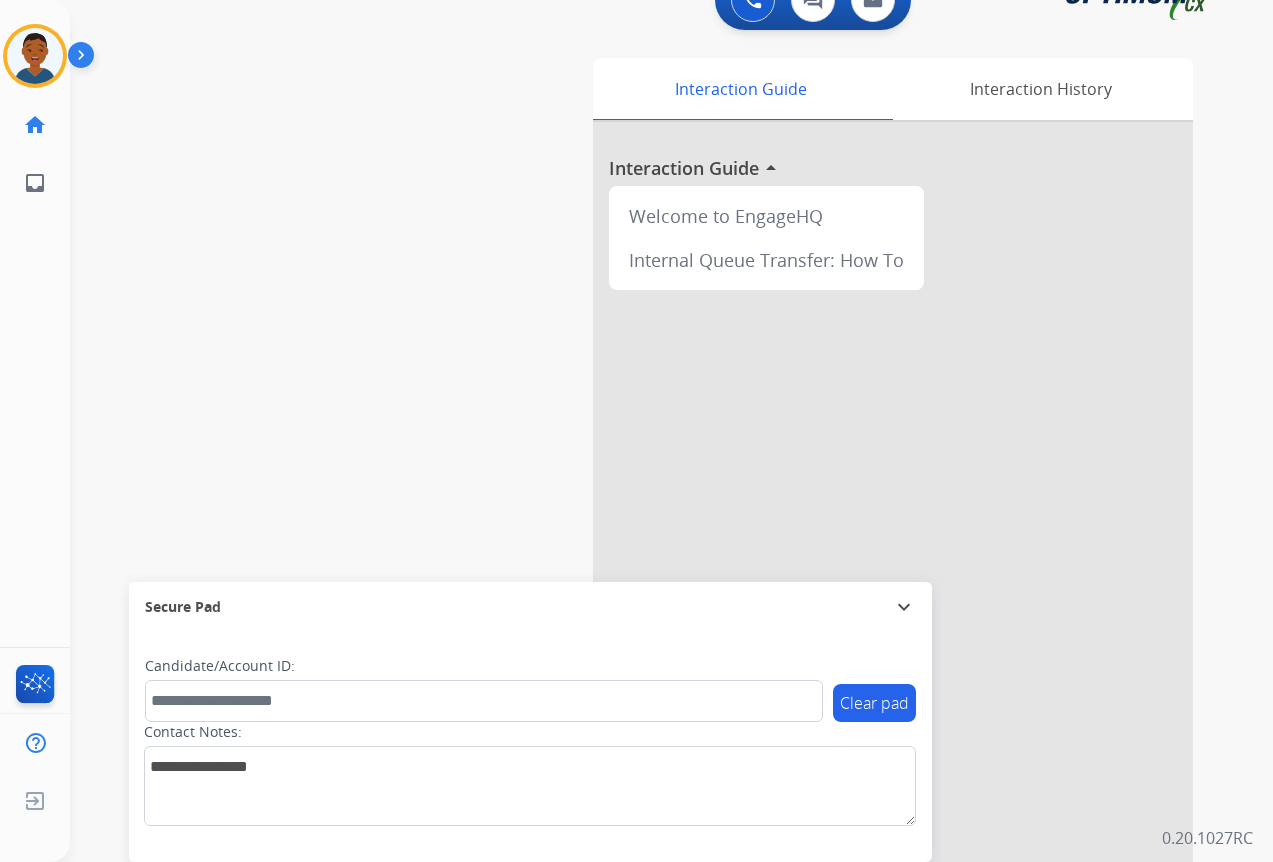 scroll, scrollTop: 44, scrollLeft: 0, axis: vertical 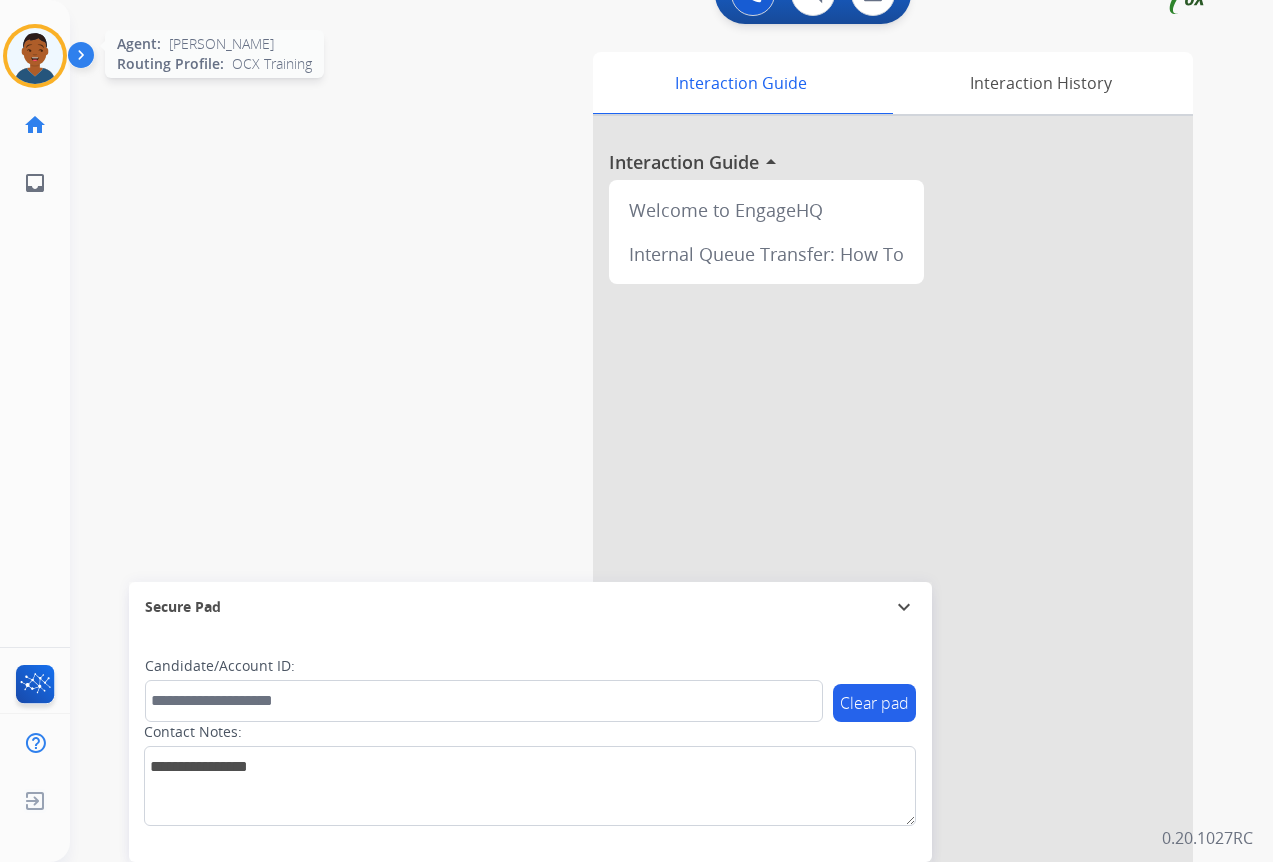 drag, startPoint x: 33, startPoint y: 54, endPoint x: 63, endPoint y: 59, distance: 30.413813 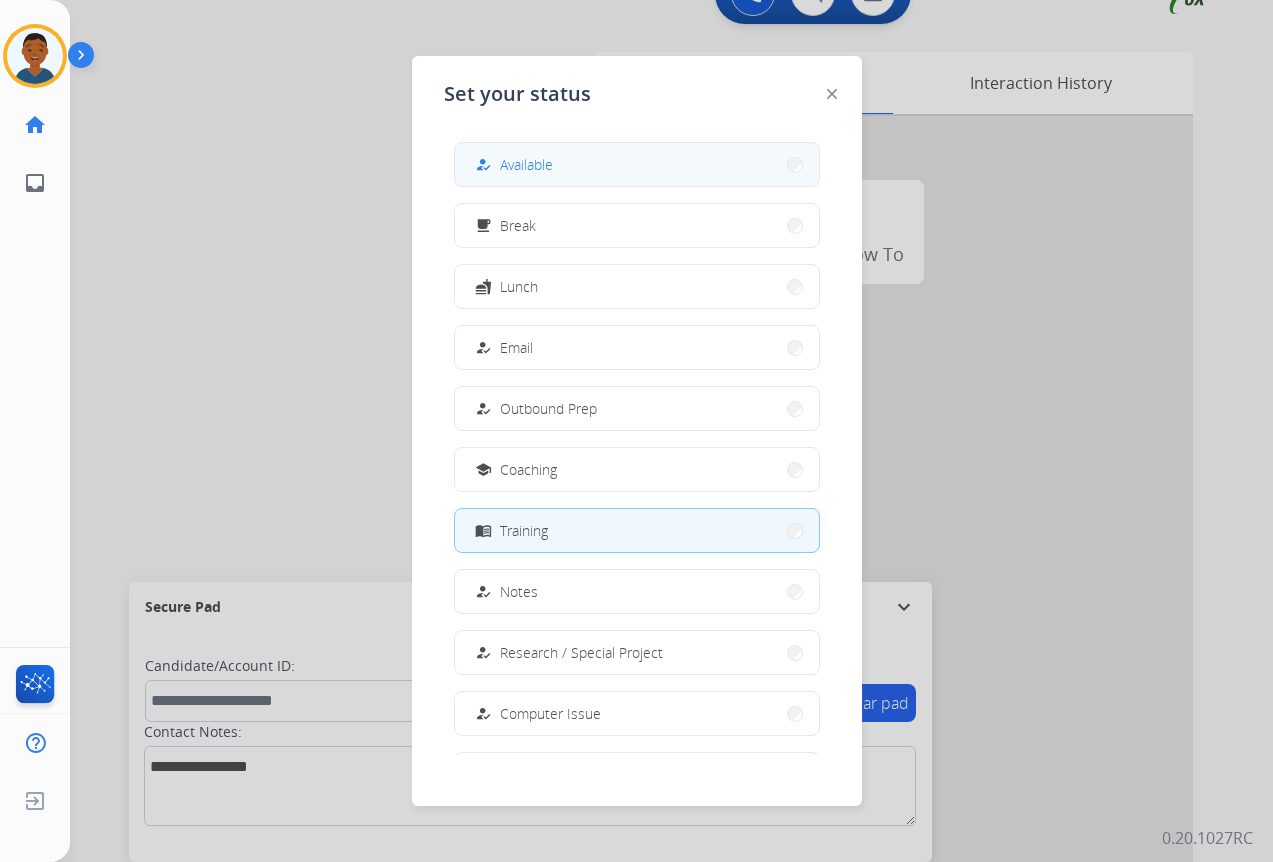click on "how_to_reg Available" at bounding box center (512, 165) 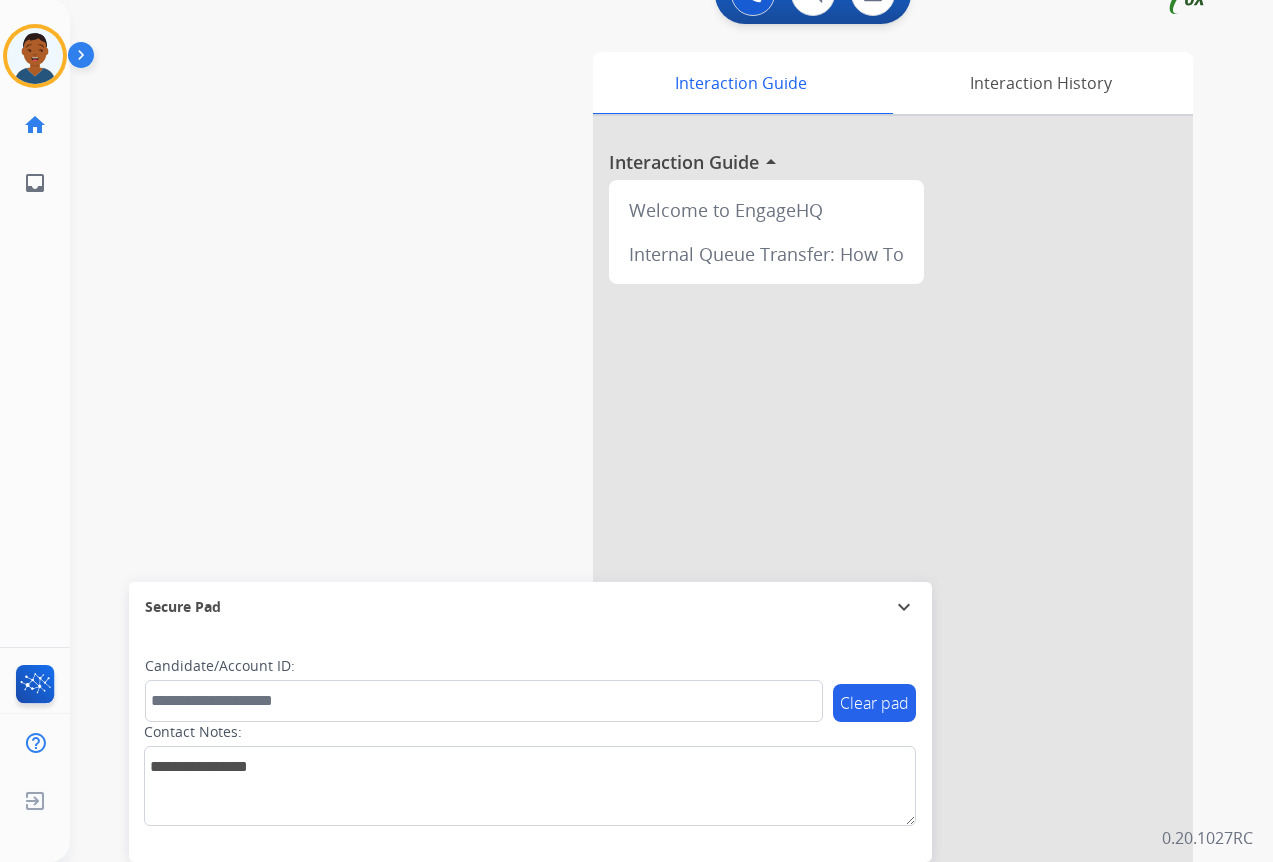 click at bounding box center [85, 59] 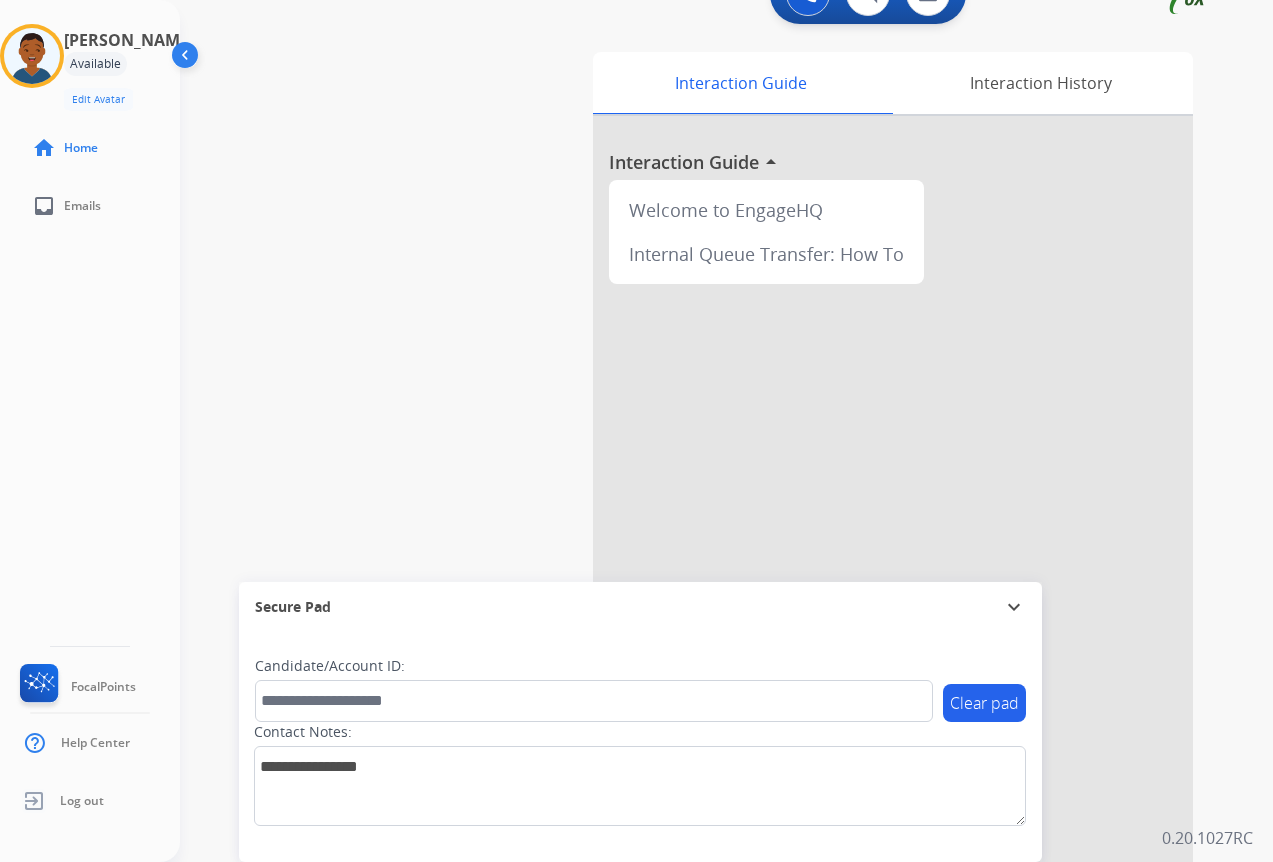 click at bounding box center (187, 59) 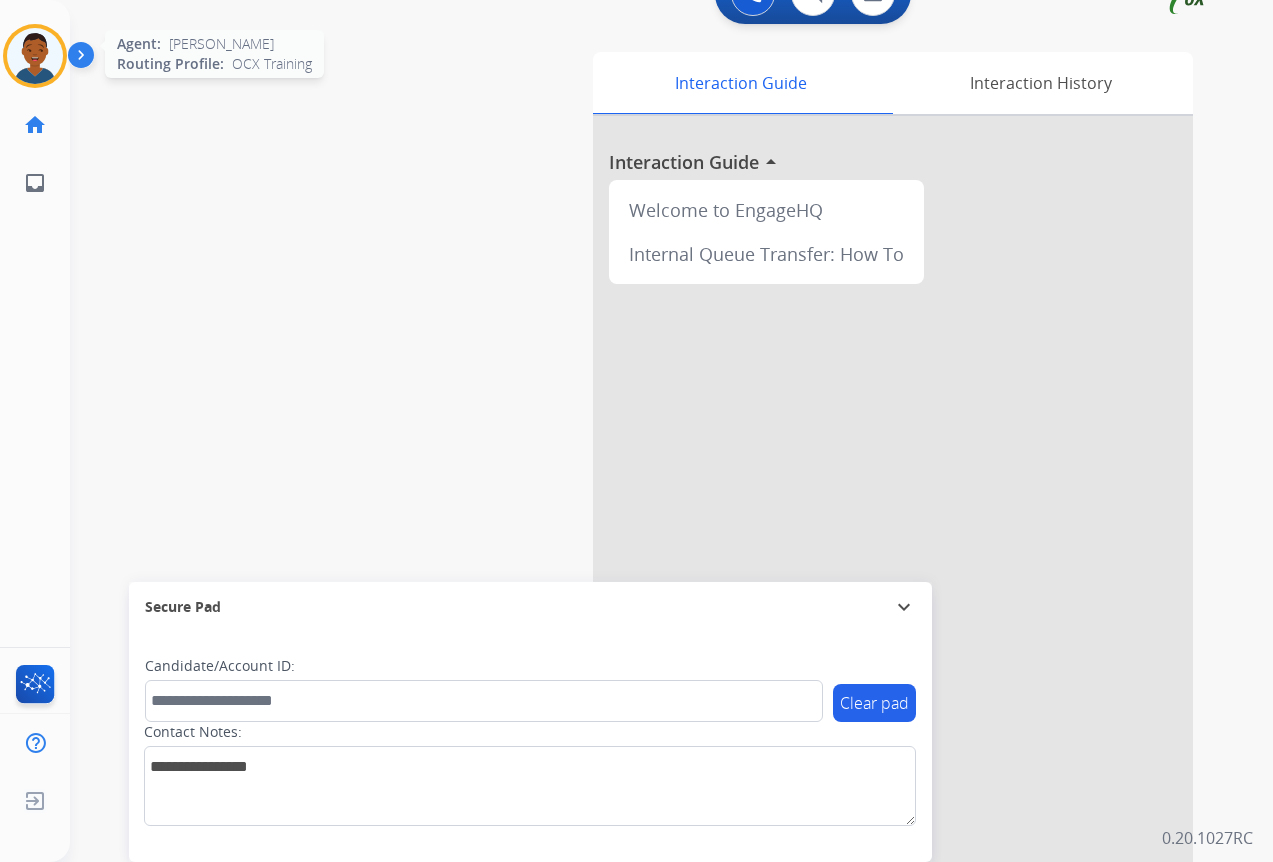 click at bounding box center (35, 56) 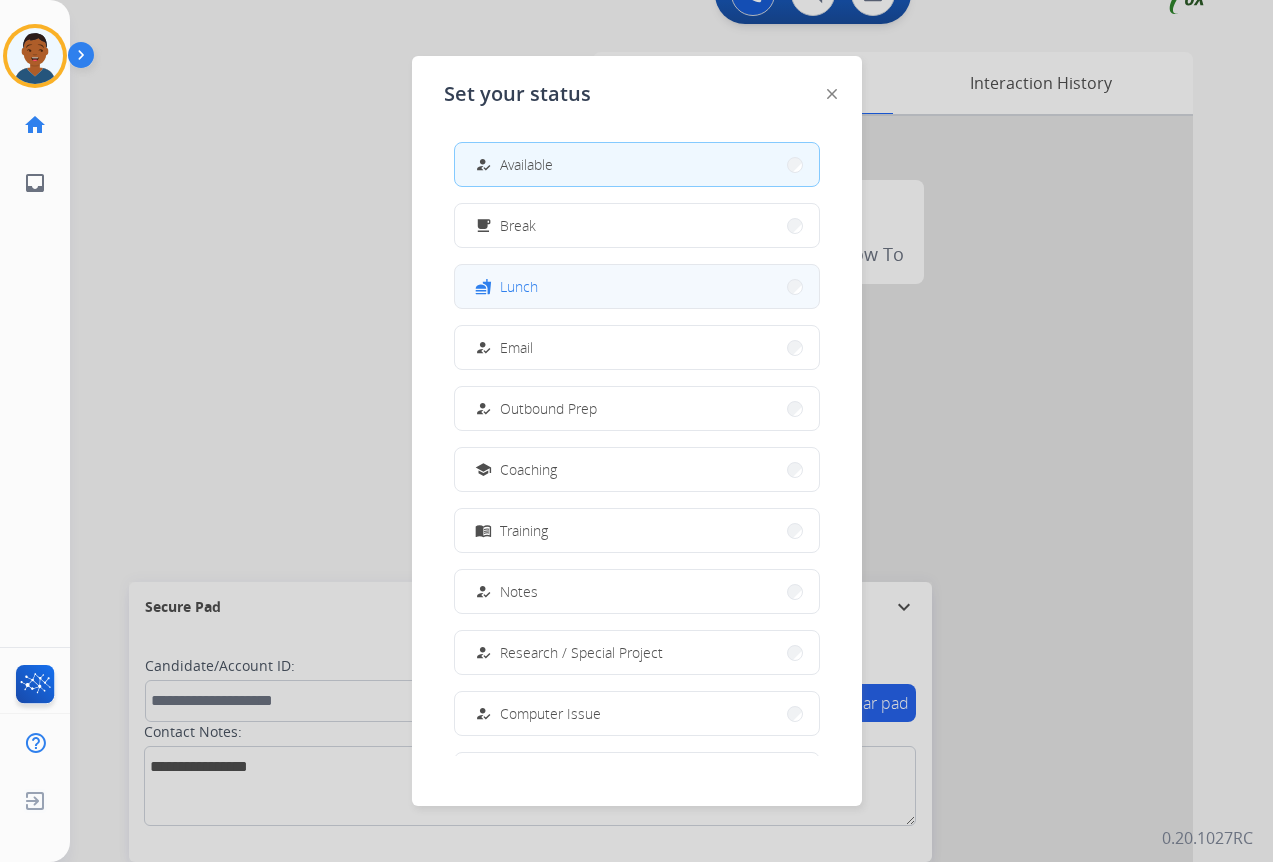 click on "fastfood Lunch" at bounding box center (637, 286) 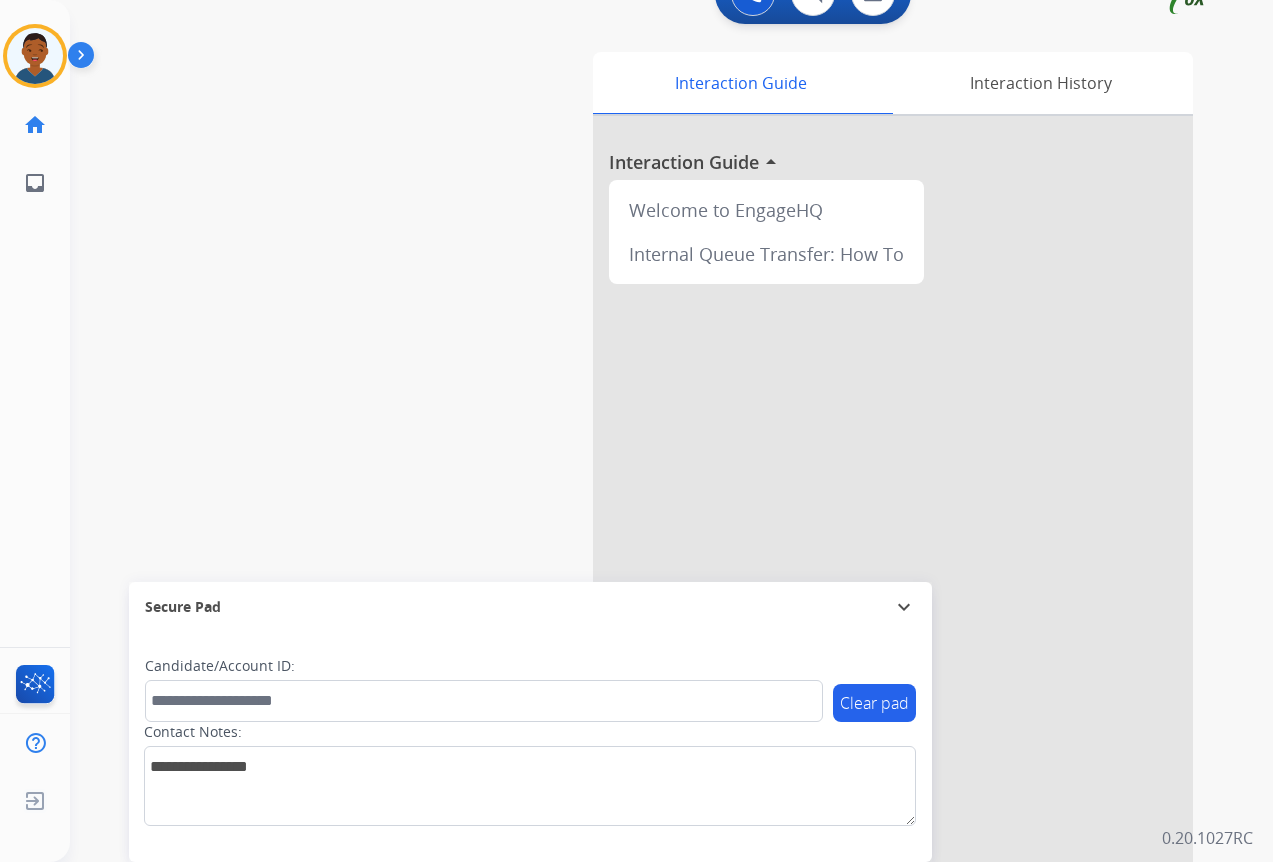 scroll, scrollTop: 0, scrollLeft: 0, axis: both 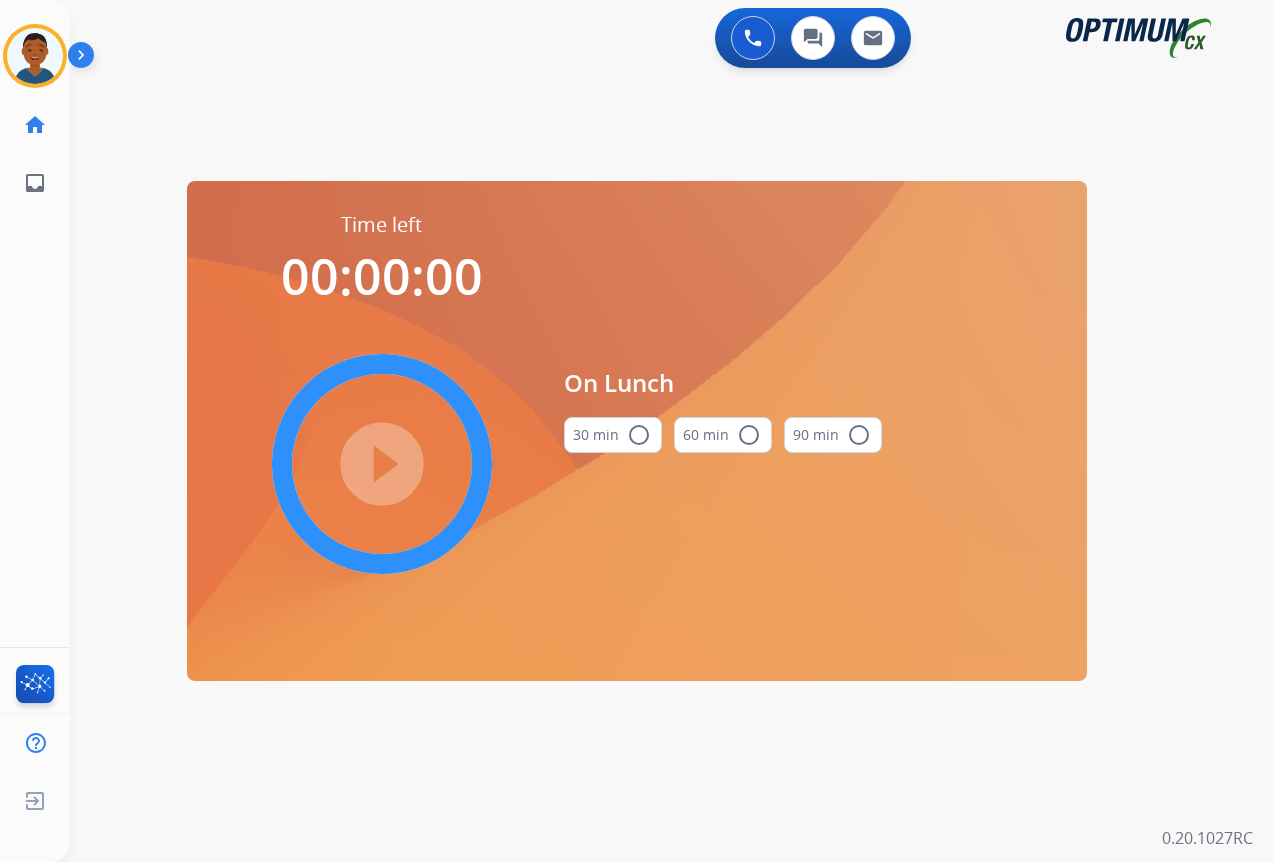 click on "radio_button_unchecked" at bounding box center (639, 435) 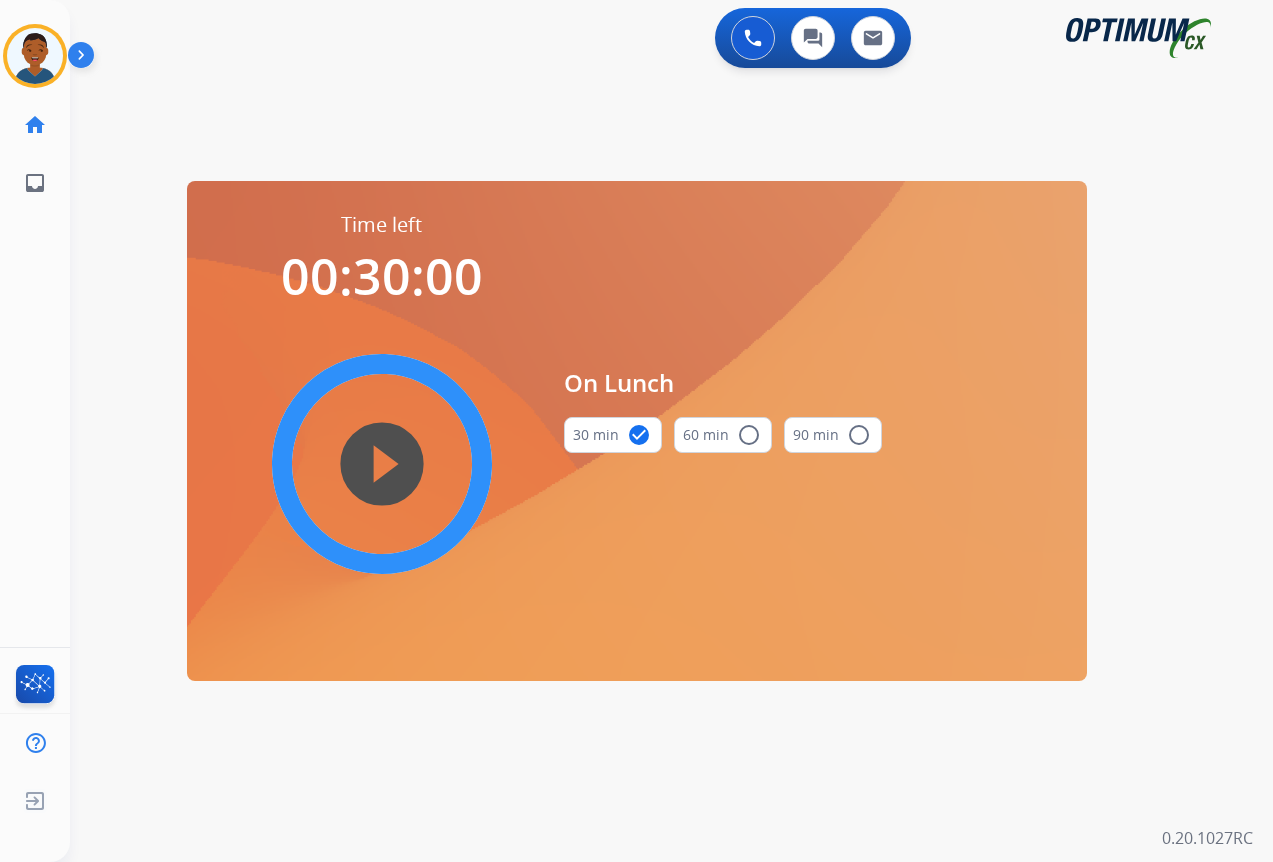 click on "play_circle_filled" at bounding box center [382, 464] 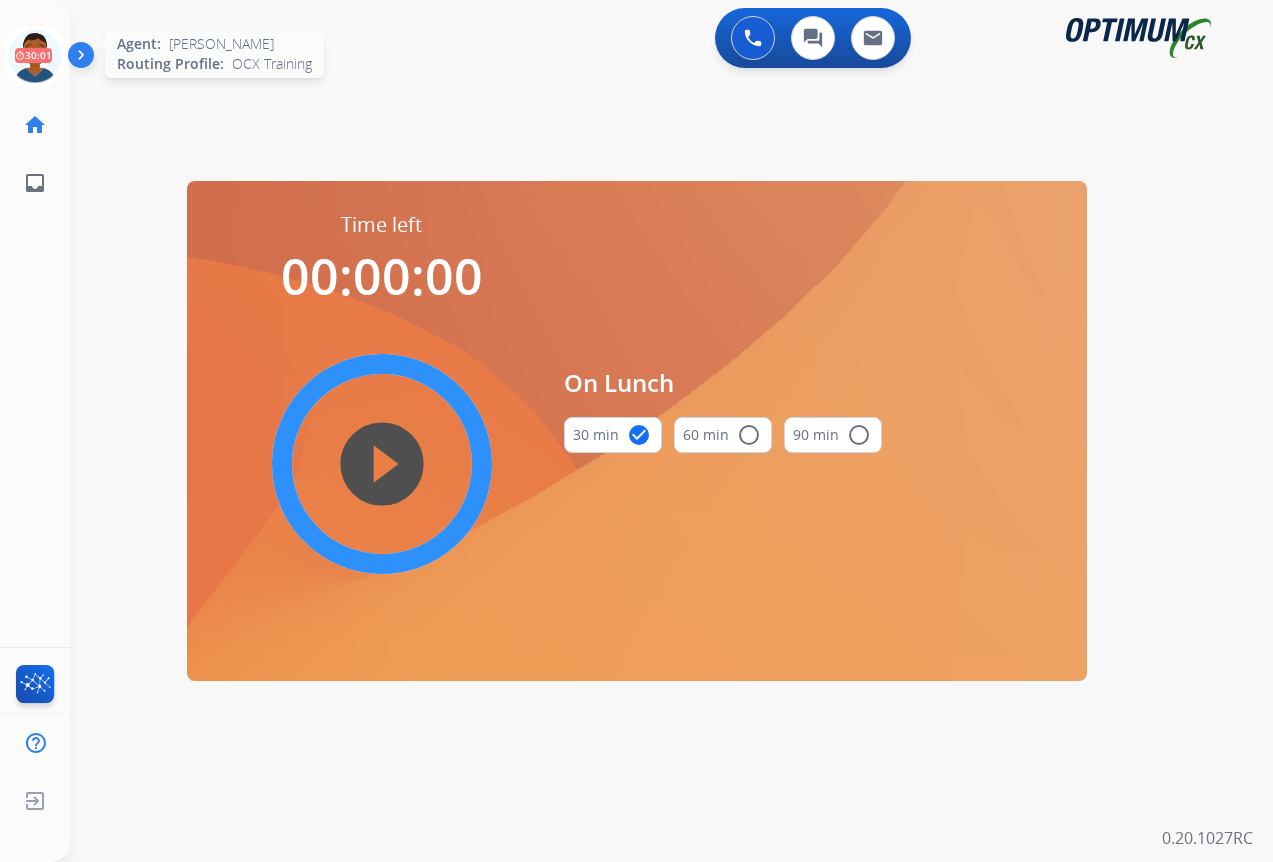 click 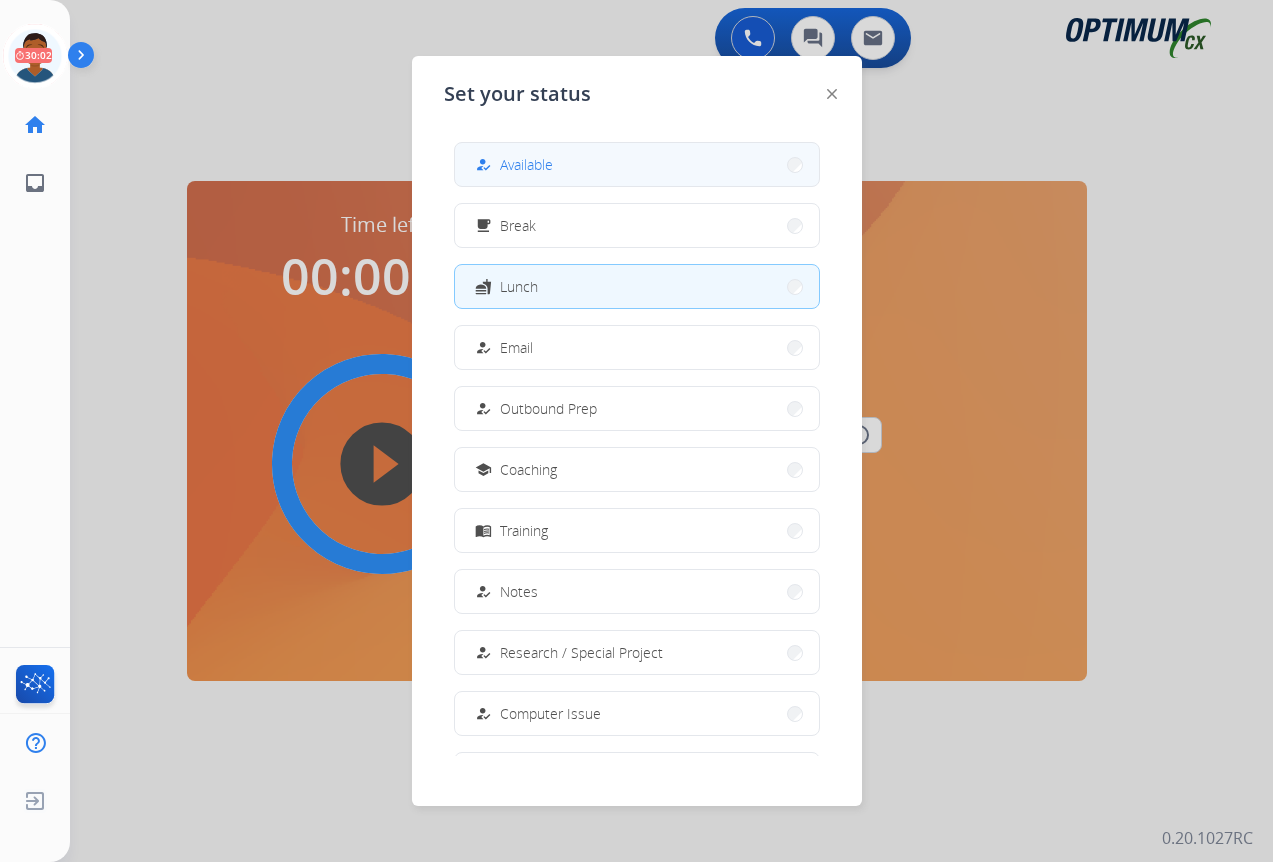 click on "how_to_reg Available" at bounding box center (637, 164) 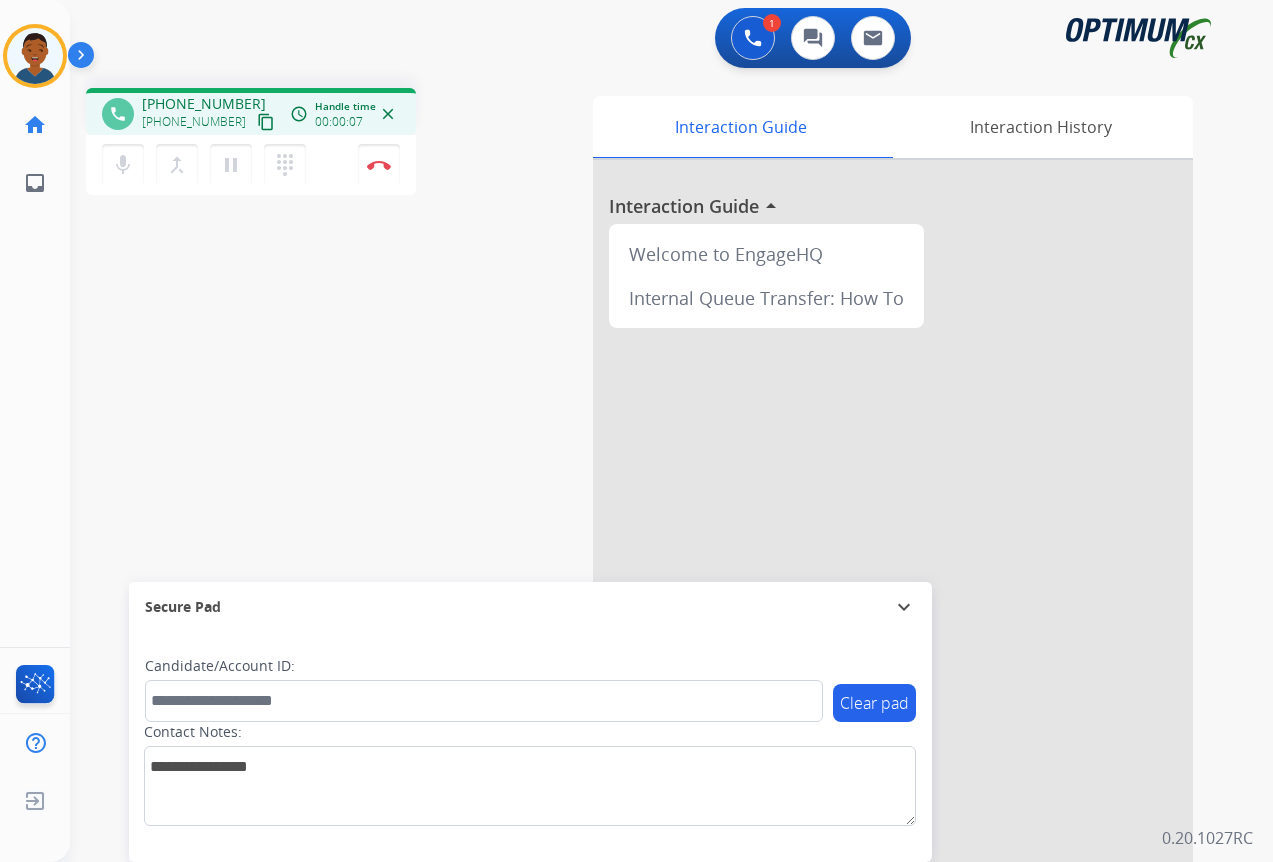 click on "content_copy" at bounding box center [266, 122] 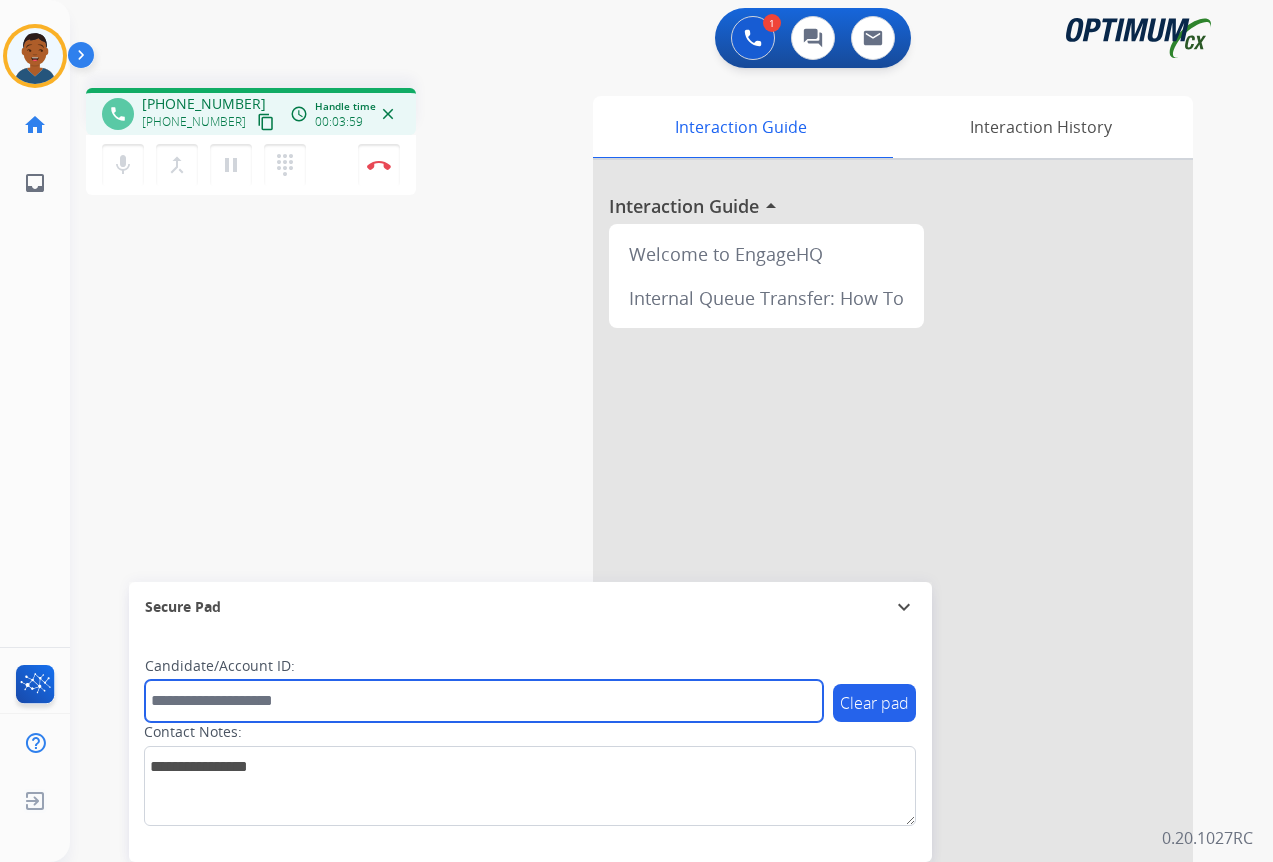click at bounding box center [484, 701] 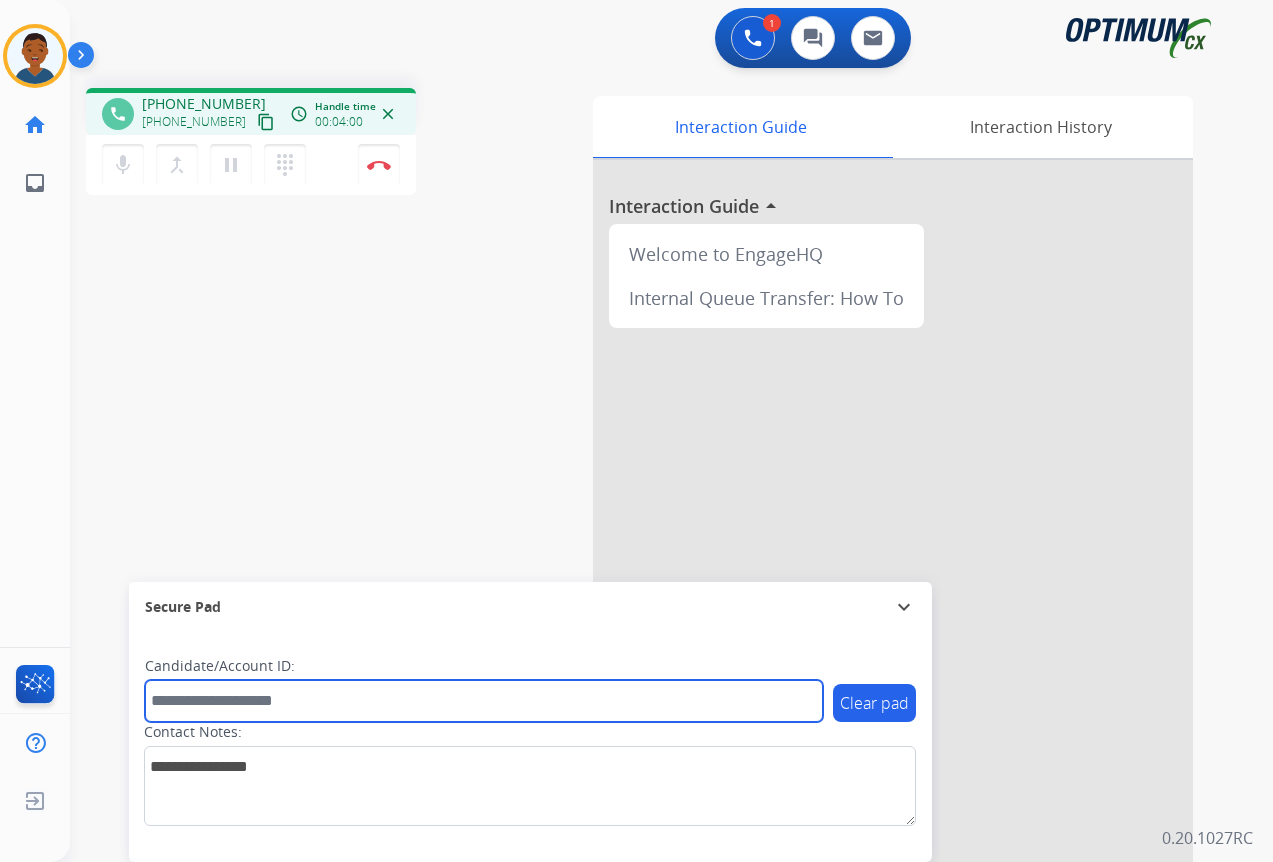 paste on "*******" 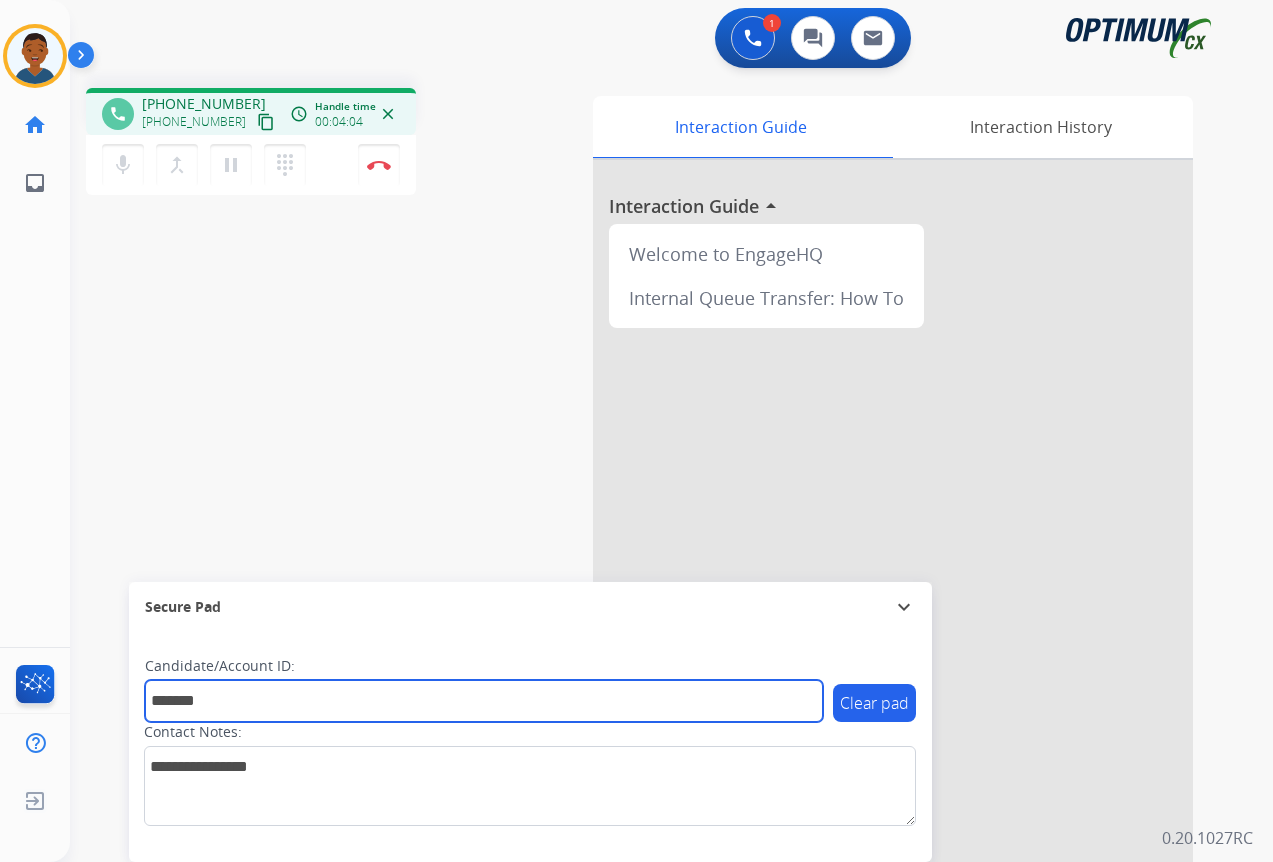 type on "*******" 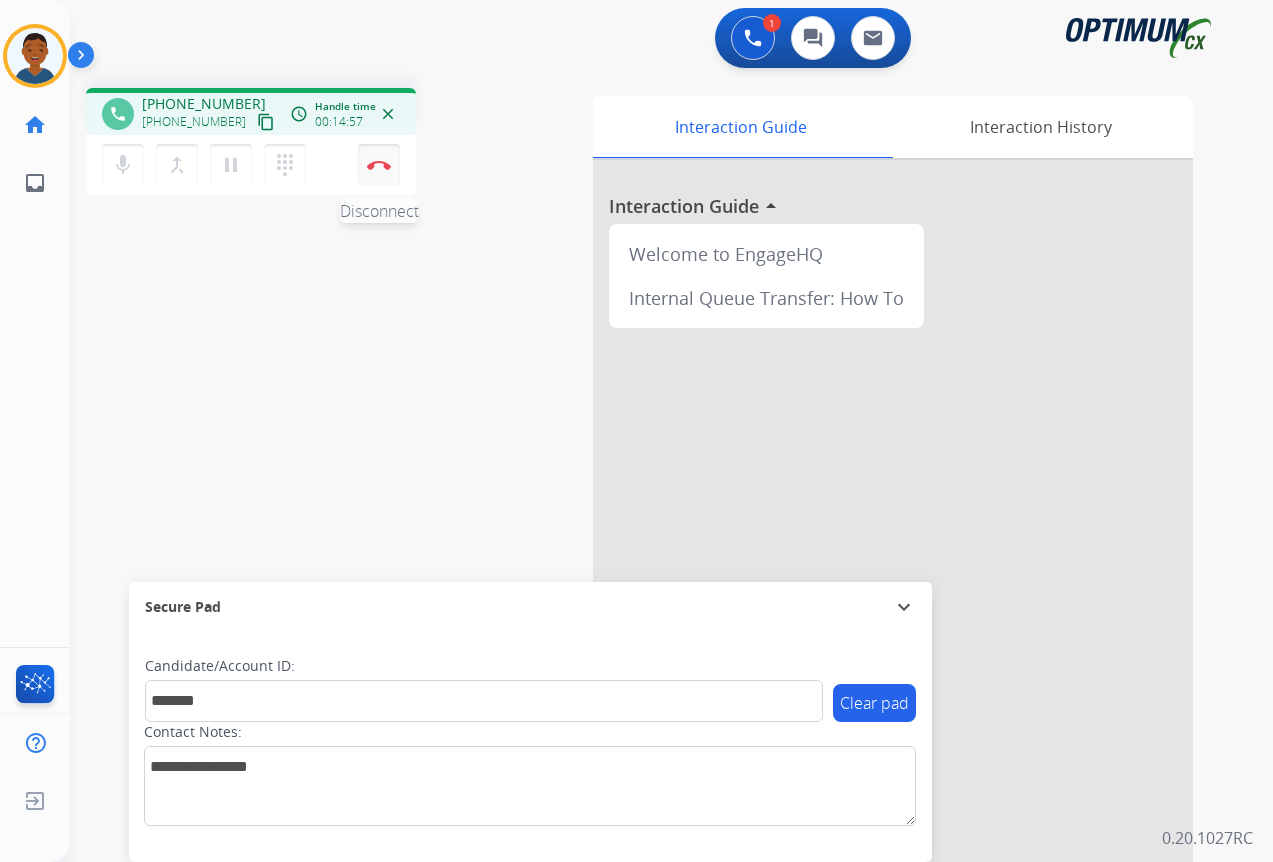 click at bounding box center [379, 165] 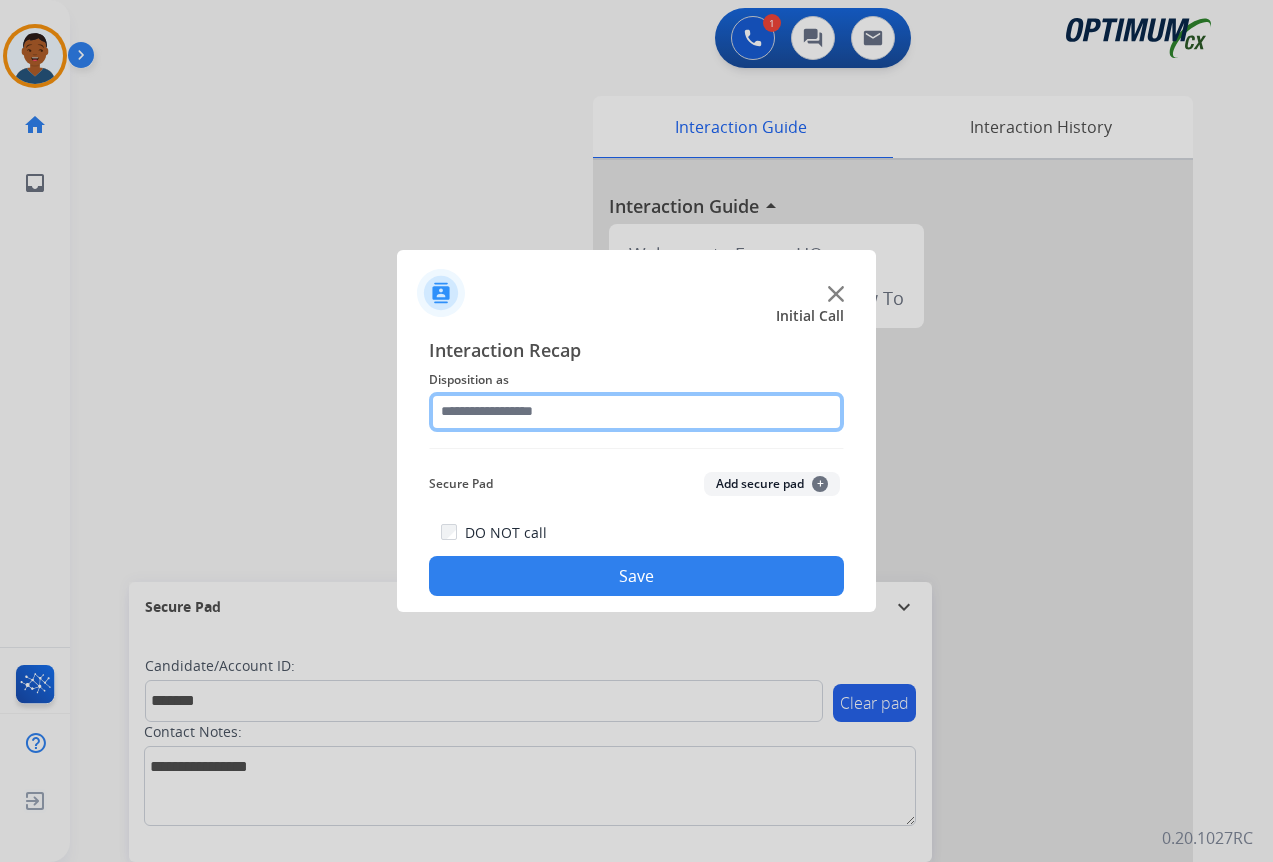 click 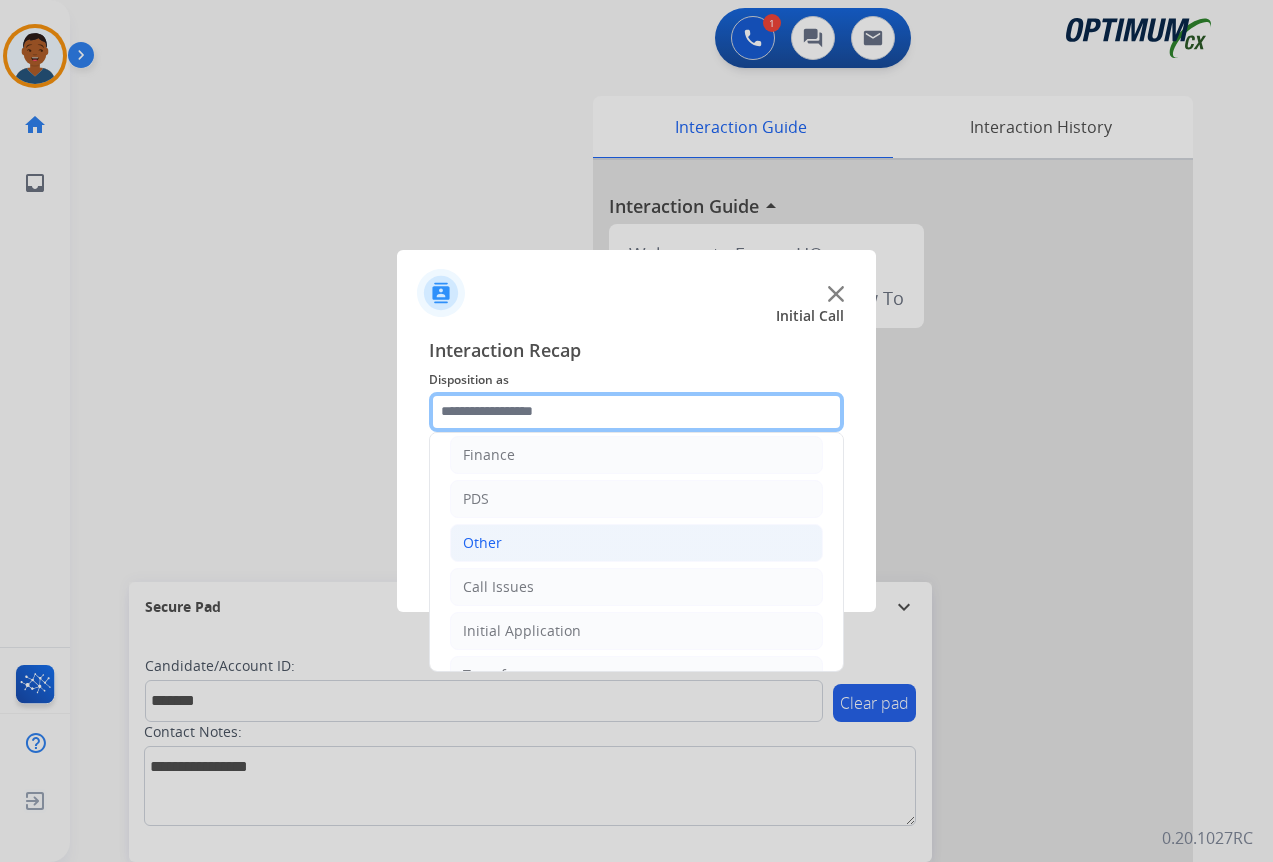scroll, scrollTop: 136, scrollLeft: 0, axis: vertical 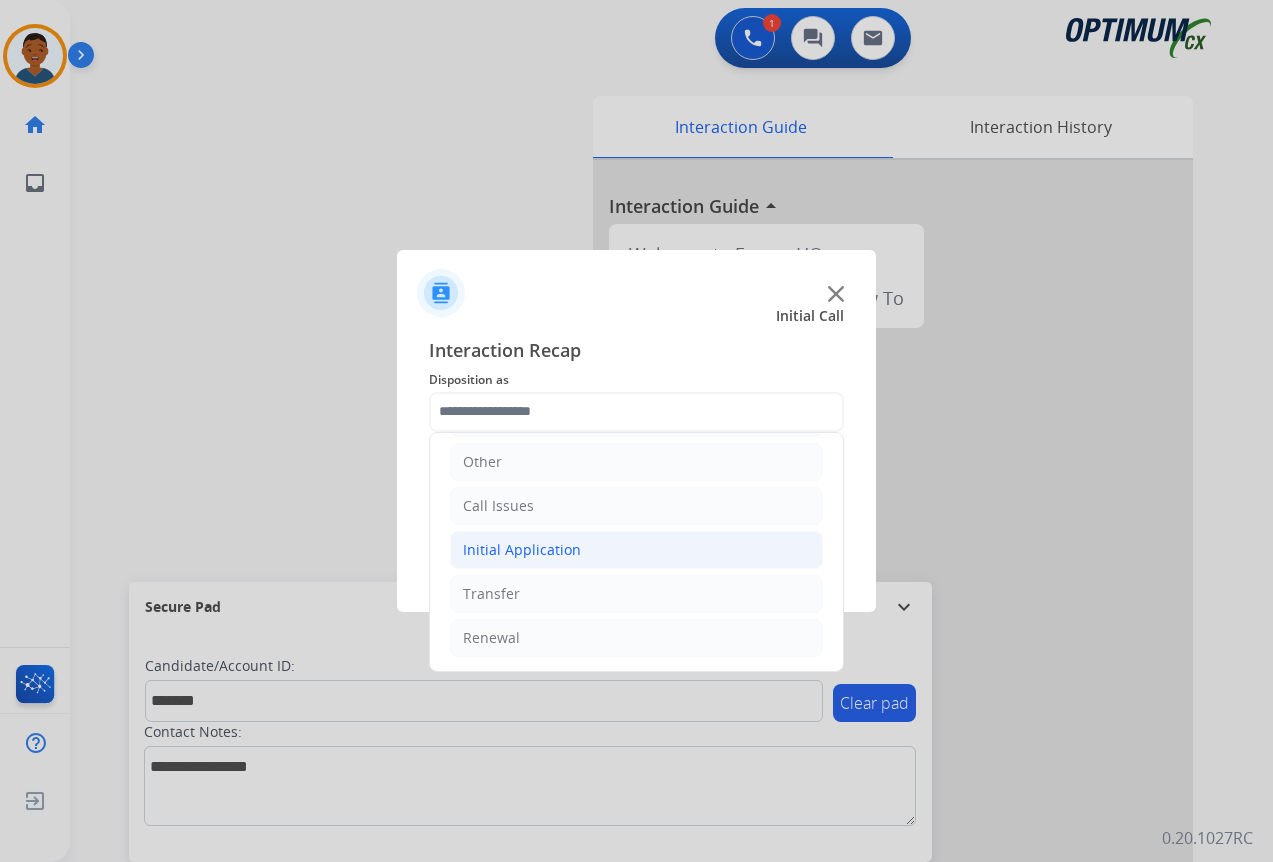 click on "Initial Application" 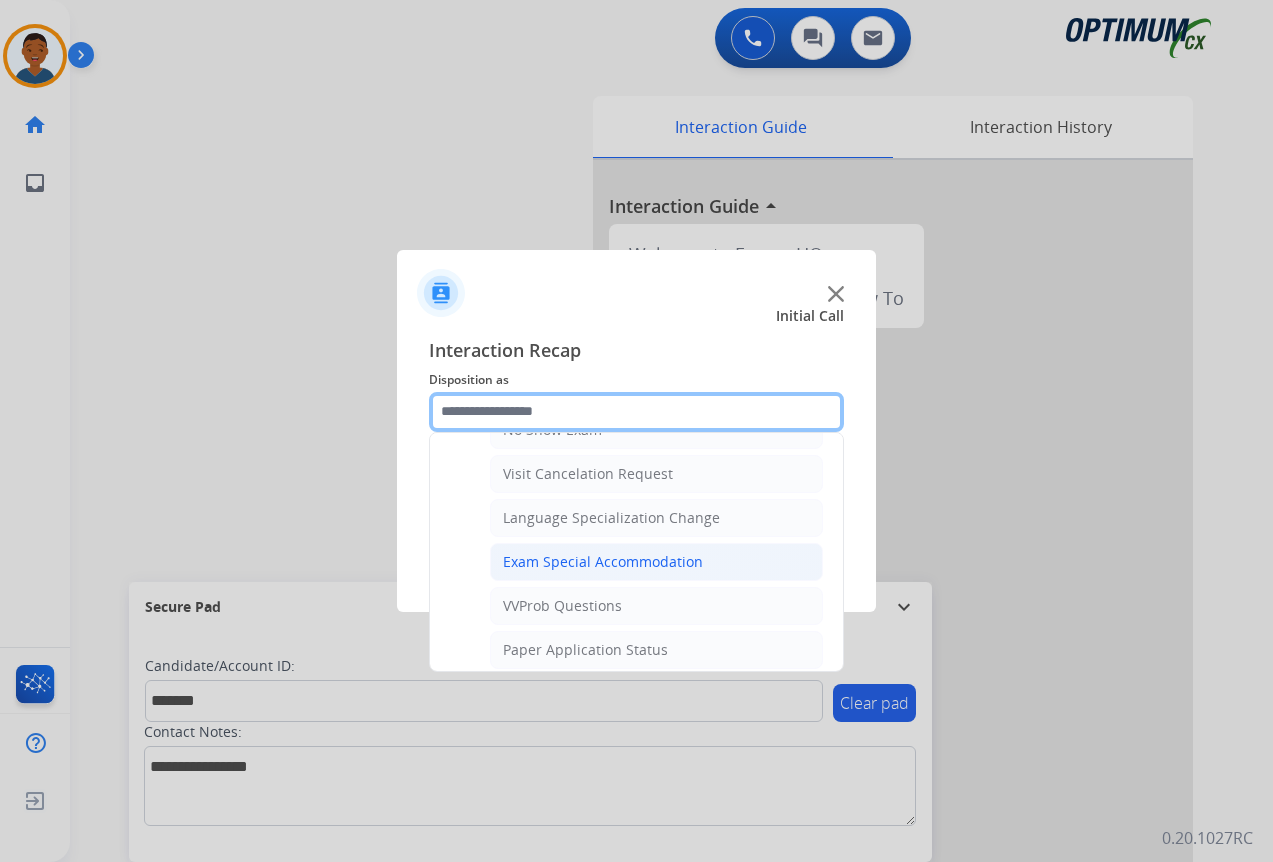 scroll, scrollTop: 1036, scrollLeft: 0, axis: vertical 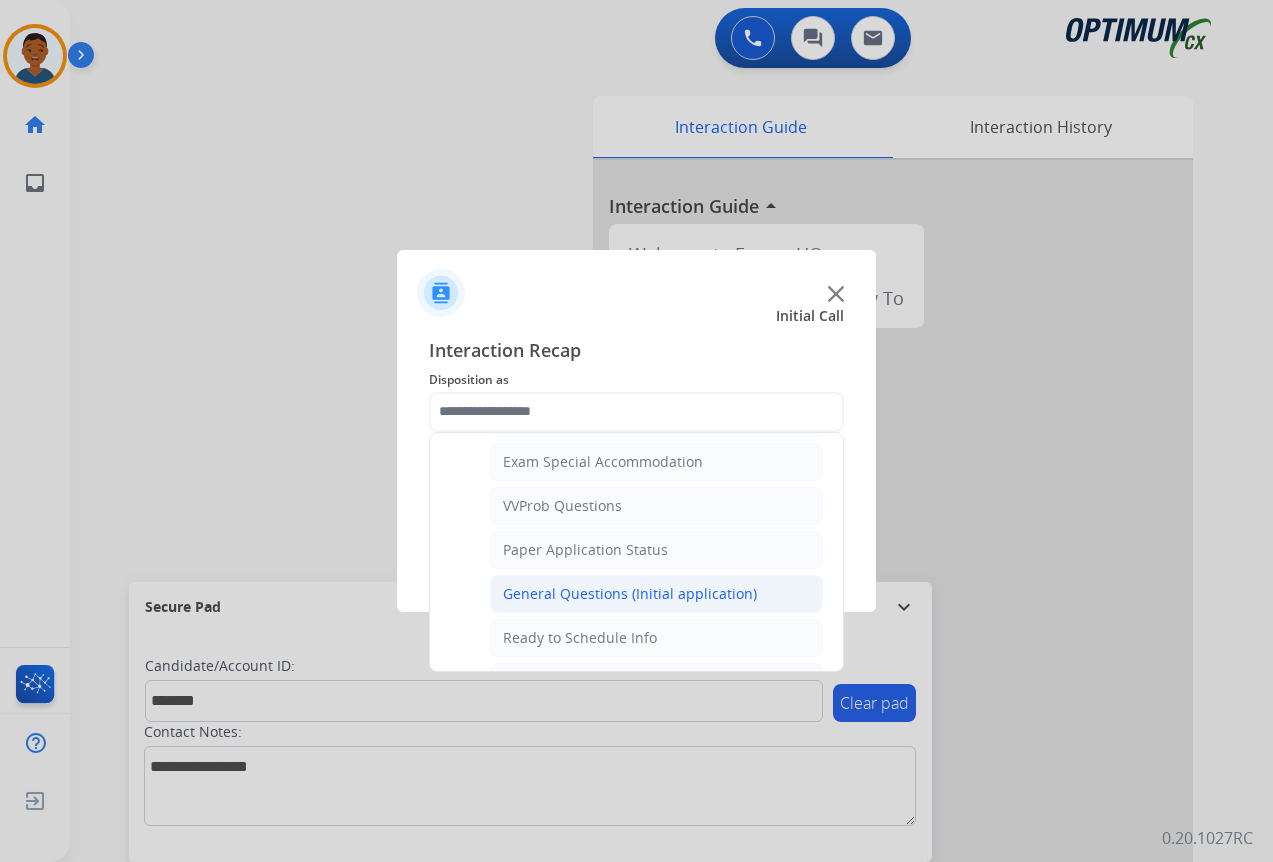 click on "General Questions (Initial application)" 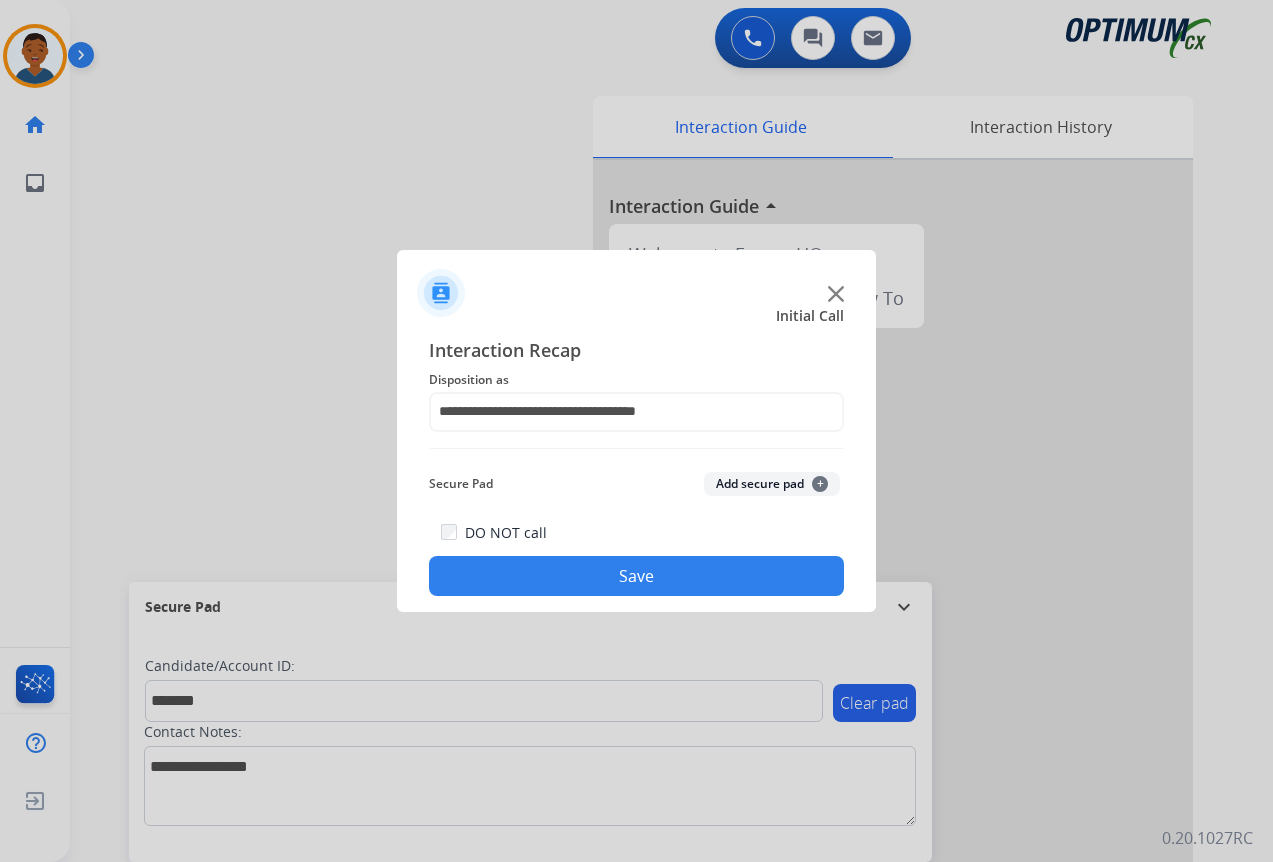 click on "Add secure pad  +" 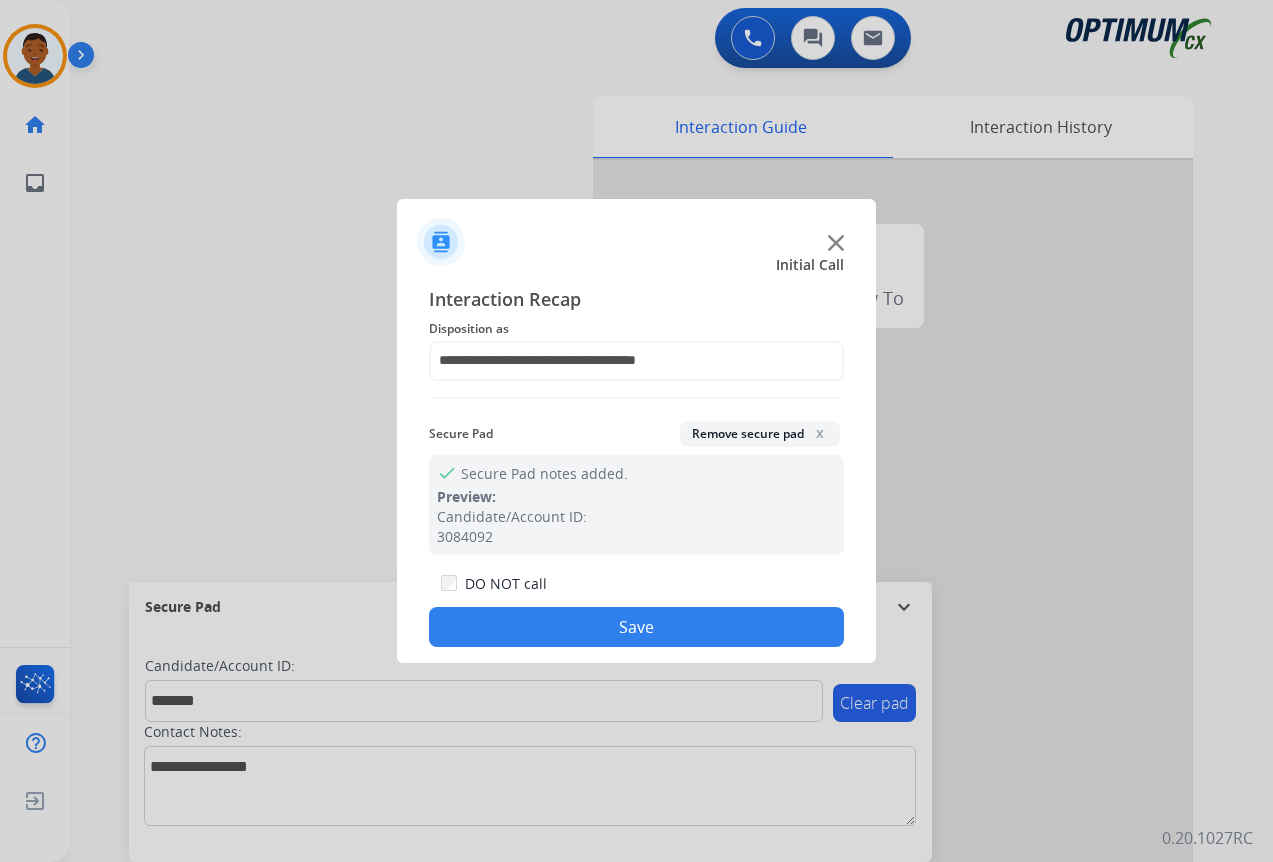click on "Save" 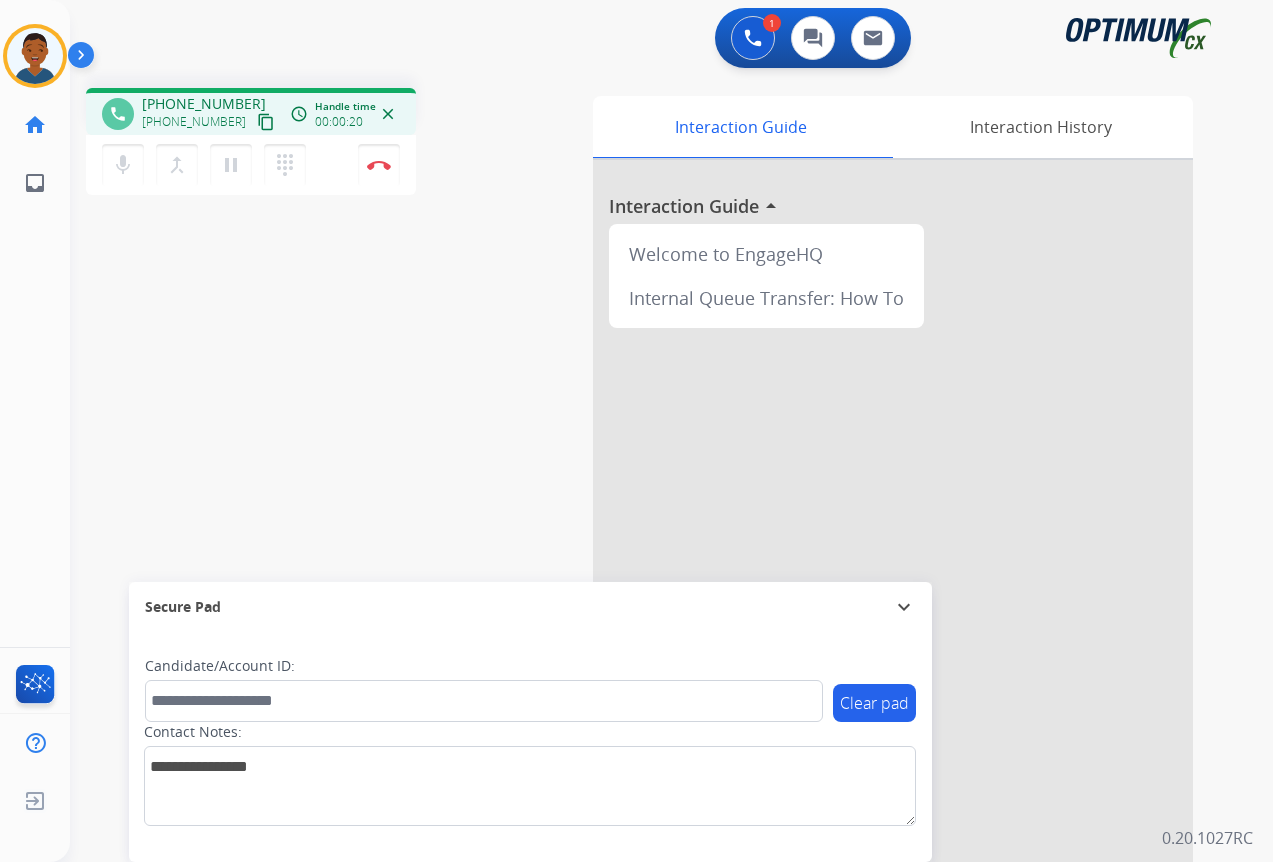 click on "content_copy" at bounding box center (266, 122) 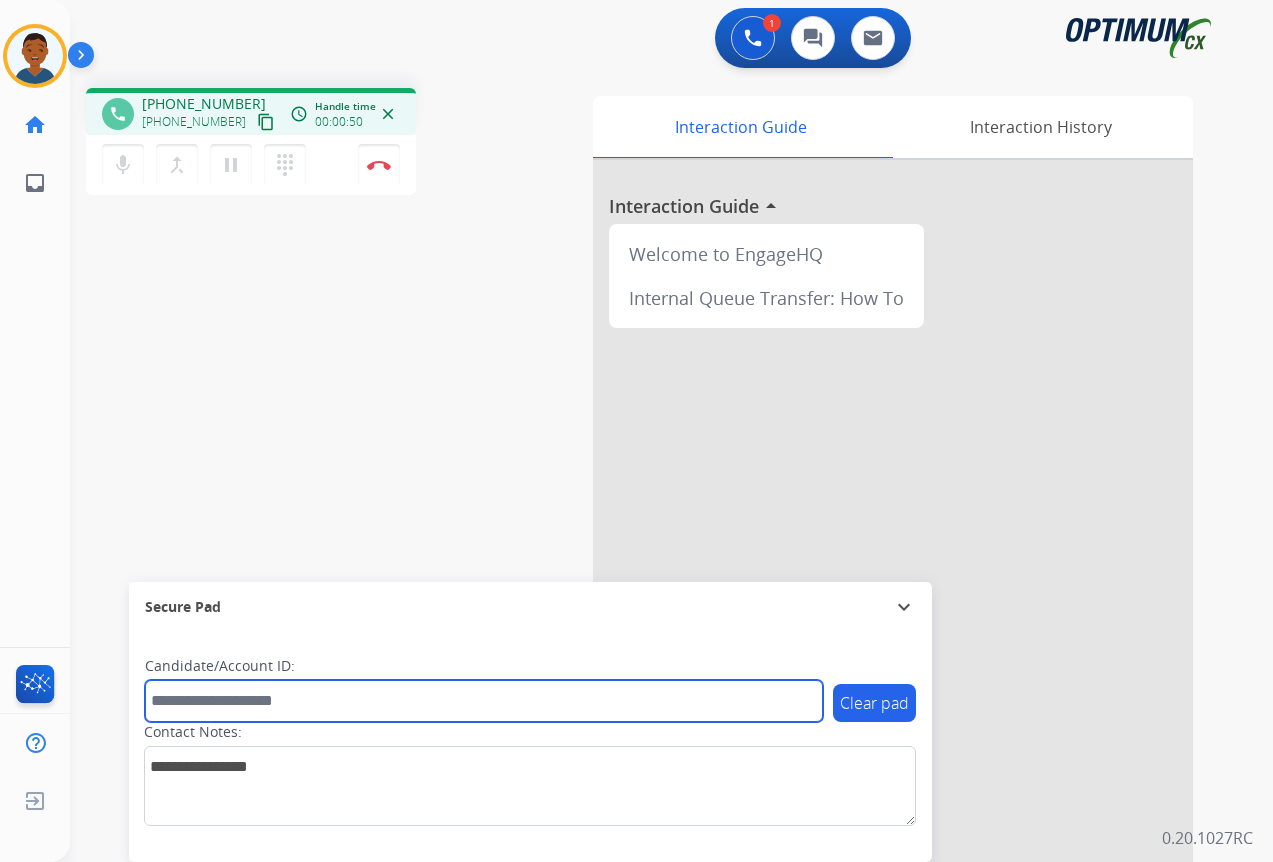 click at bounding box center (484, 701) 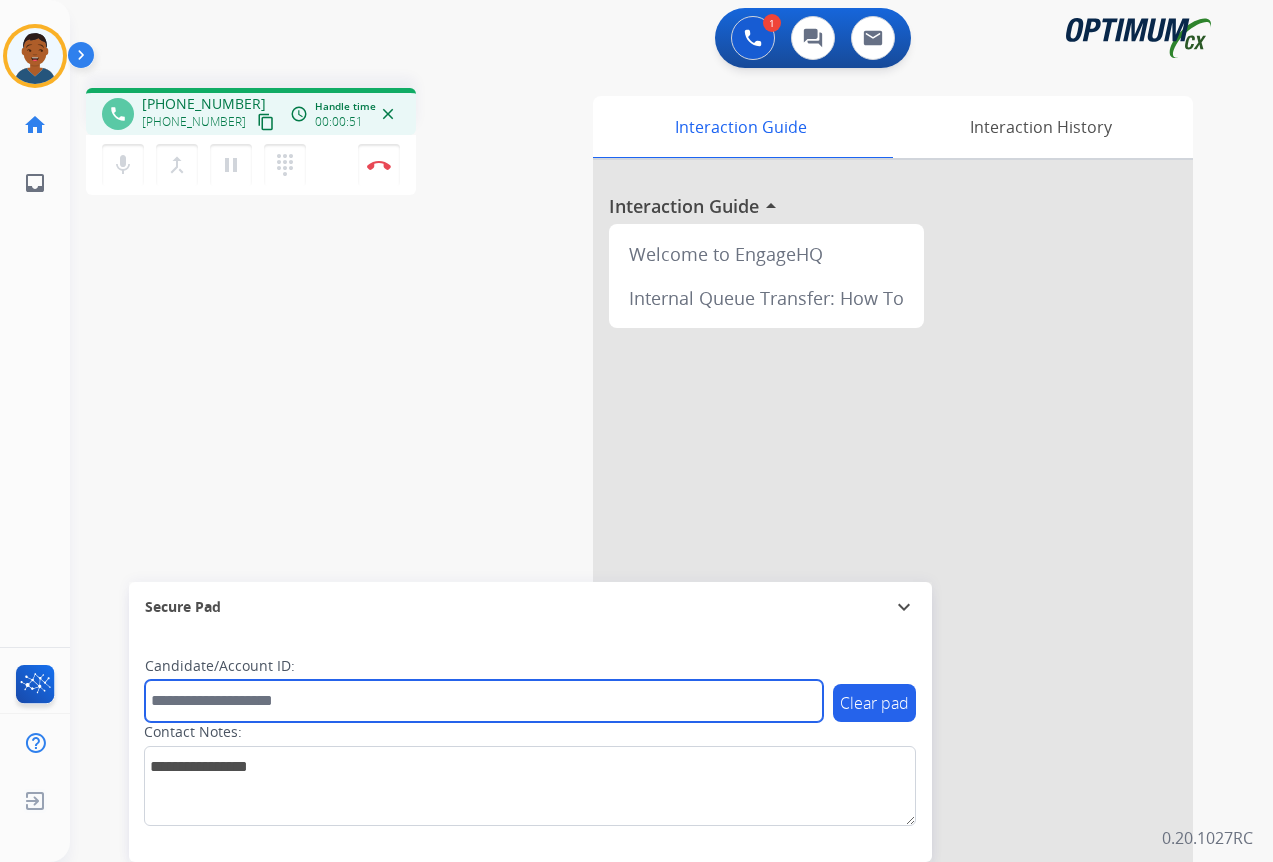 paste on "*******" 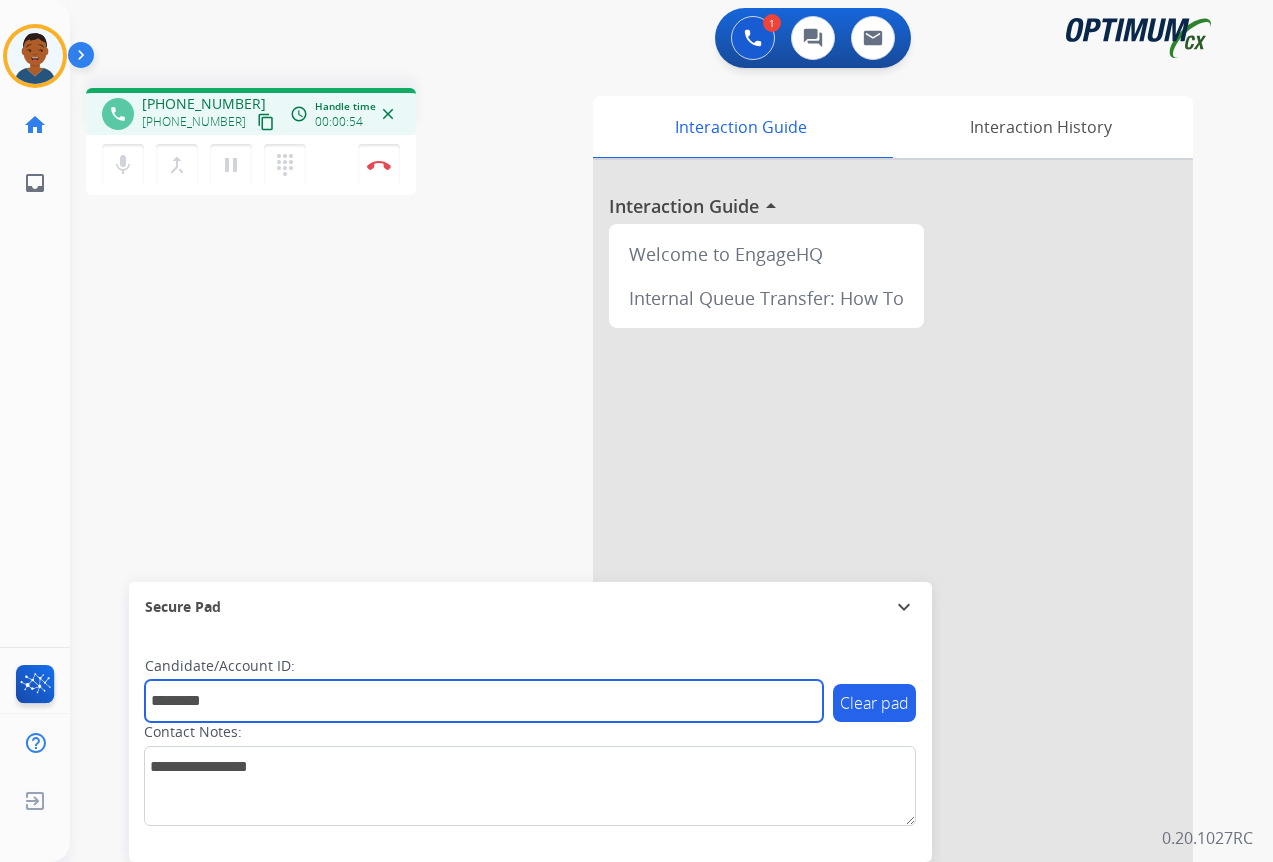 type on "*******" 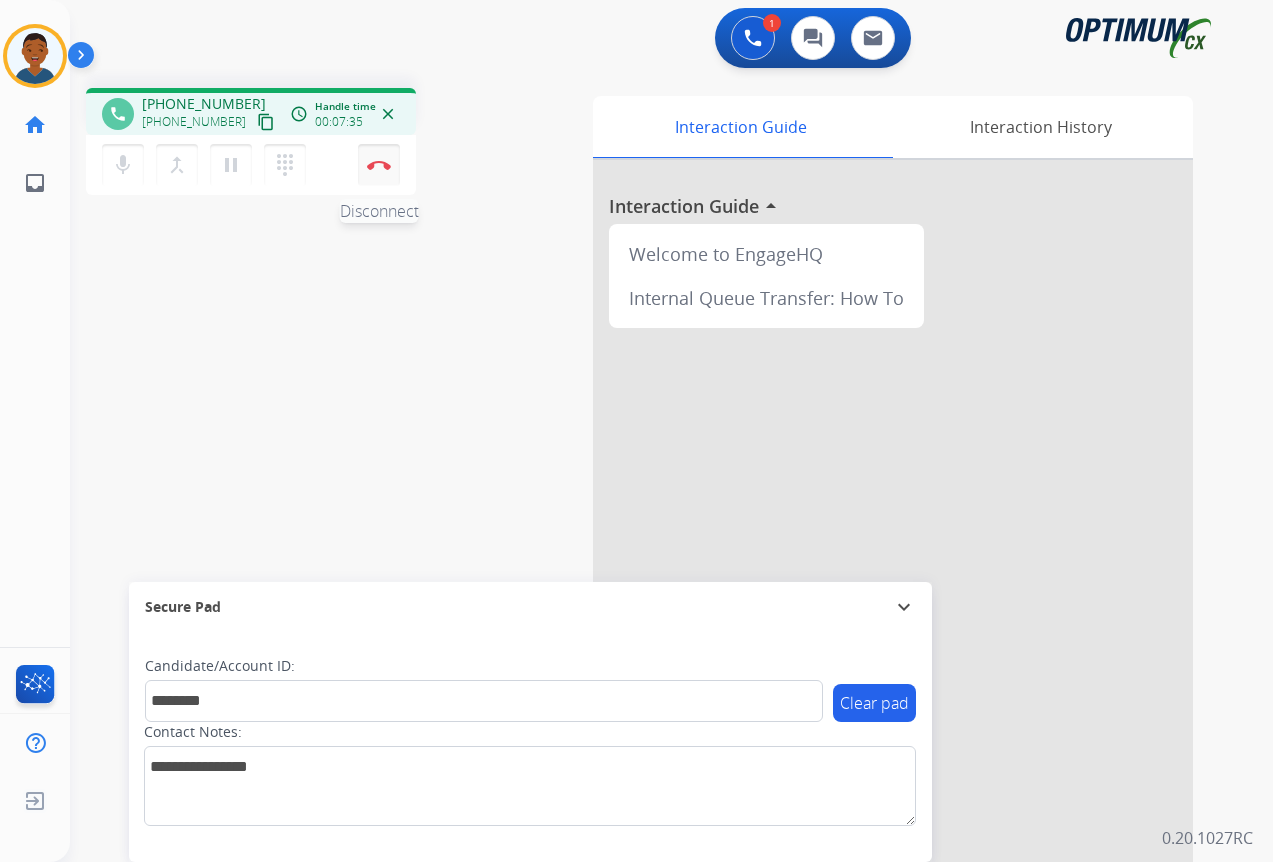 click at bounding box center [379, 165] 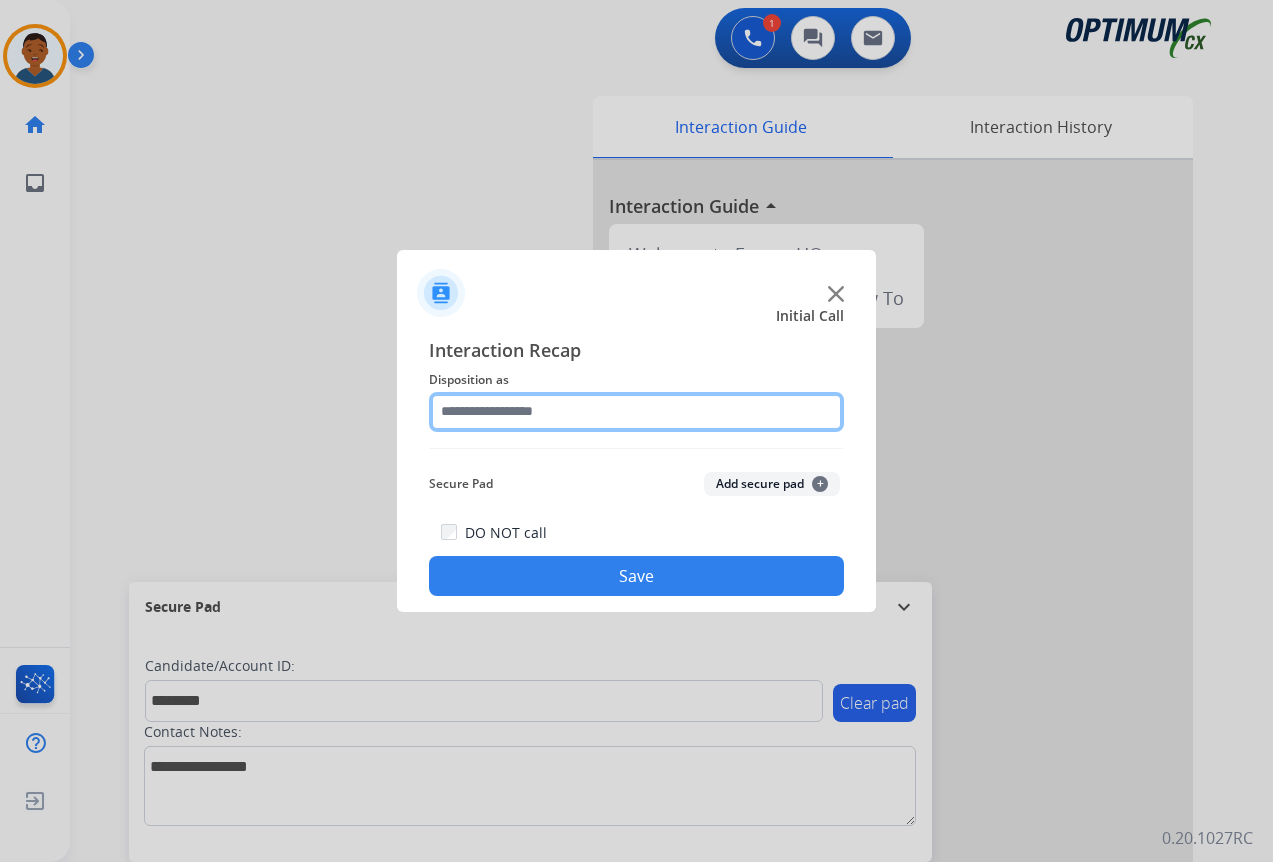 click 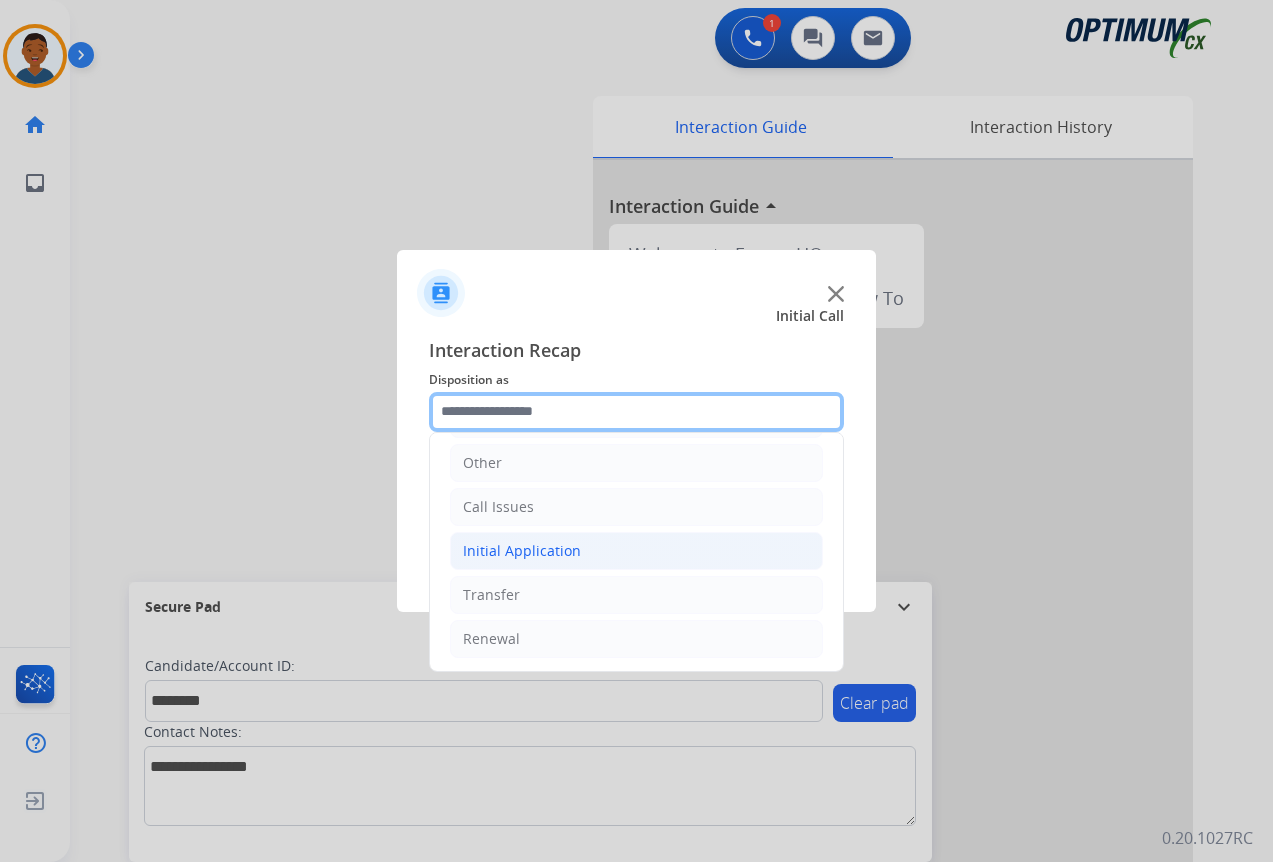 scroll, scrollTop: 136, scrollLeft: 0, axis: vertical 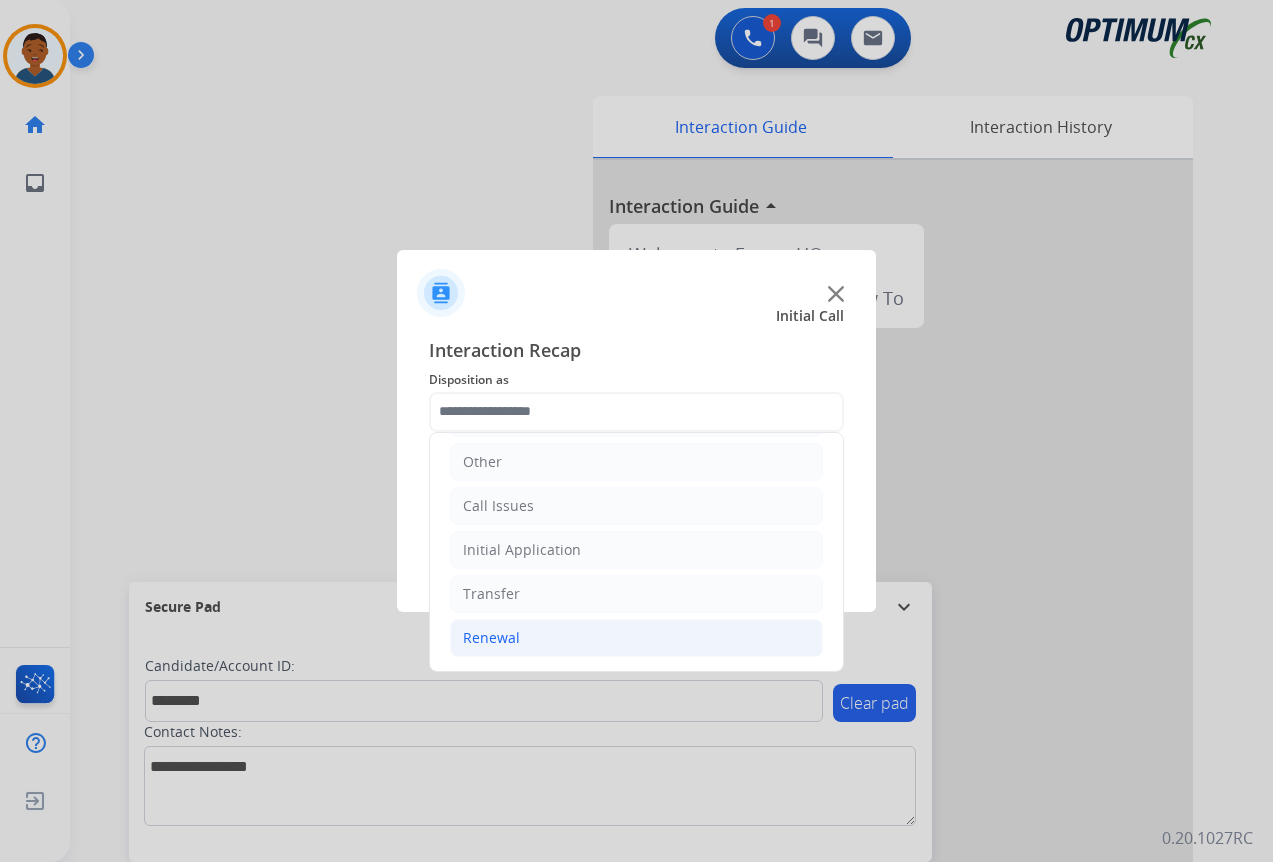 click on "Renewal" 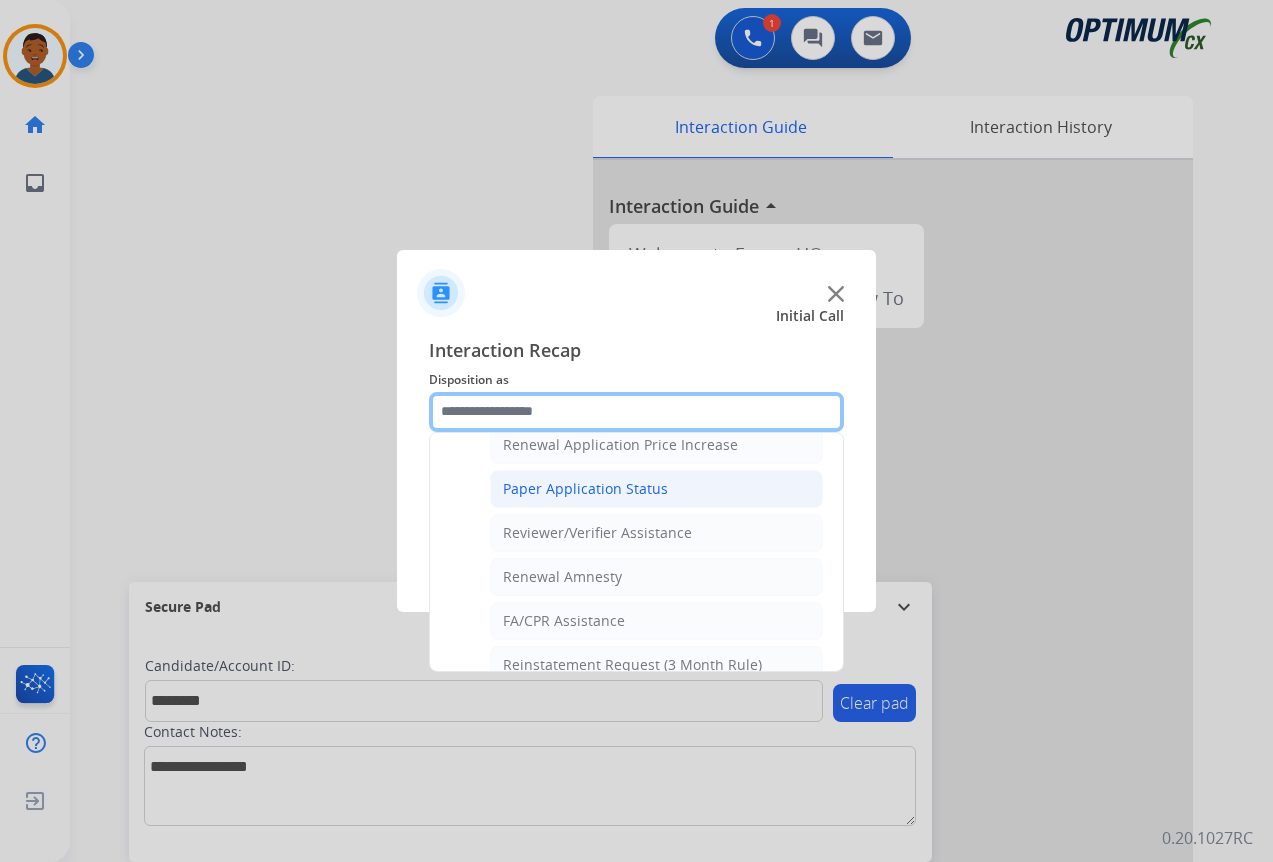 scroll, scrollTop: 736, scrollLeft: 0, axis: vertical 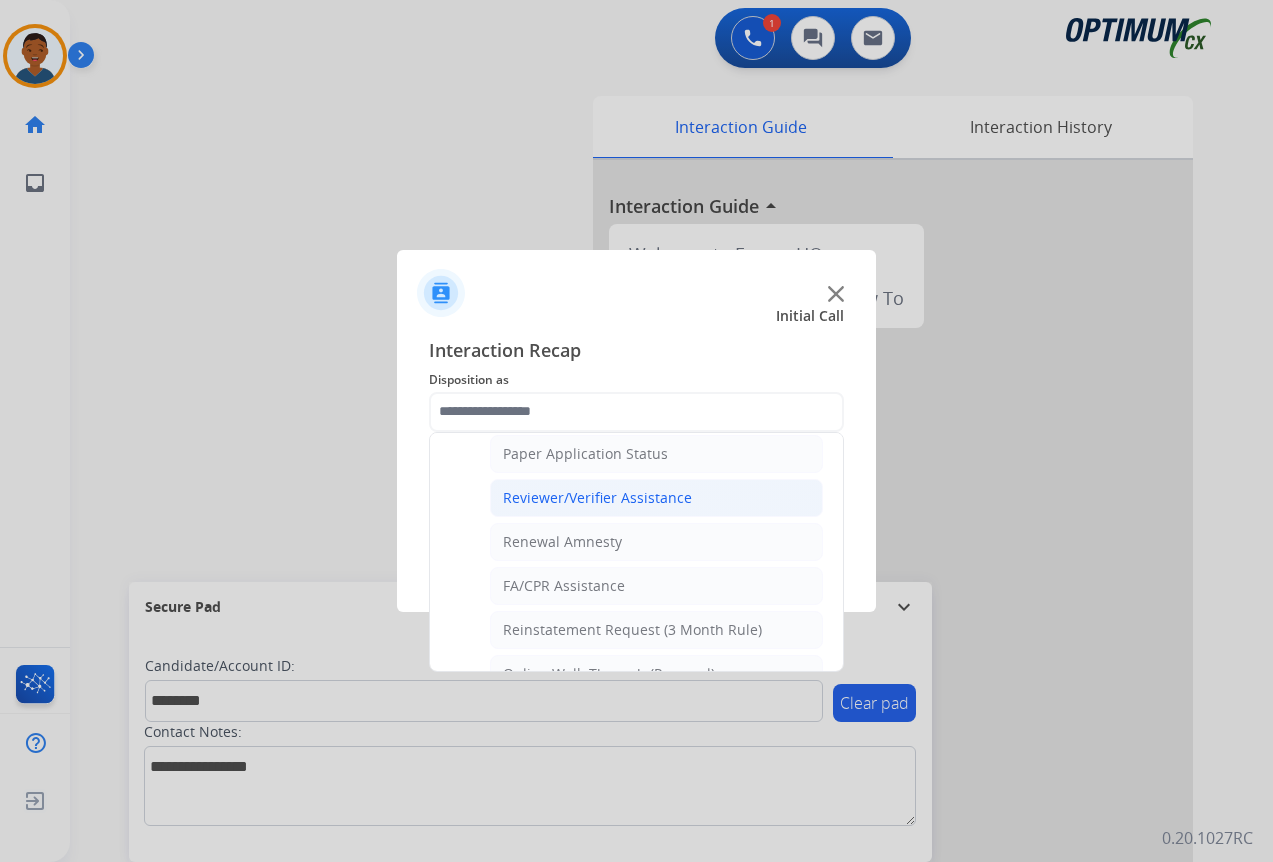 click on "Reviewer/Verifier Assistance" 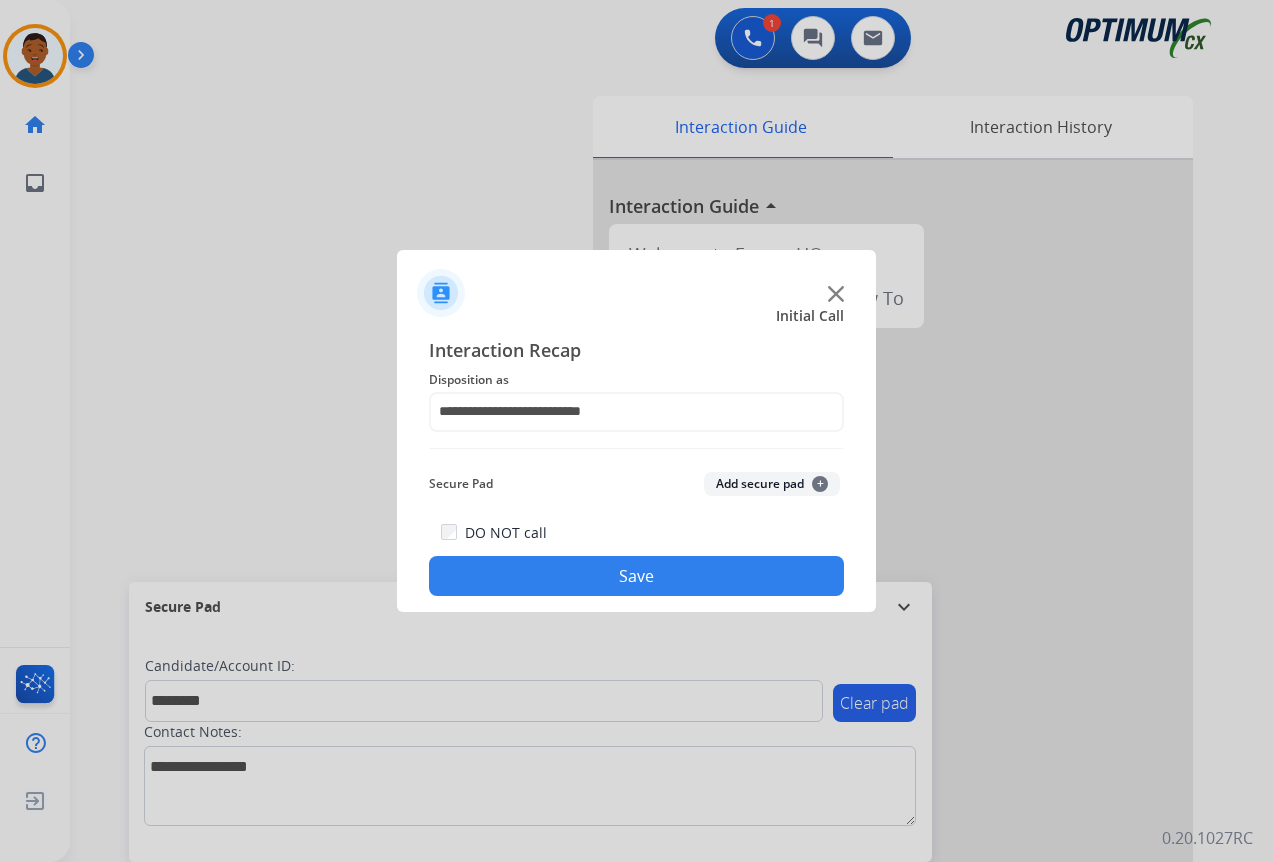 click on "Add secure pad  +" 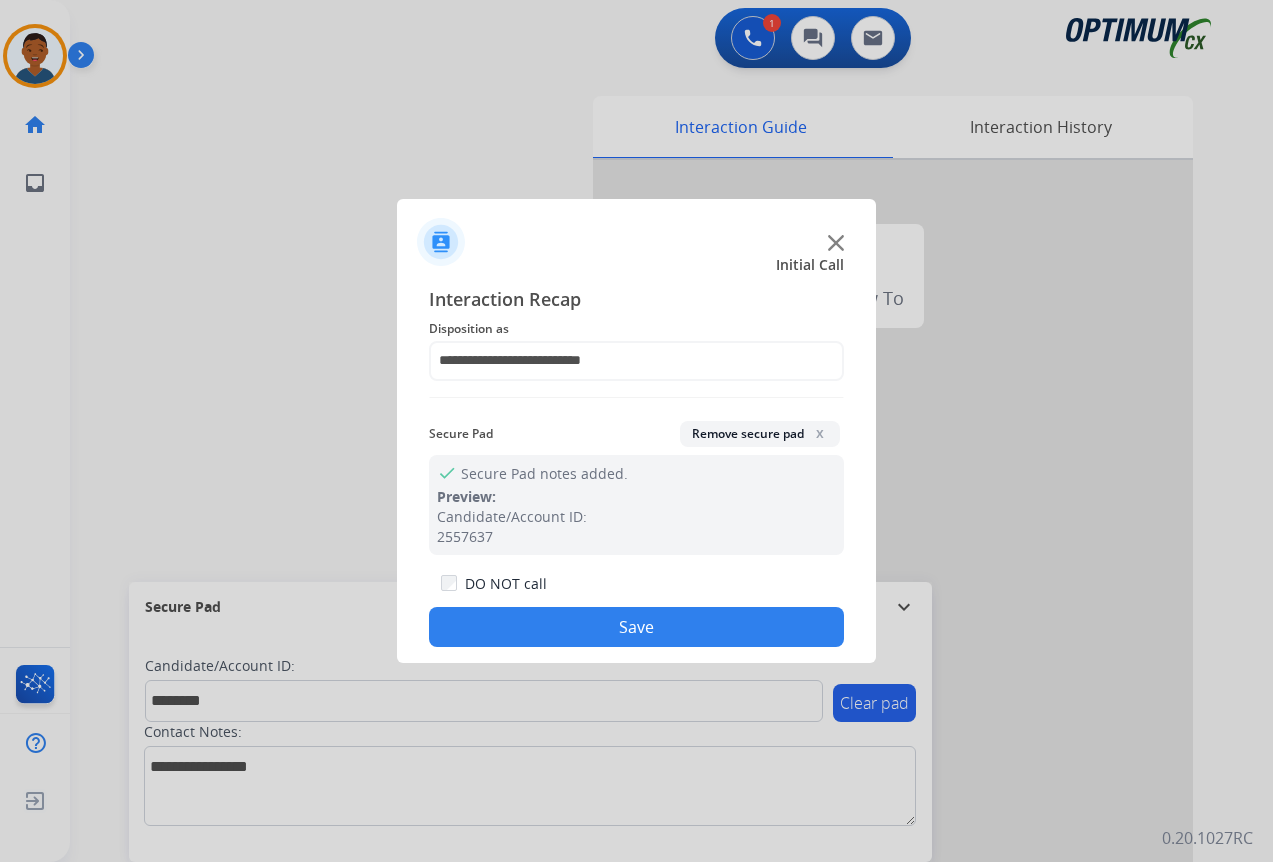 click on "Save" 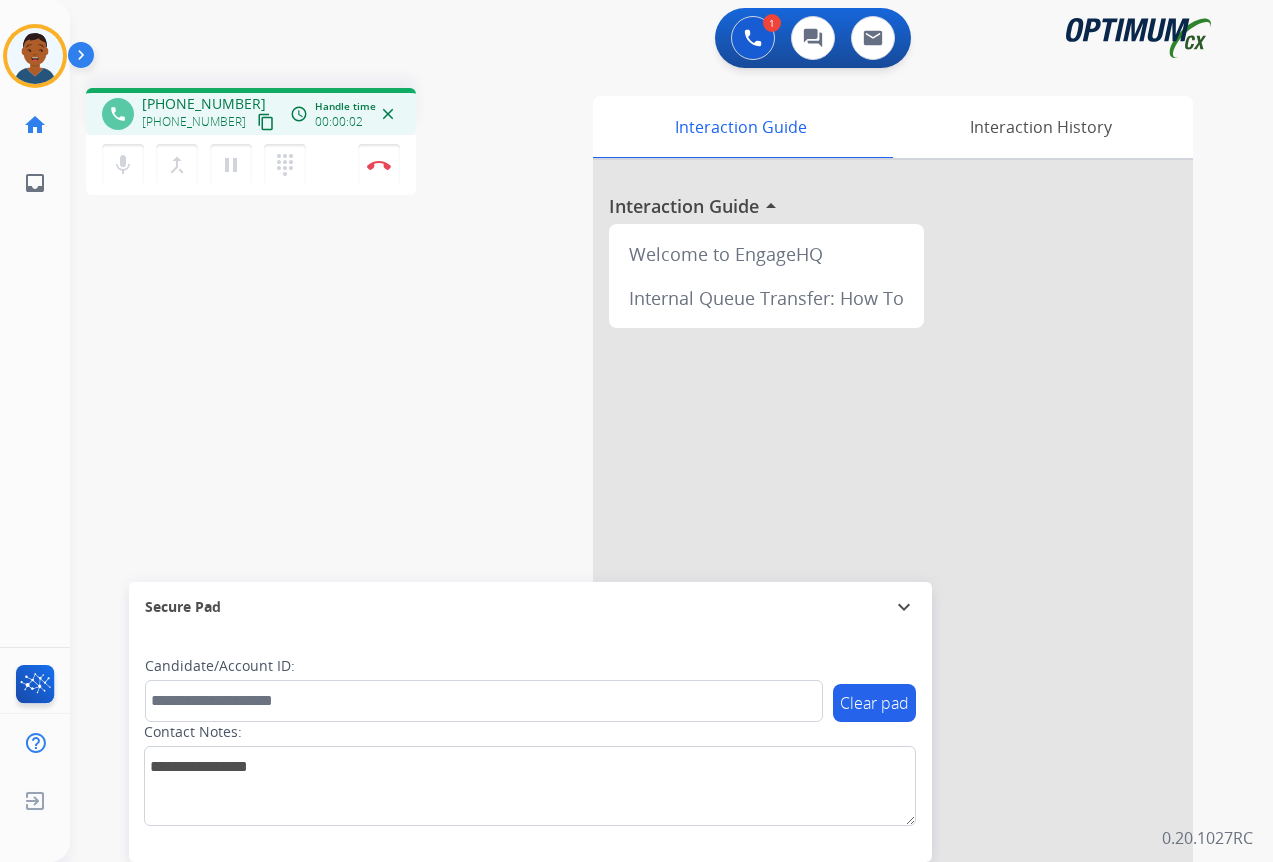 click on "content_copy" at bounding box center (266, 122) 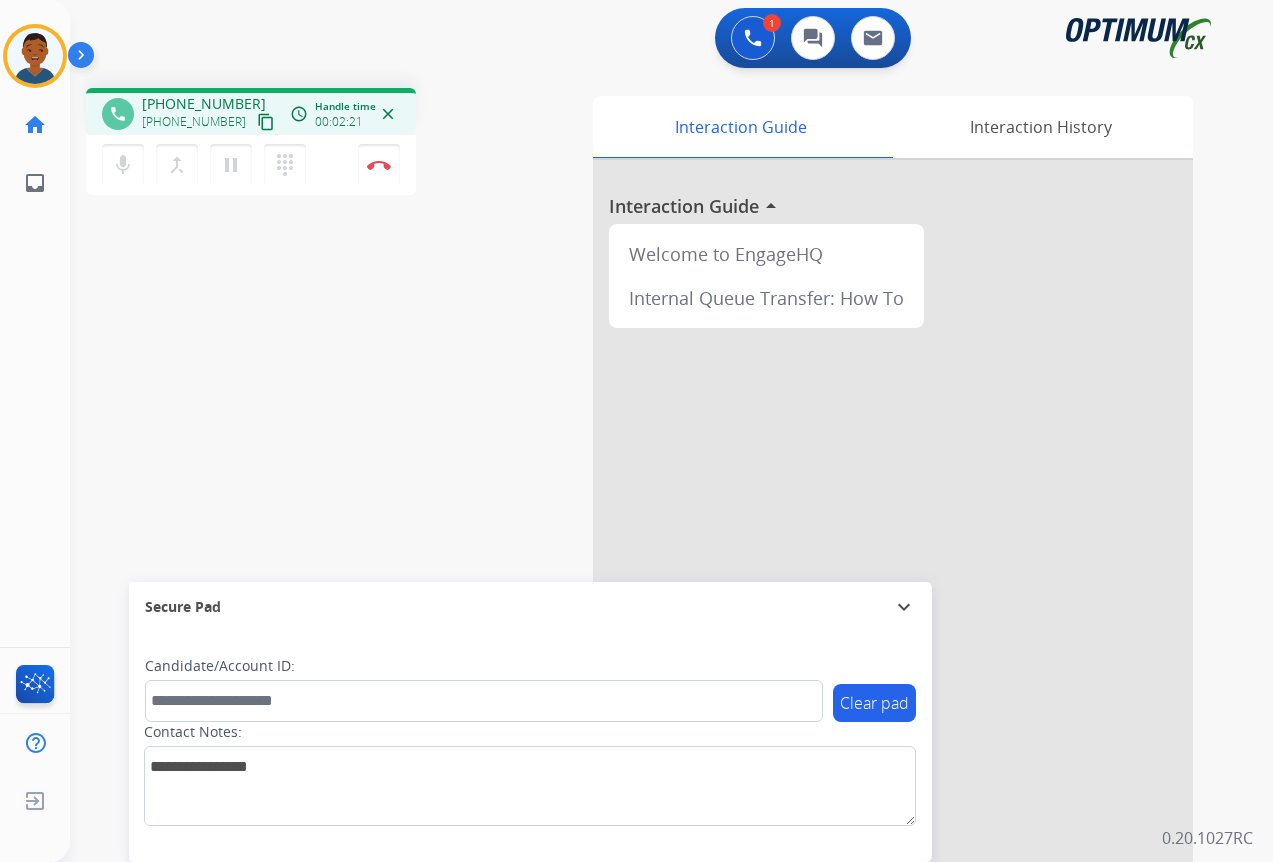 click on "content_copy" at bounding box center [266, 122] 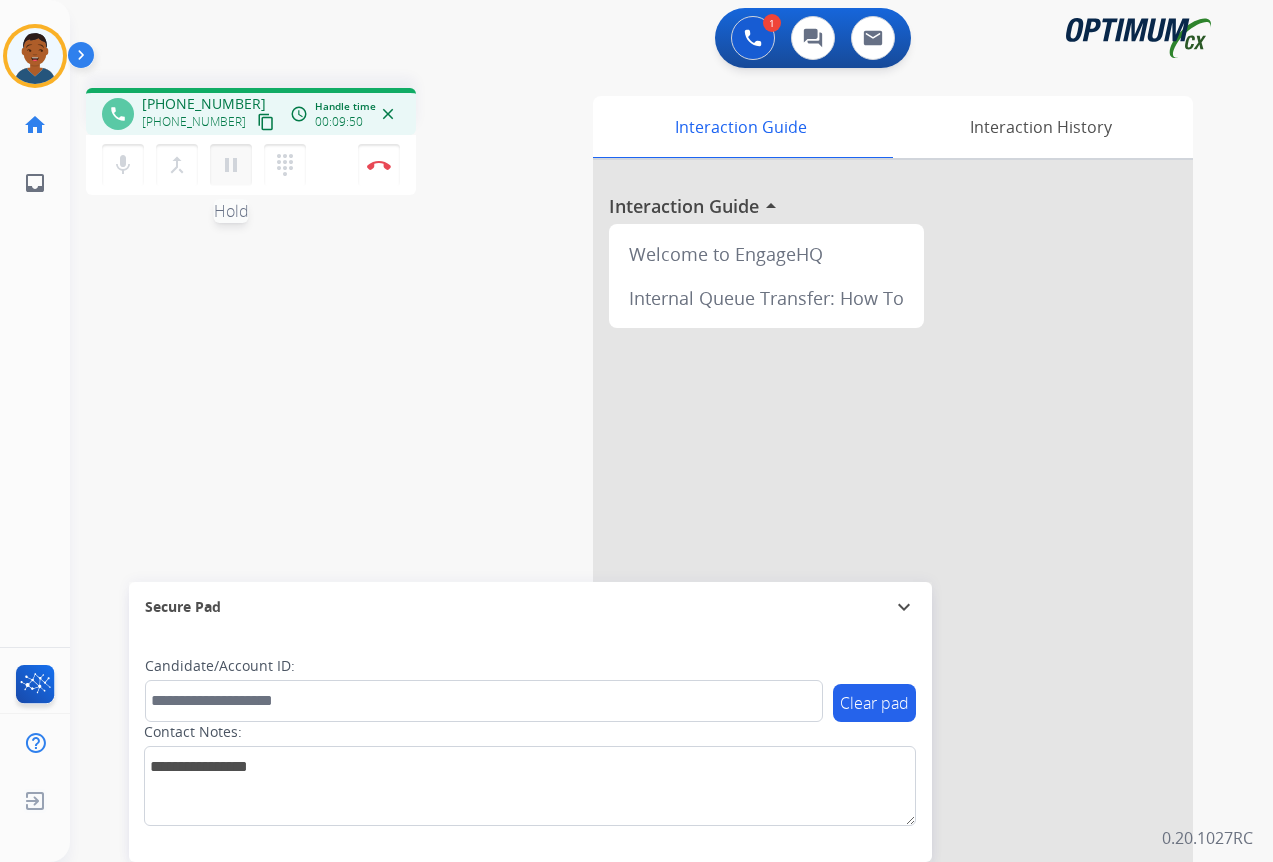 click on "pause" at bounding box center (231, 165) 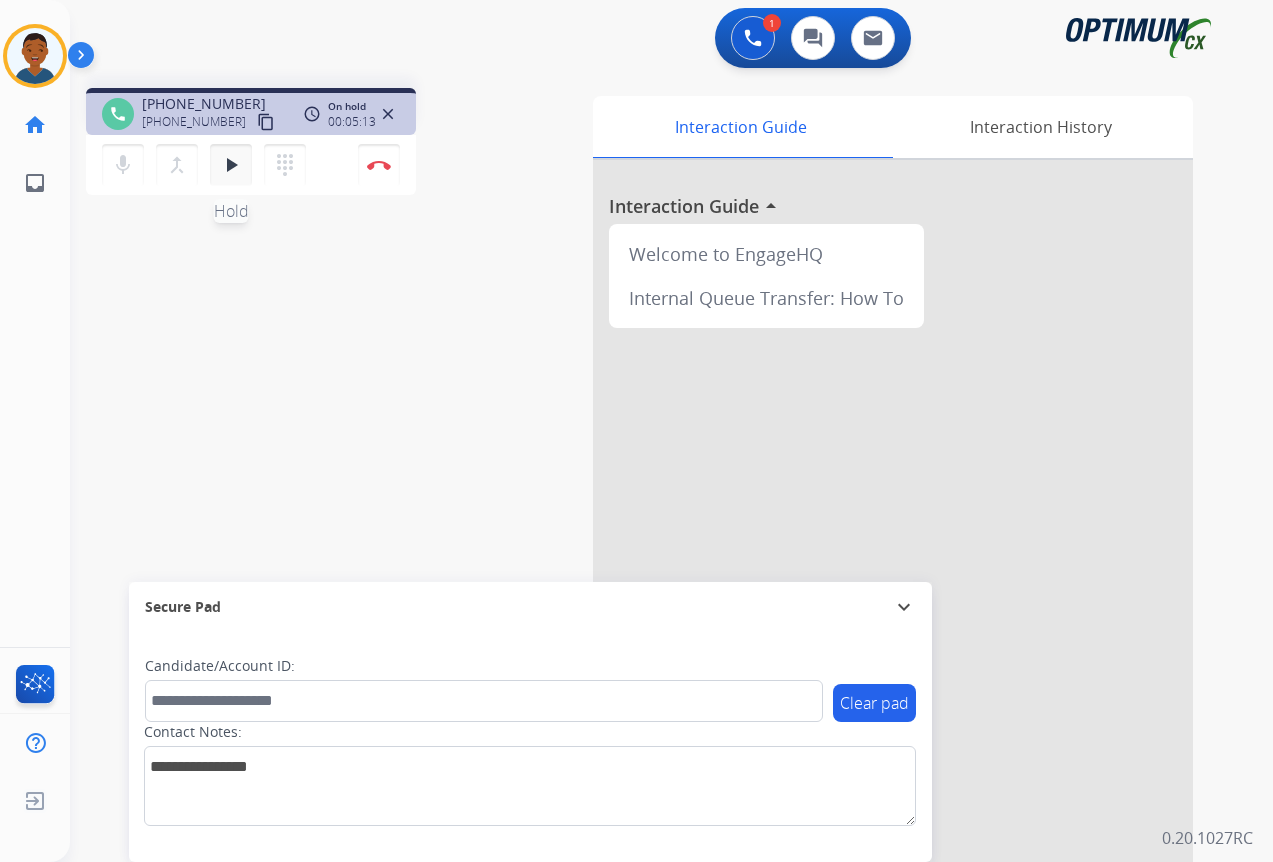 click on "play_arrow" at bounding box center [231, 165] 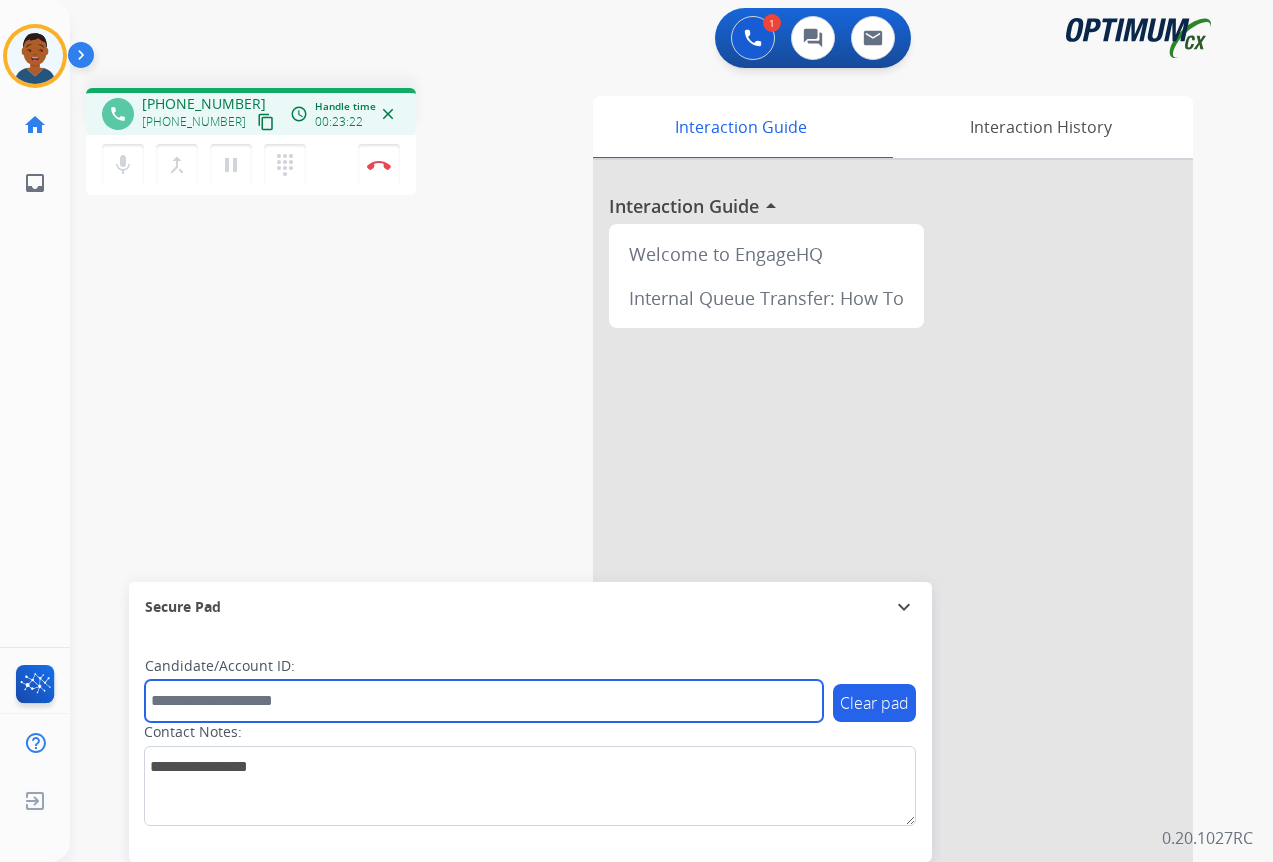click at bounding box center (484, 701) 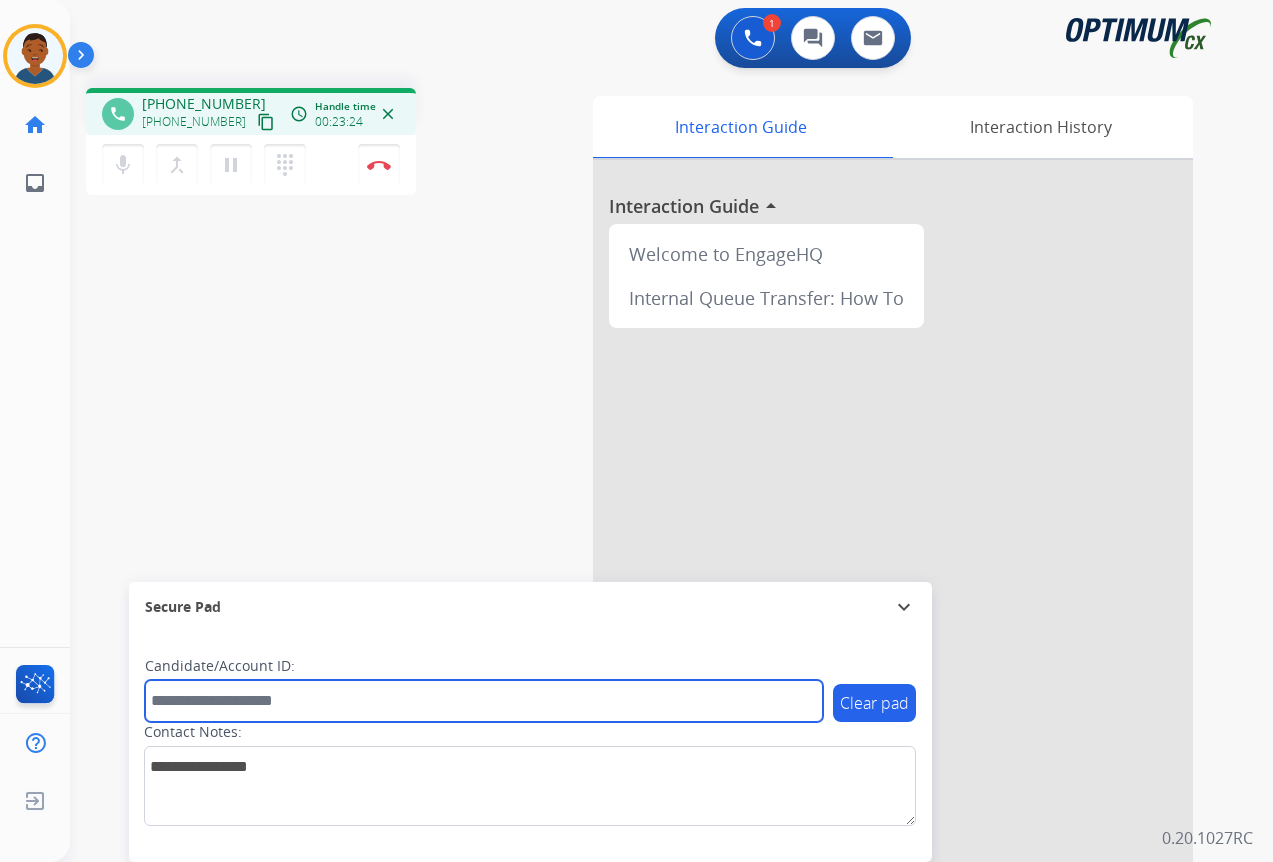 paste on "*******" 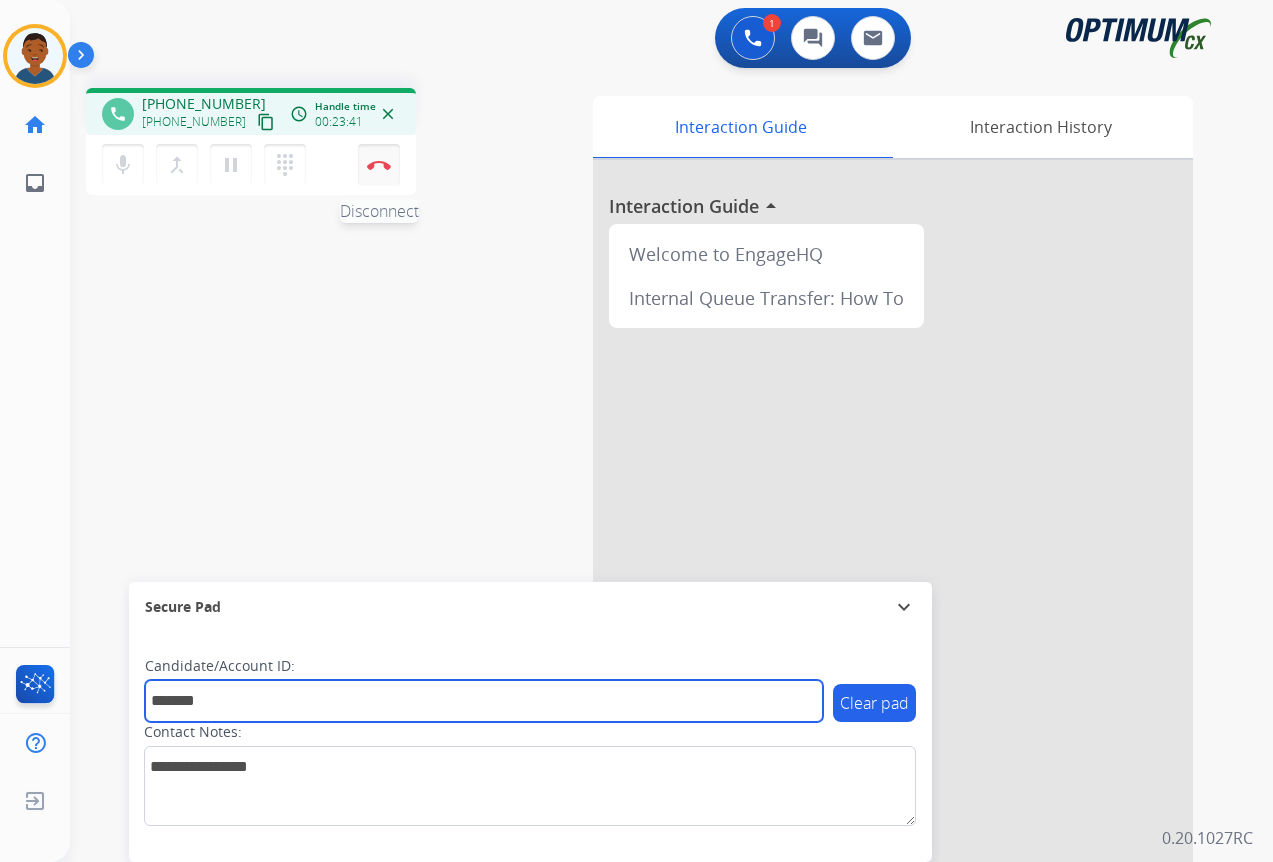 type on "*******" 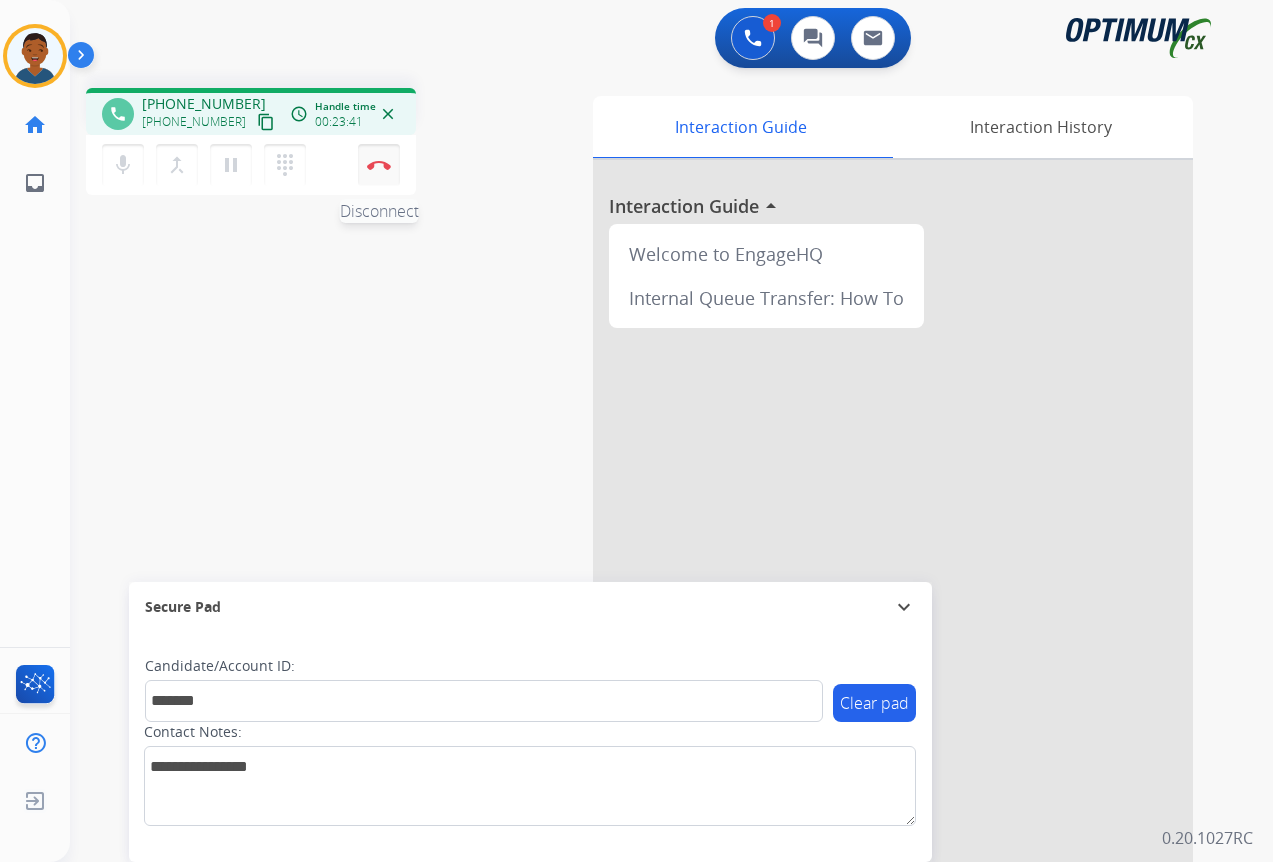 click at bounding box center (379, 165) 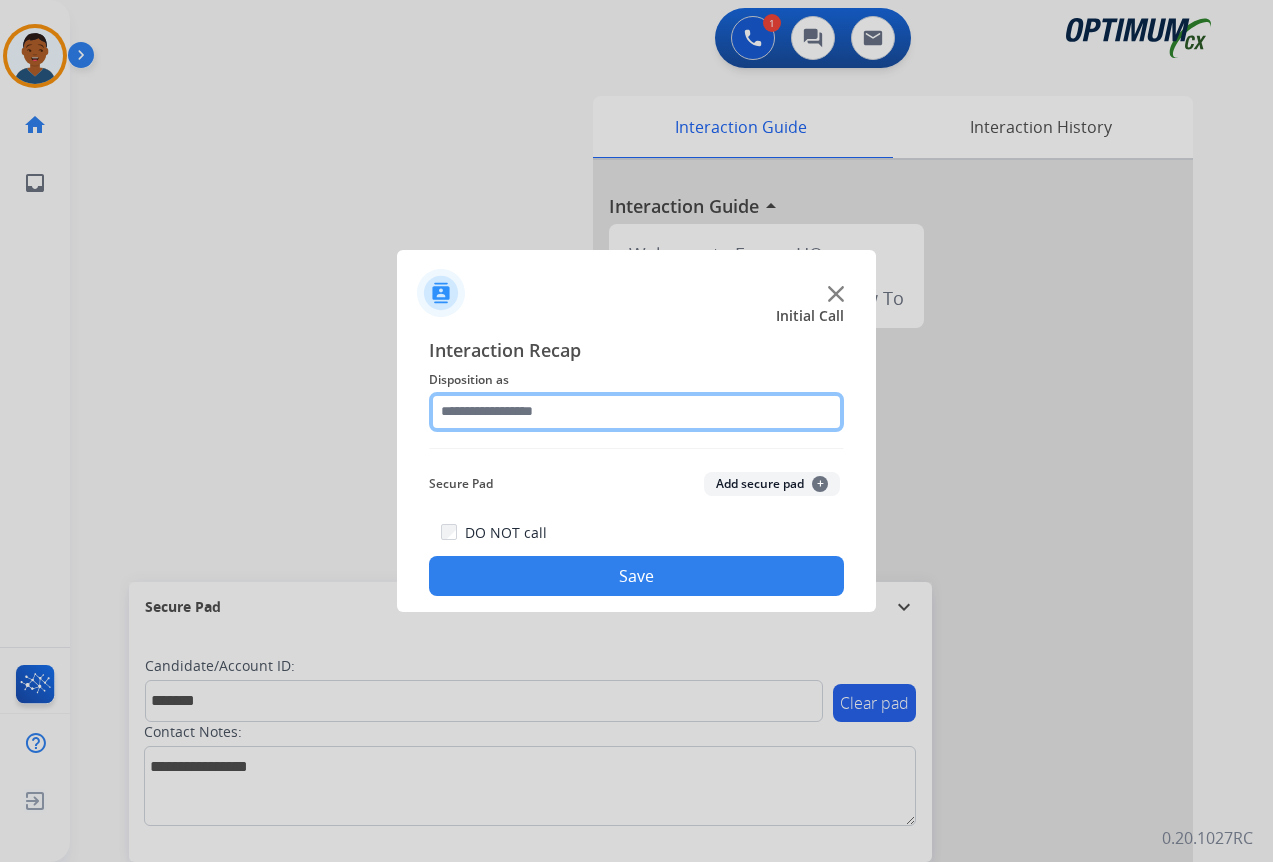 click 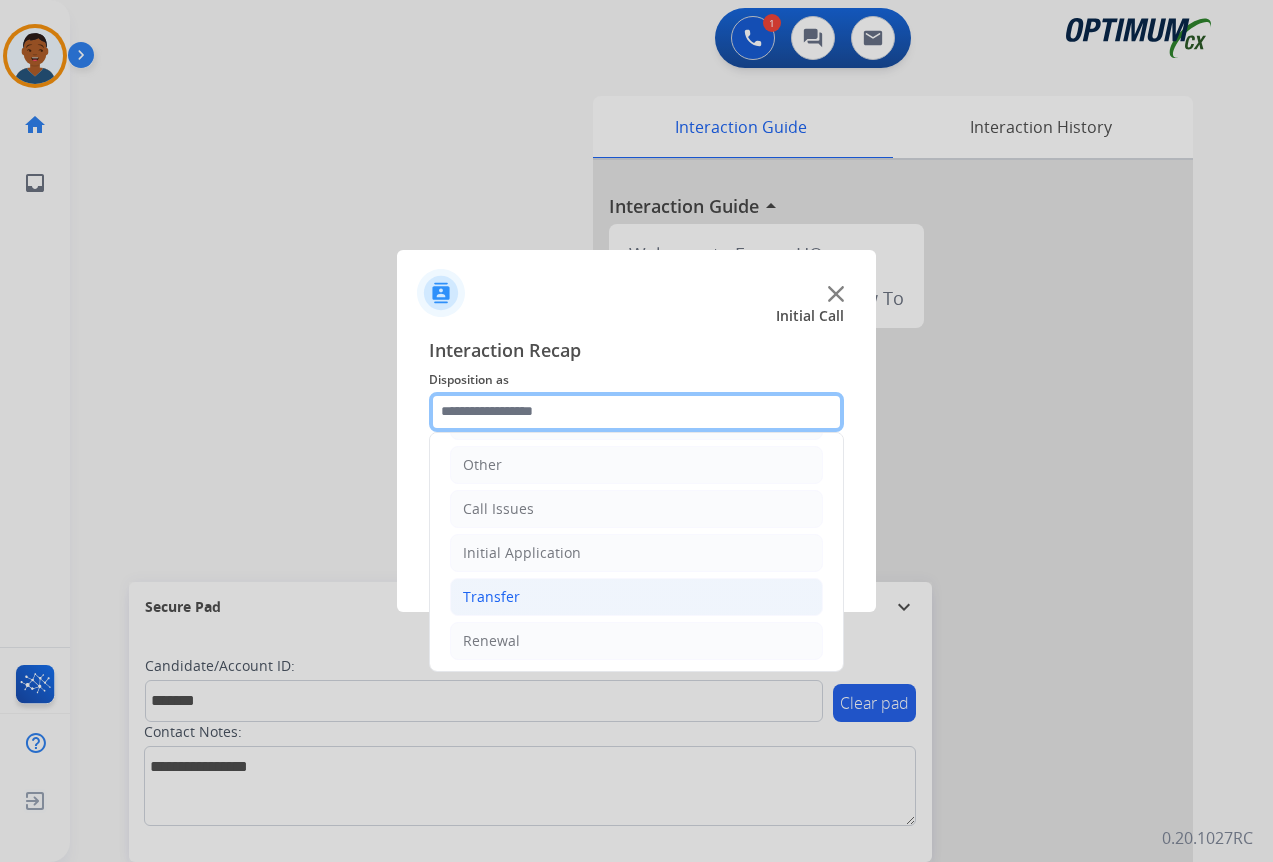 scroll, scrollTop: 136, scrollLeft: 0, axis: vertical 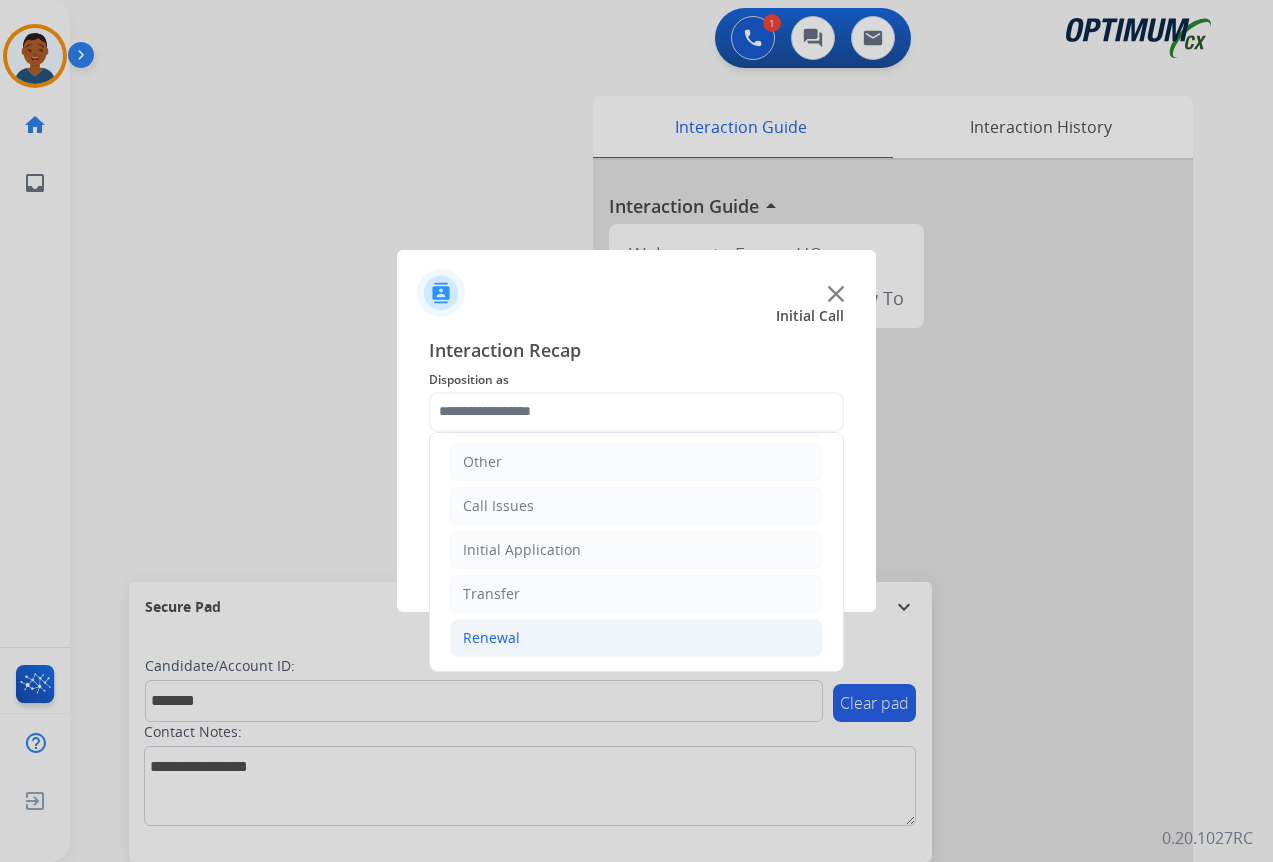 click on "Renewal" 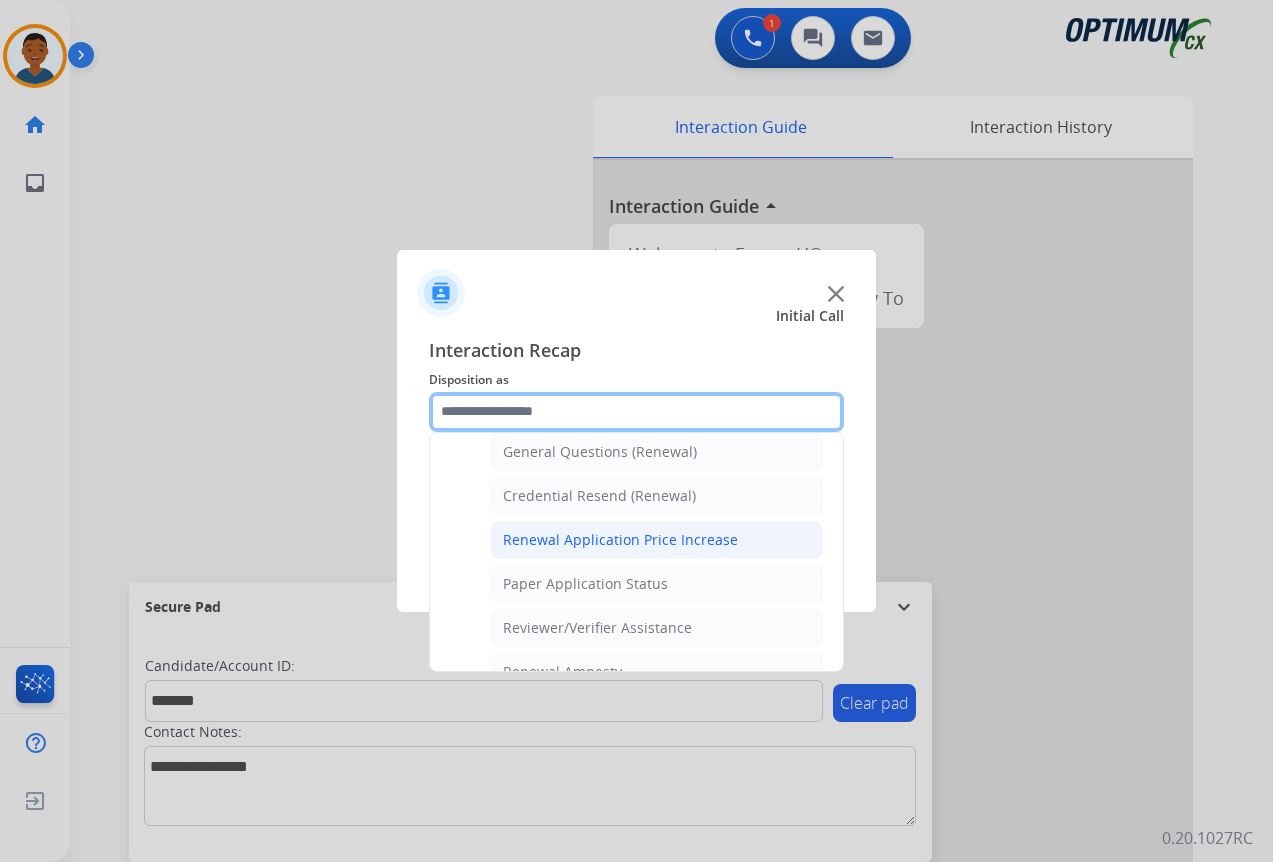 scroll, scrollTop: 636, scrollLeft: 0, axis: vertical 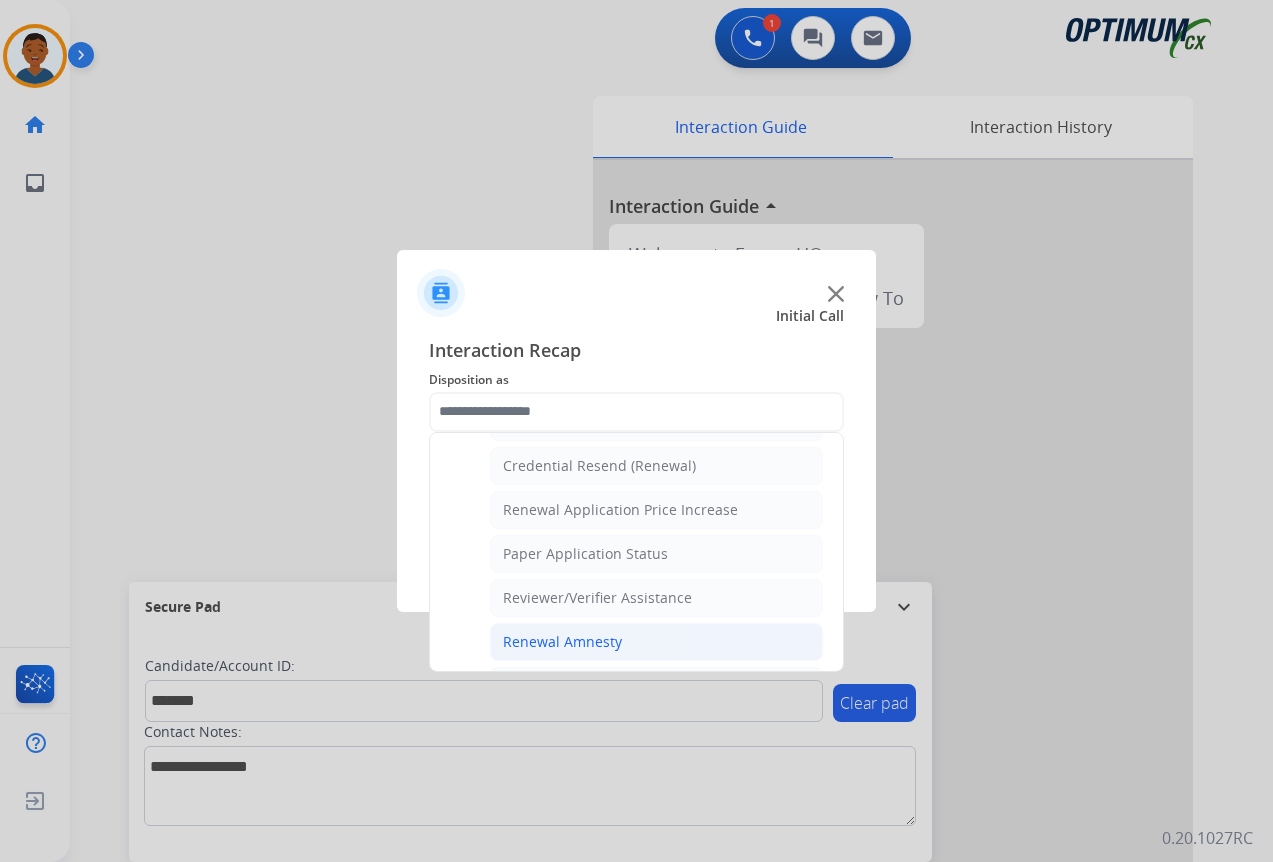 click on "Renewal Amnesty" 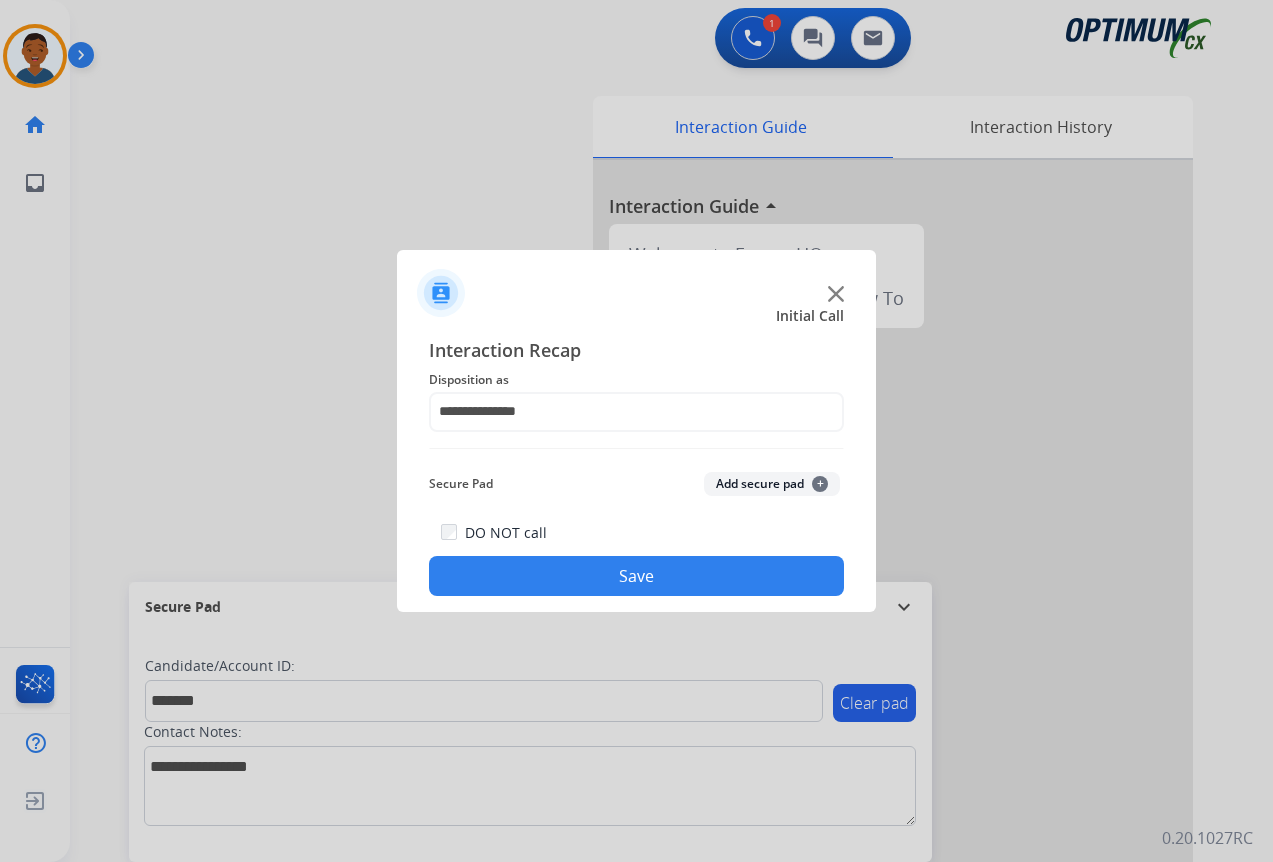click on "Add secure pad  +" 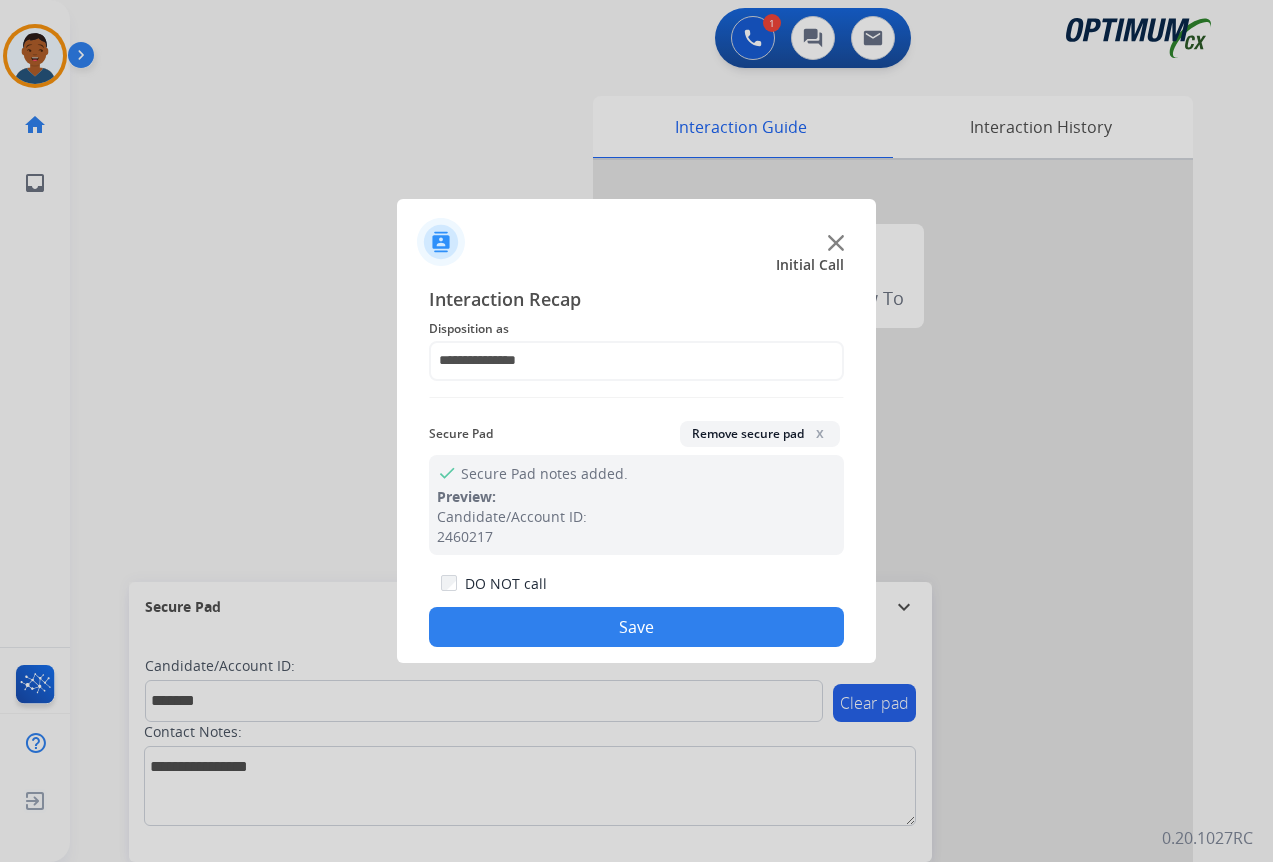 click on "Save" 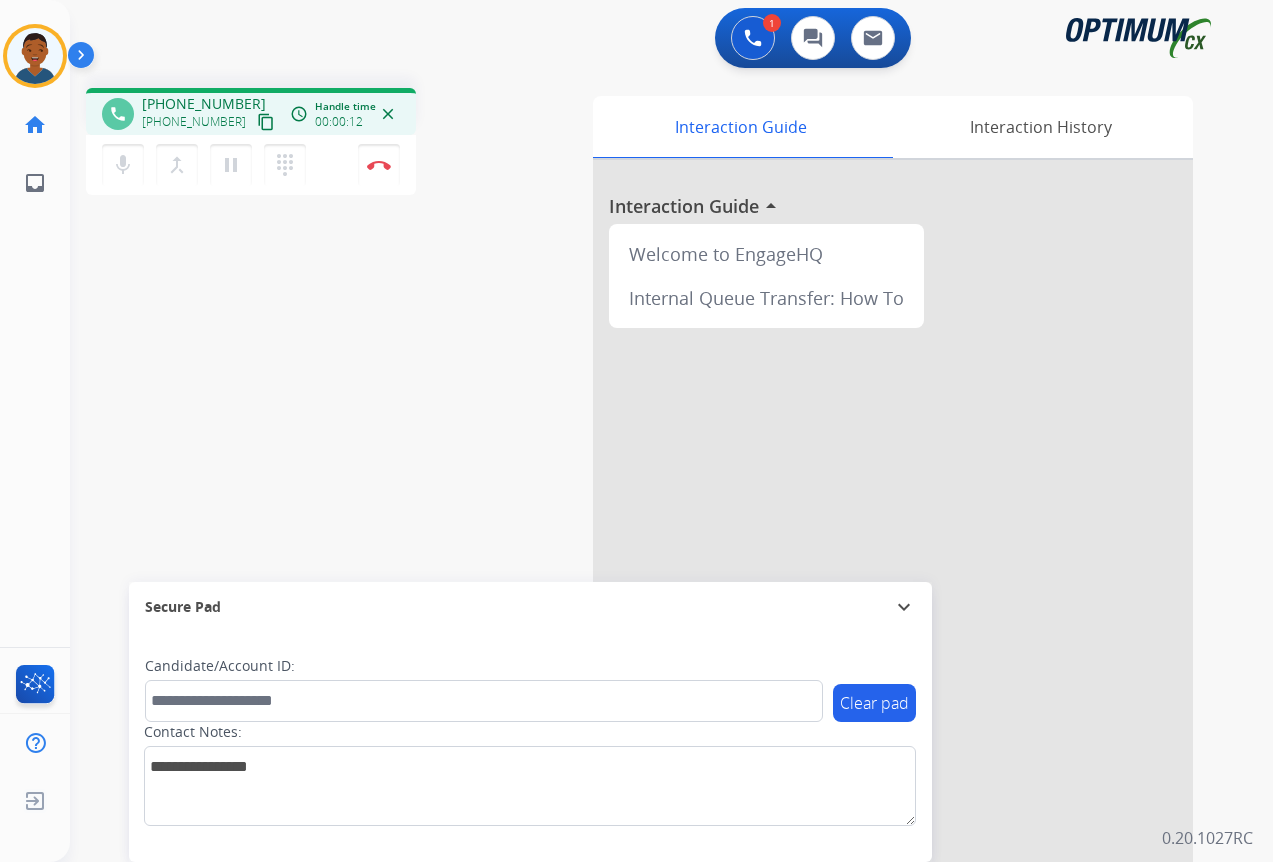 click on "content_copy" at bounding box center (266, 122) 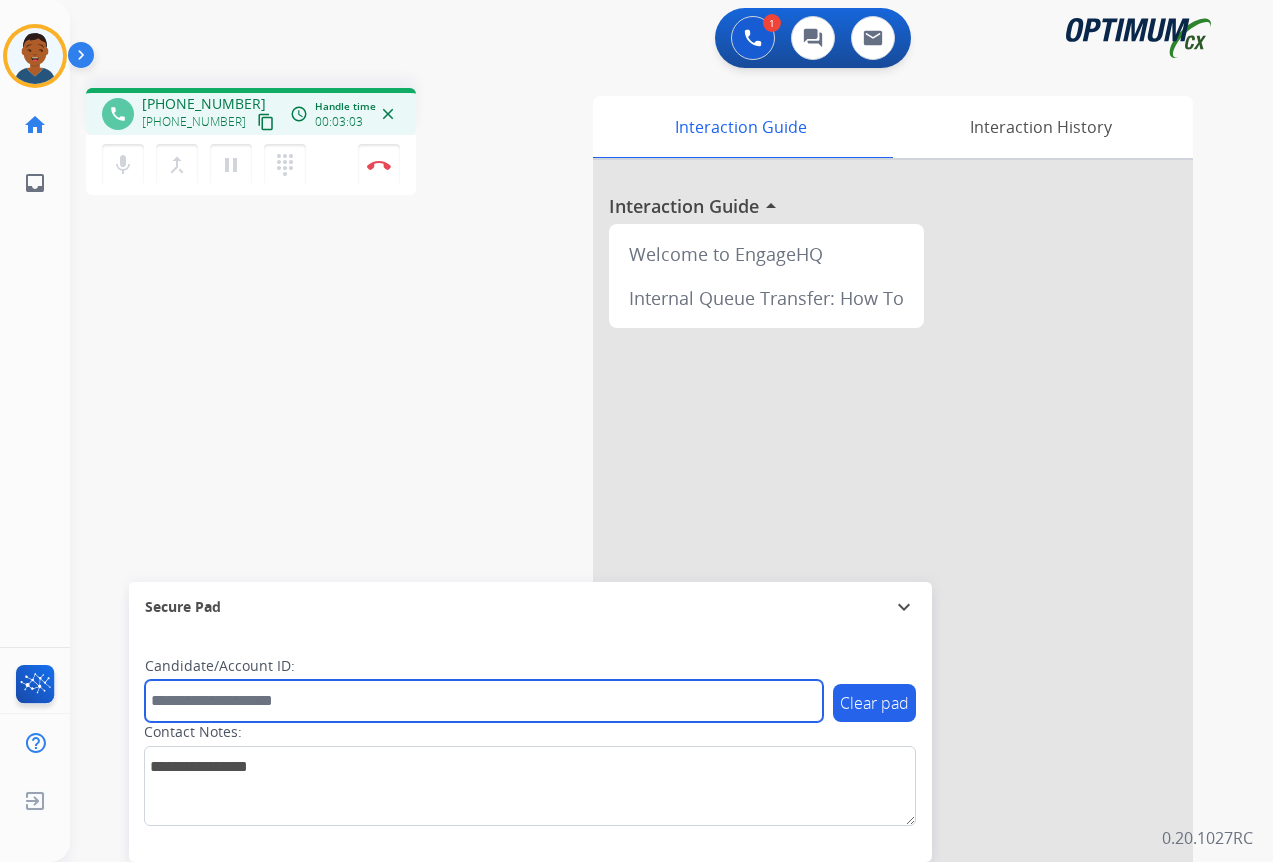 click at bounding box center (484, 701) 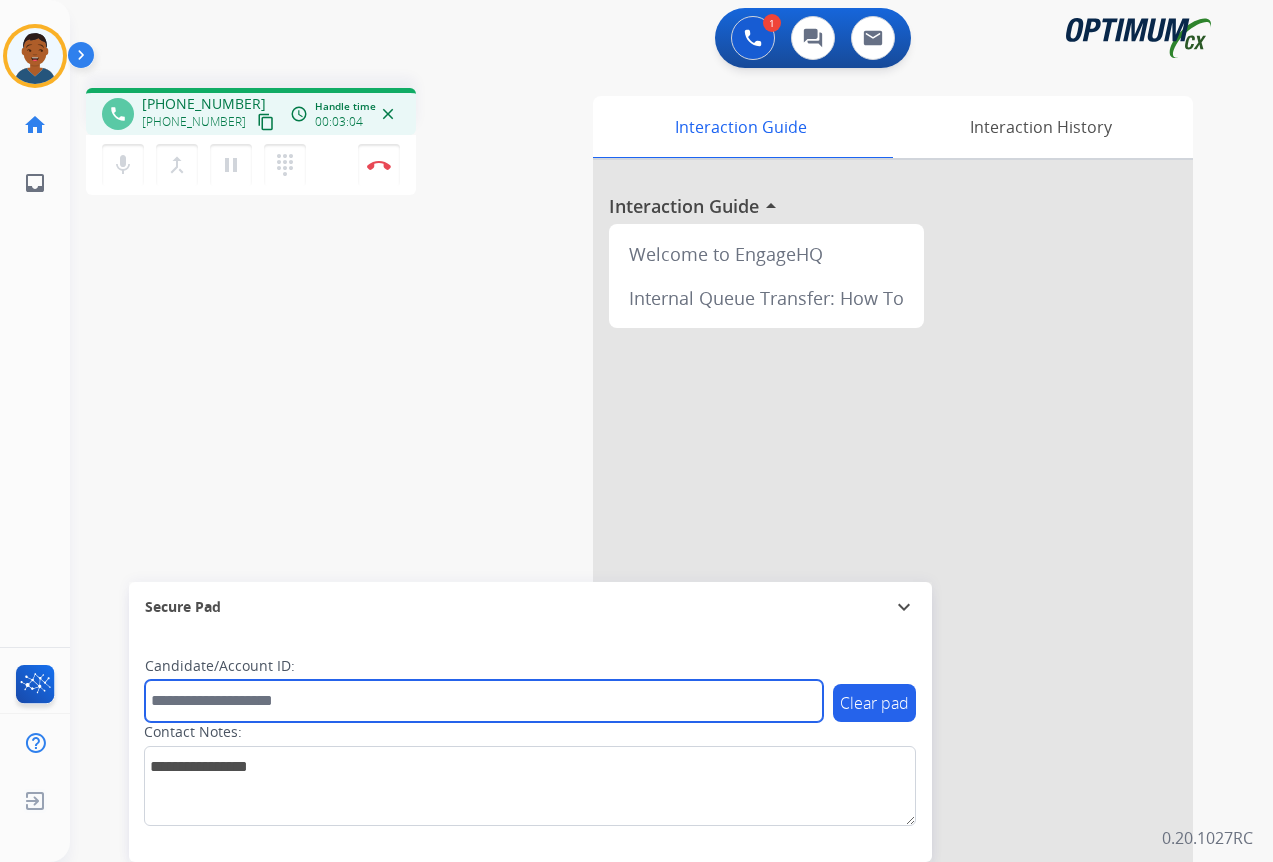 paste on "*******" 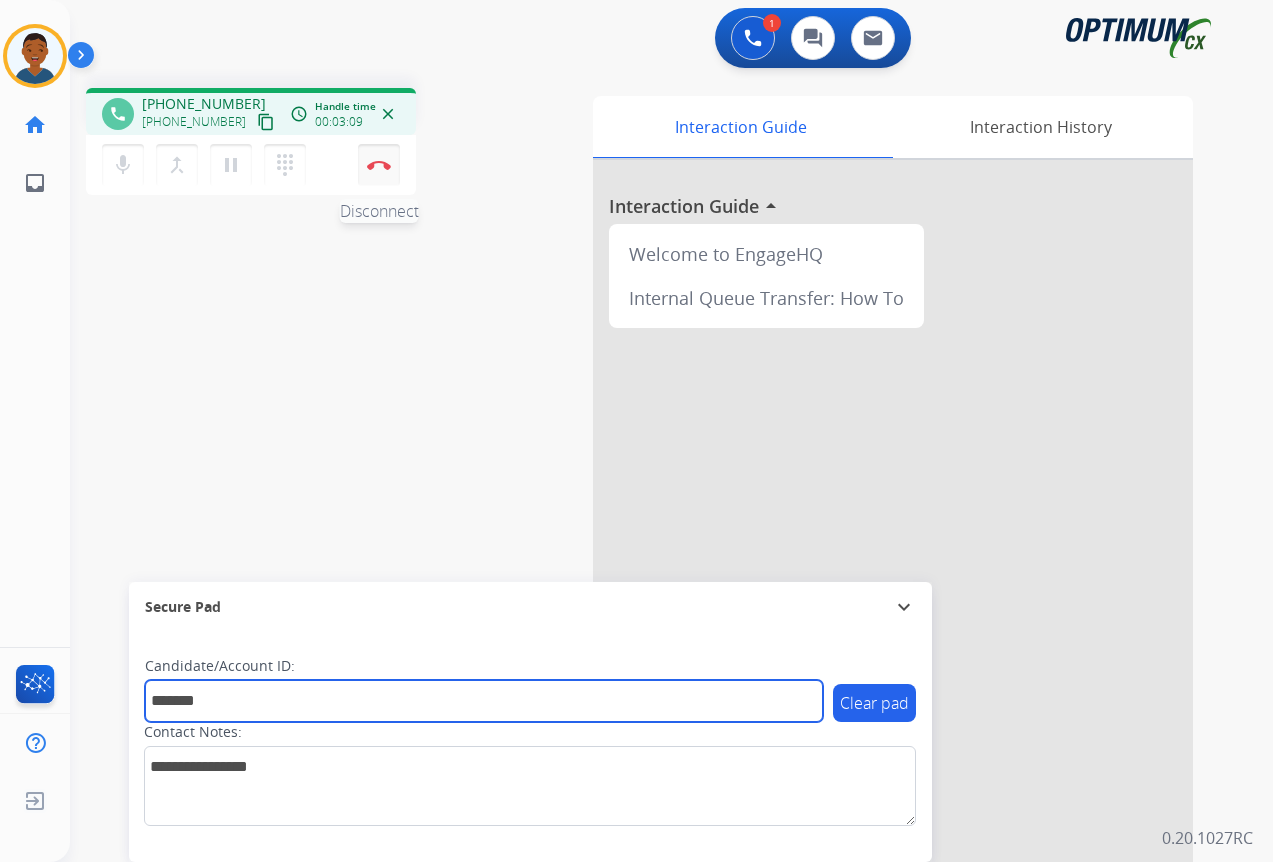 type on "*******" 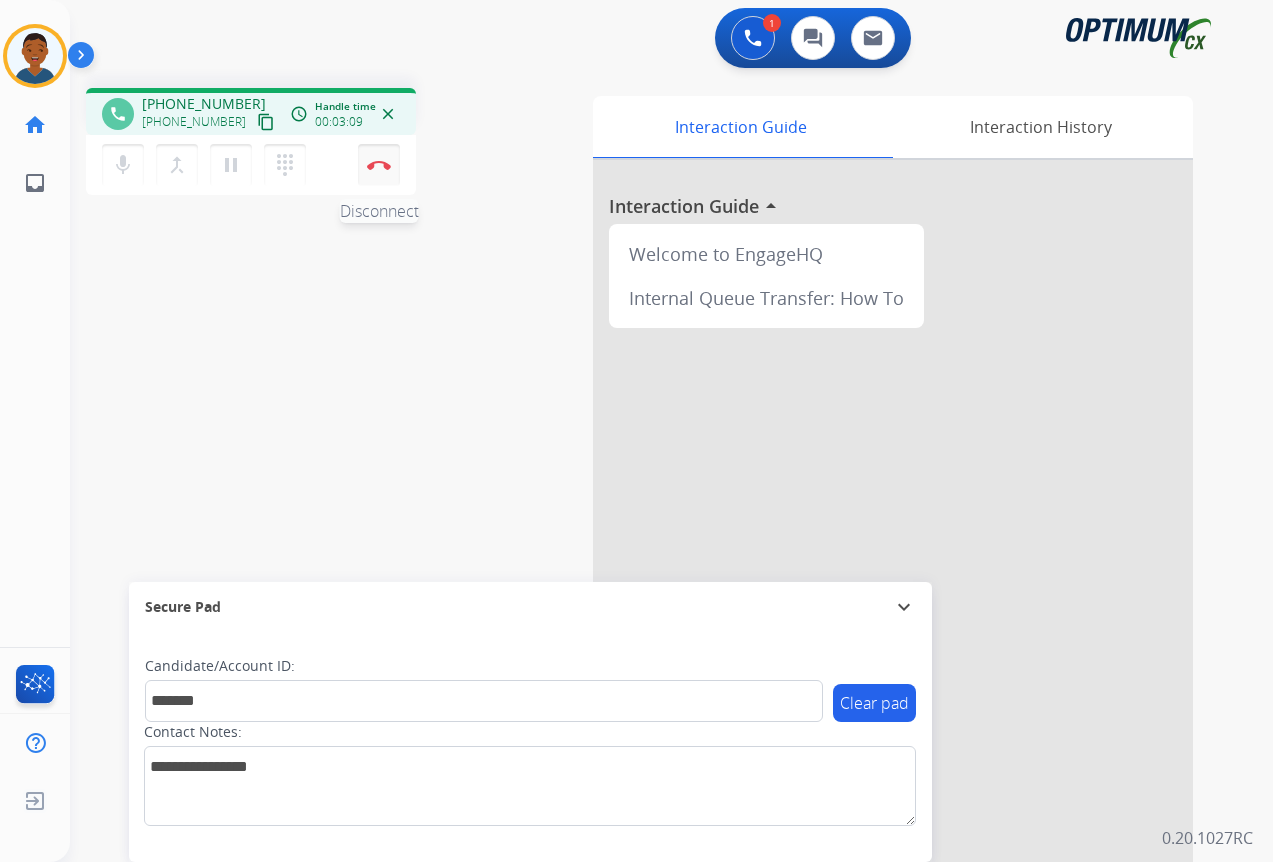 click on "Disconnect" at bounding box center [379, 165] 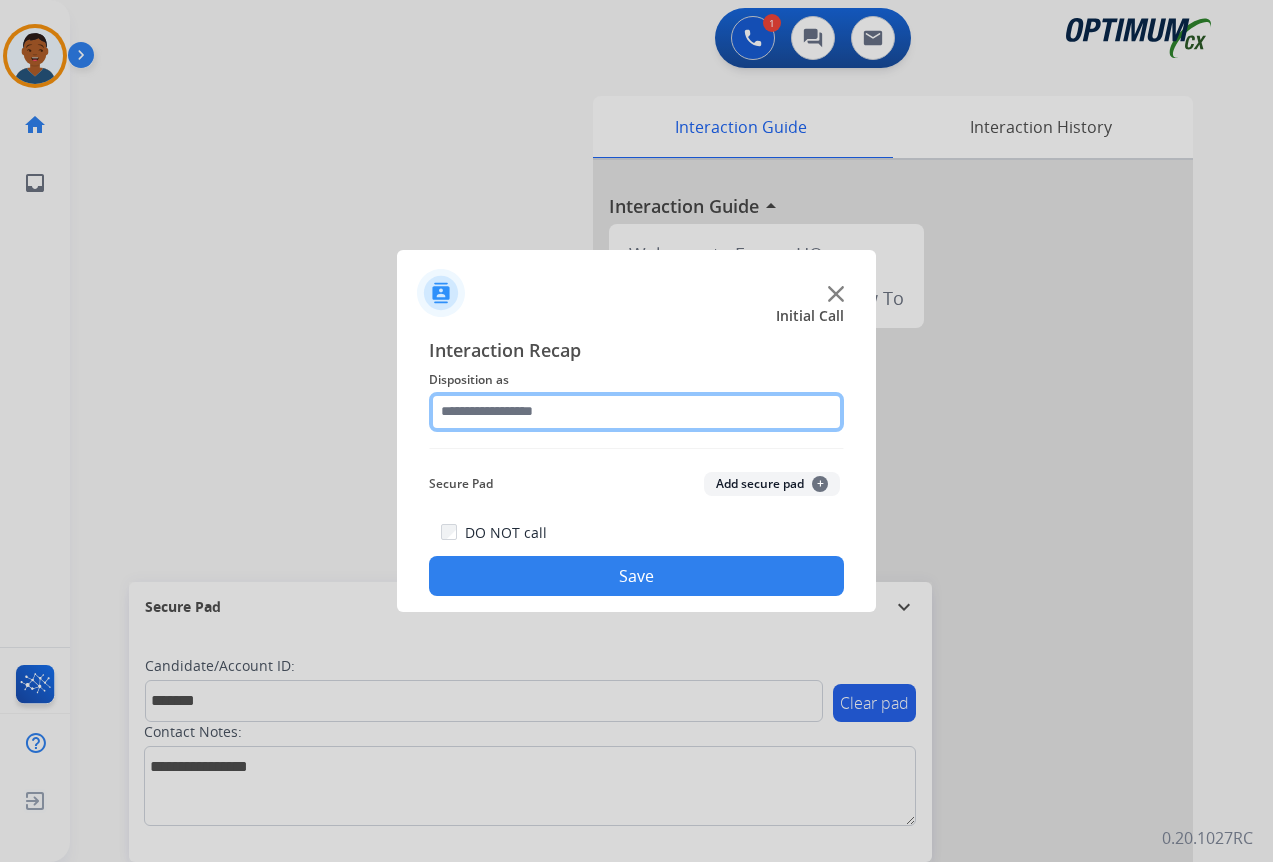 click 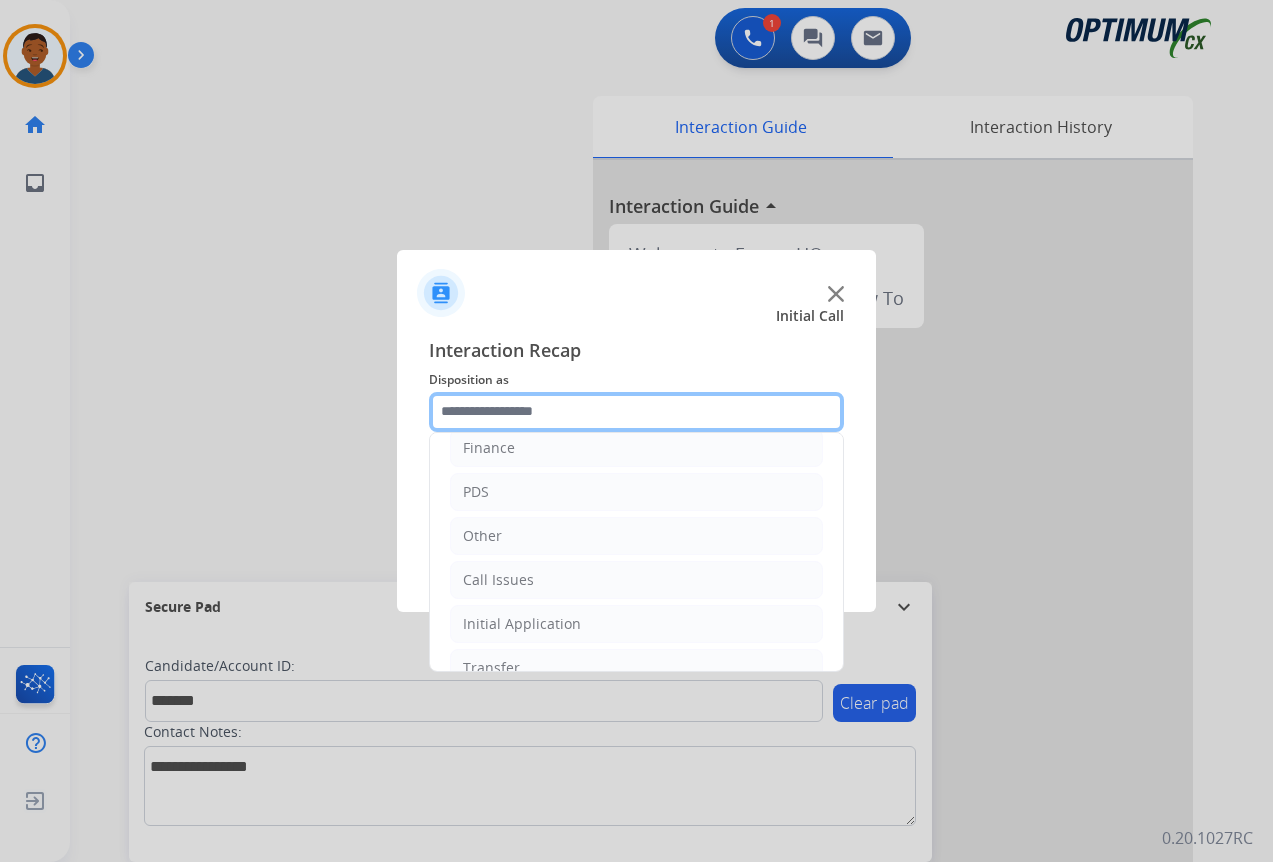 scroll, scrollTop: 136, scrollLeft: 0, axis: vertical 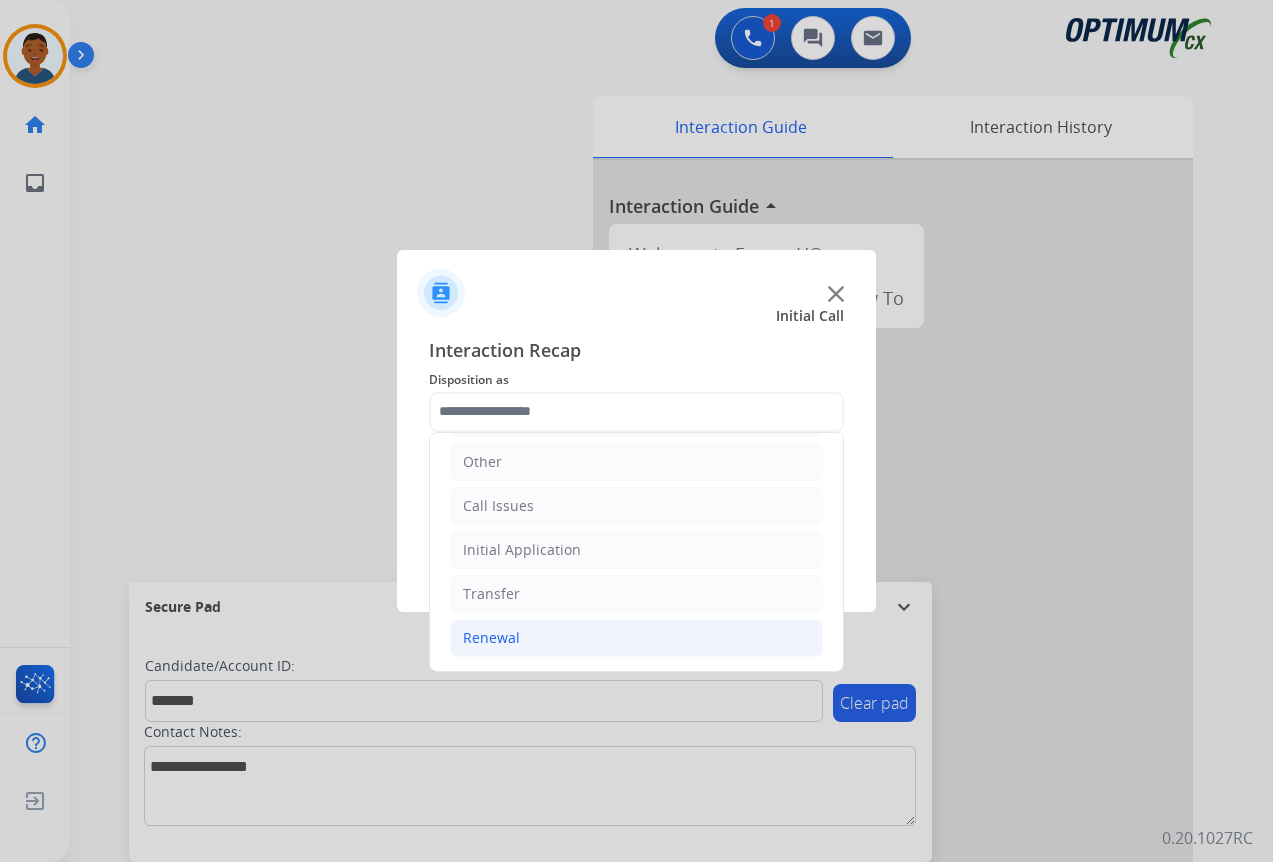 click on "Renewal" 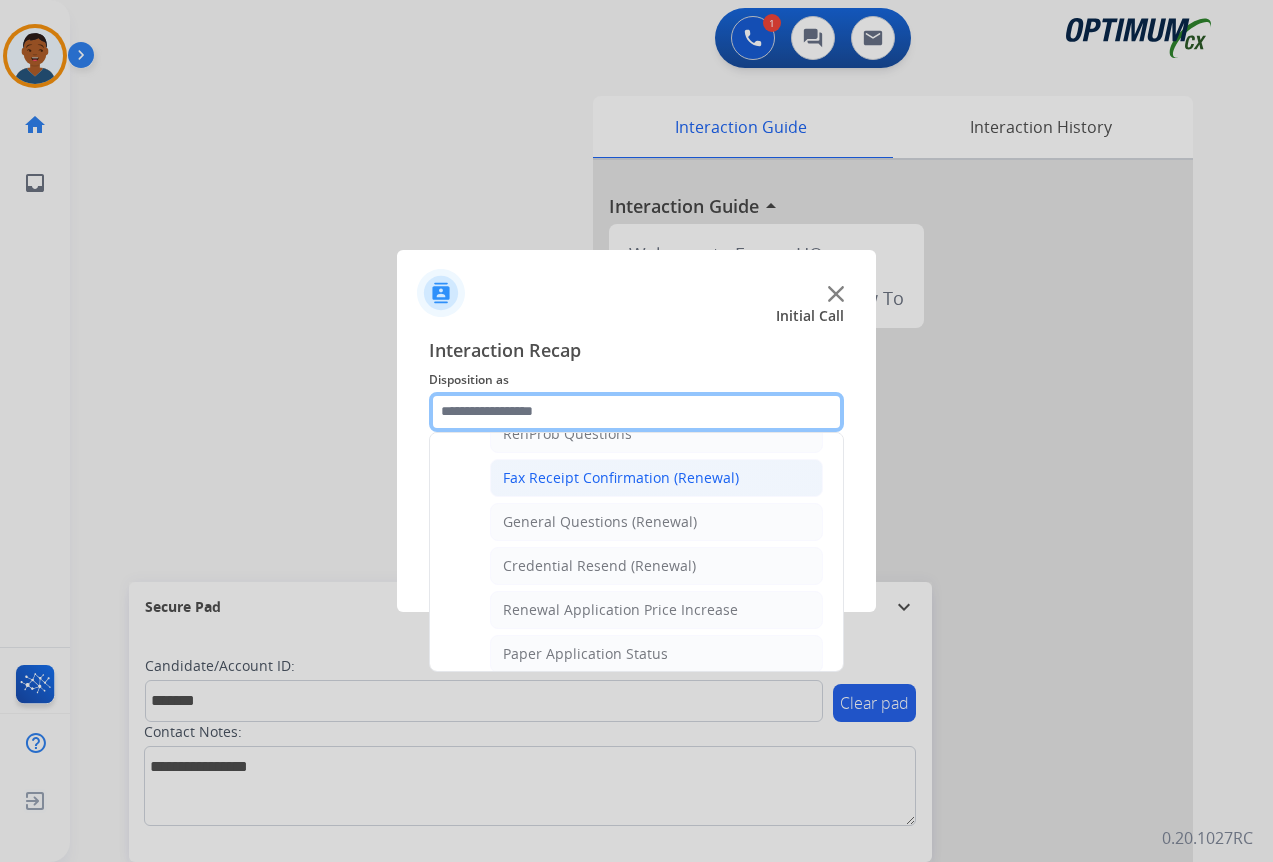 scroll, scrollTop: 636, scrollLeft: 0, axis: vertical 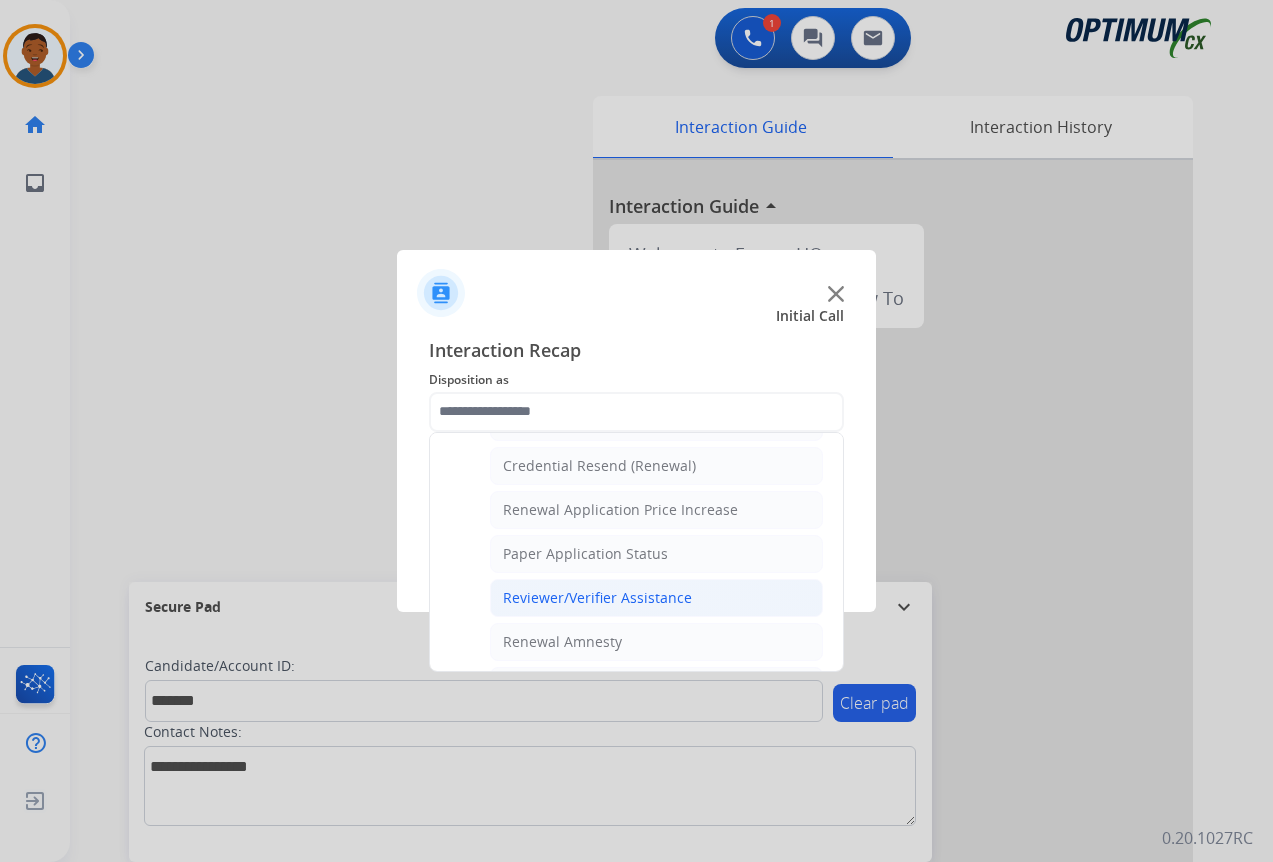 click on "Reviewer/Verifier Assistance" 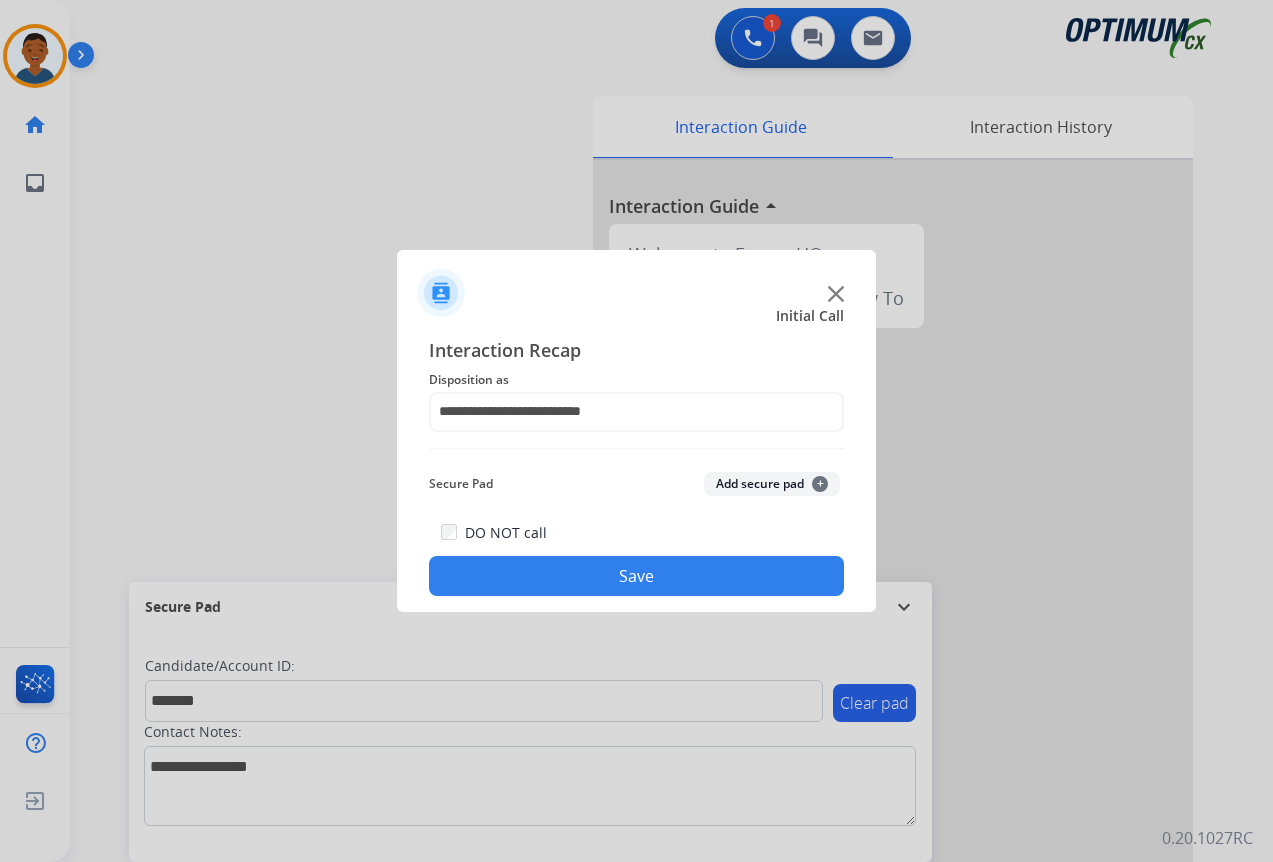 click on "Add secure pad  +" 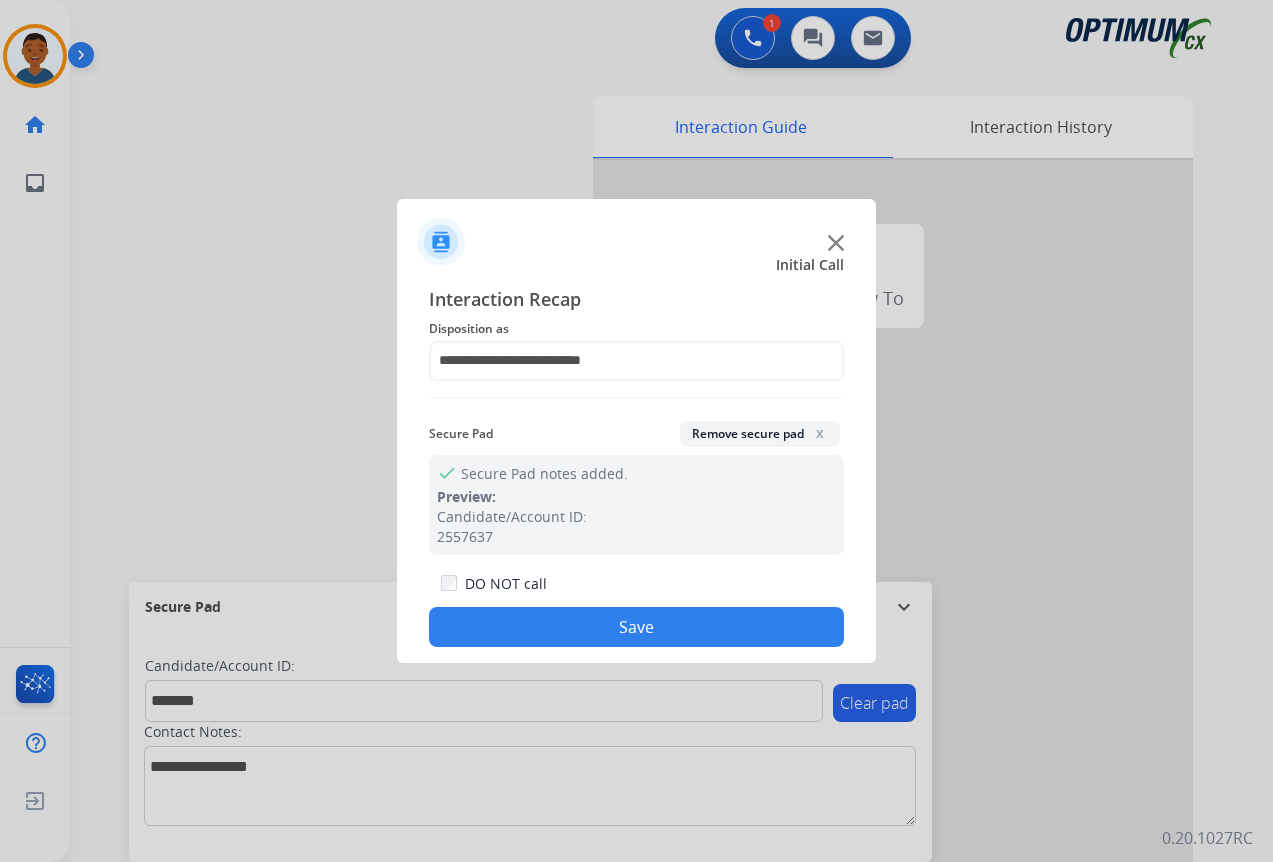 click on "Save" 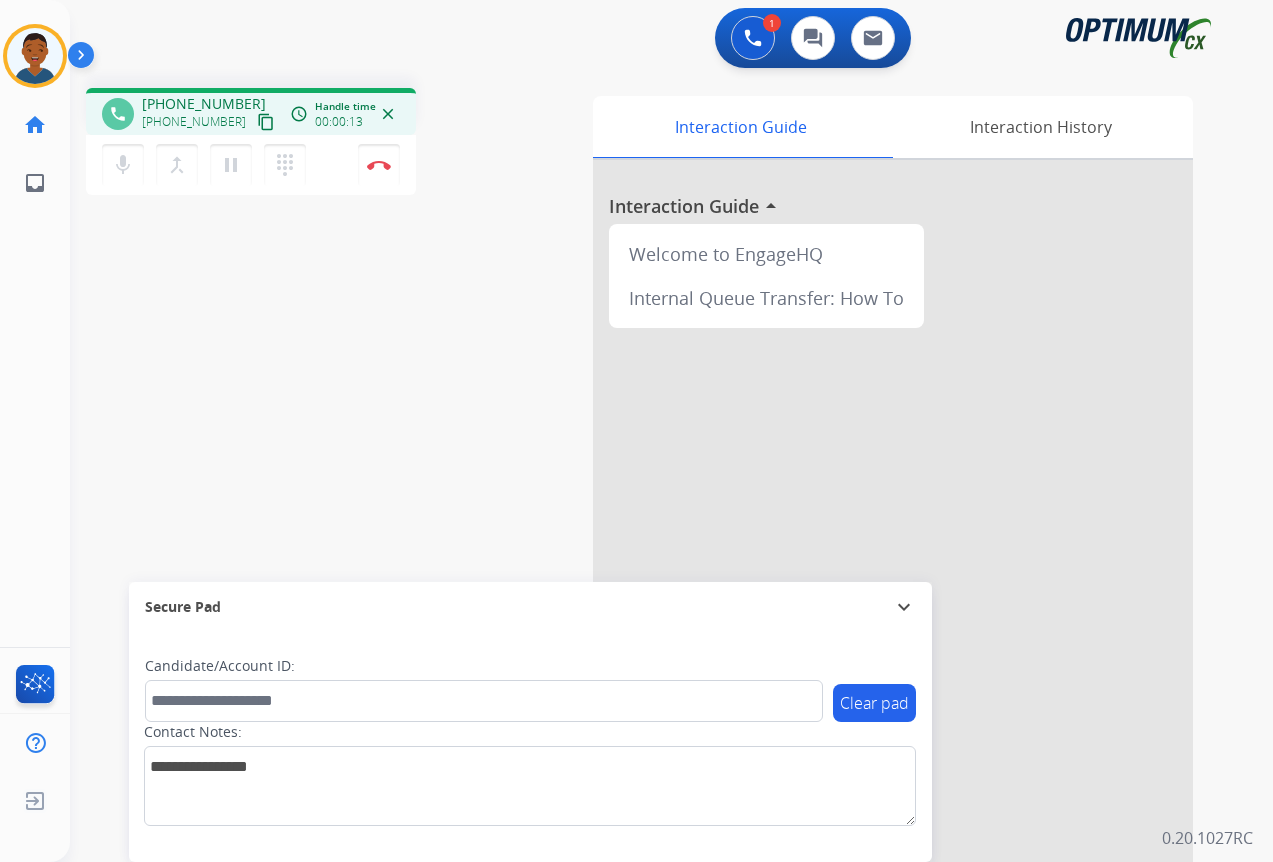 click on "content_copy" at bounding box center (266, 122) 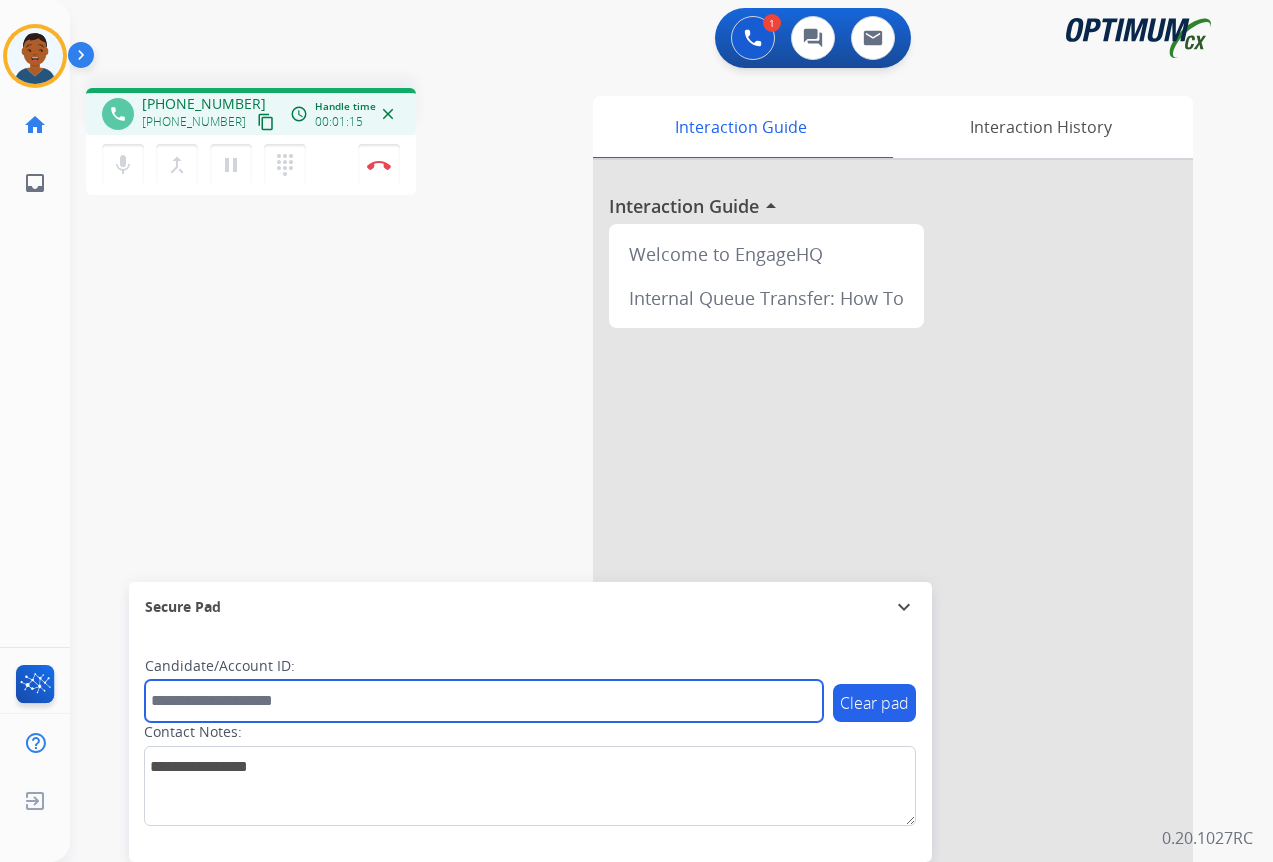 click at bounding box center (484, 701) 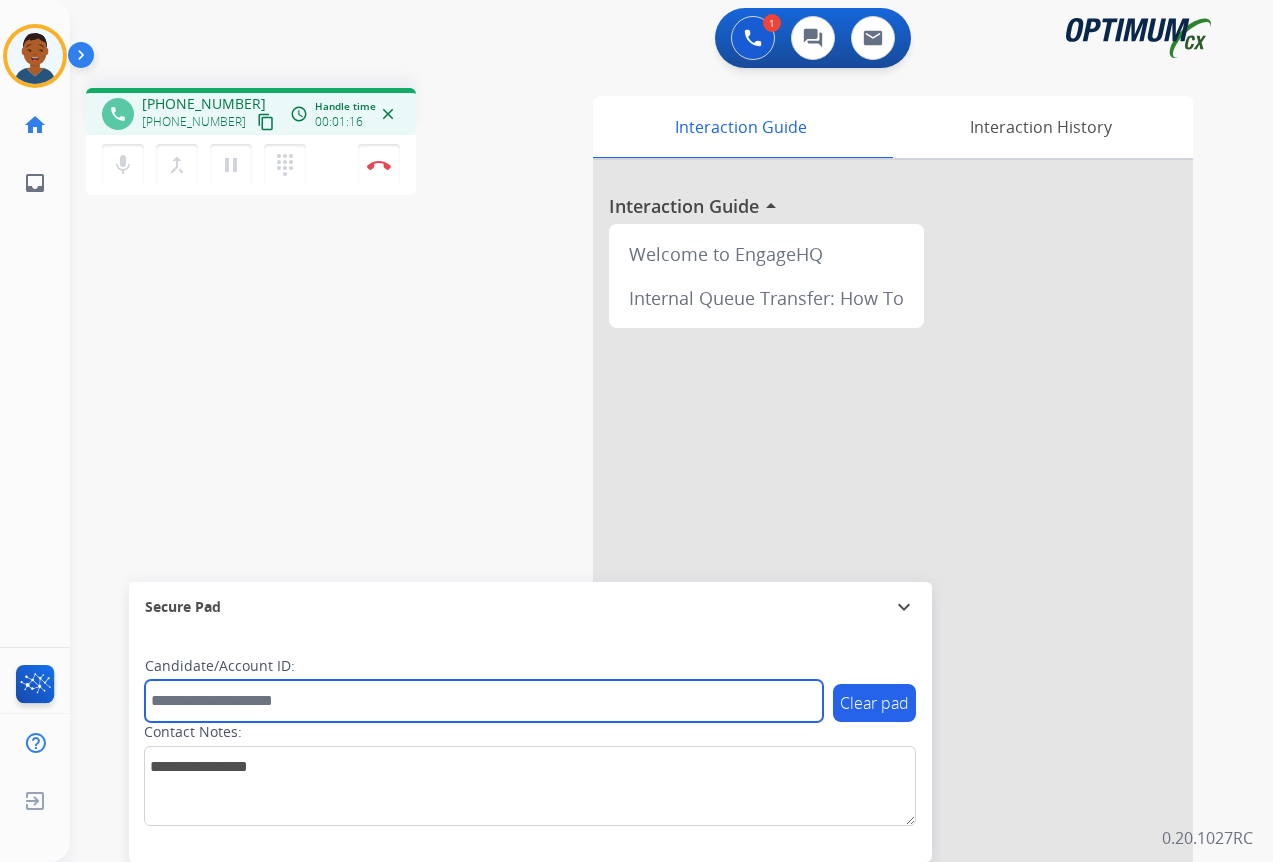 paste on "*******" 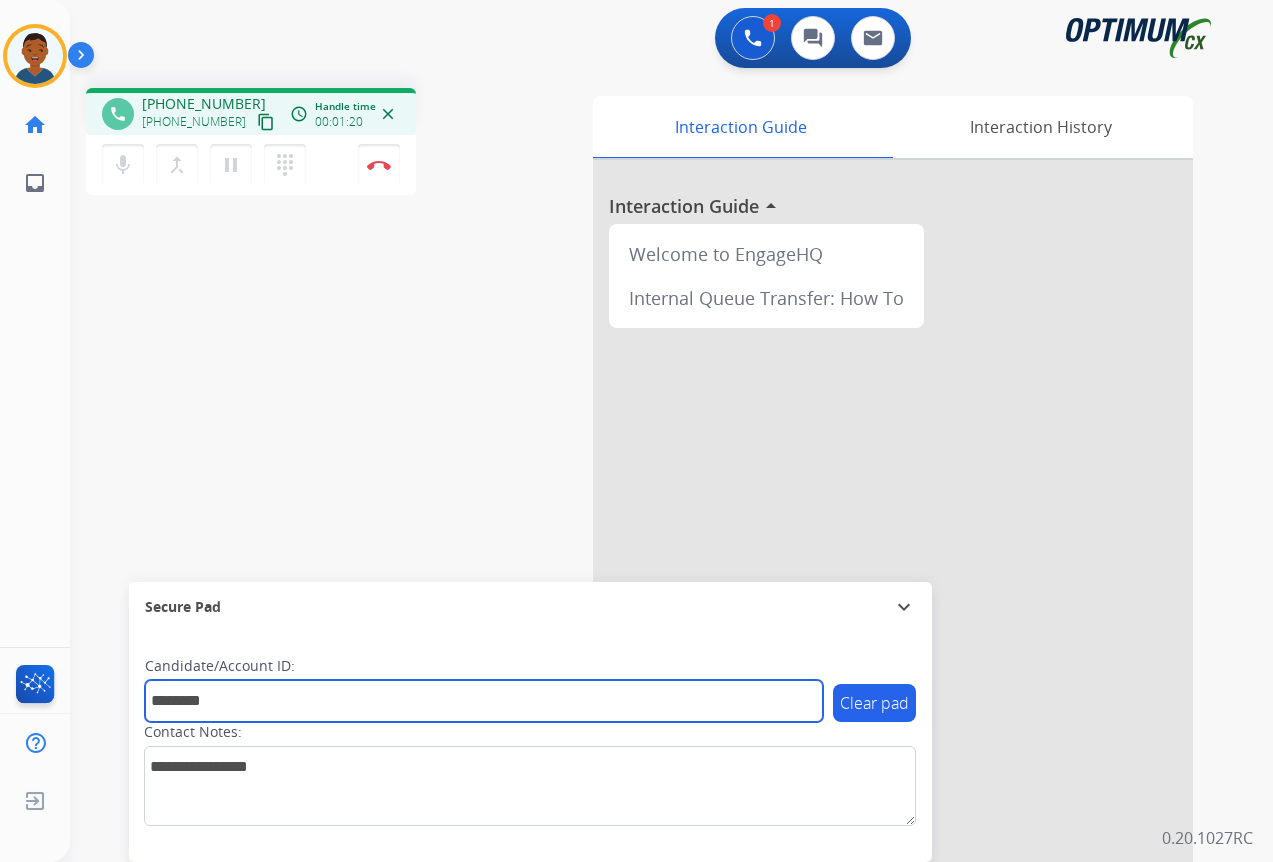 type on "*******" 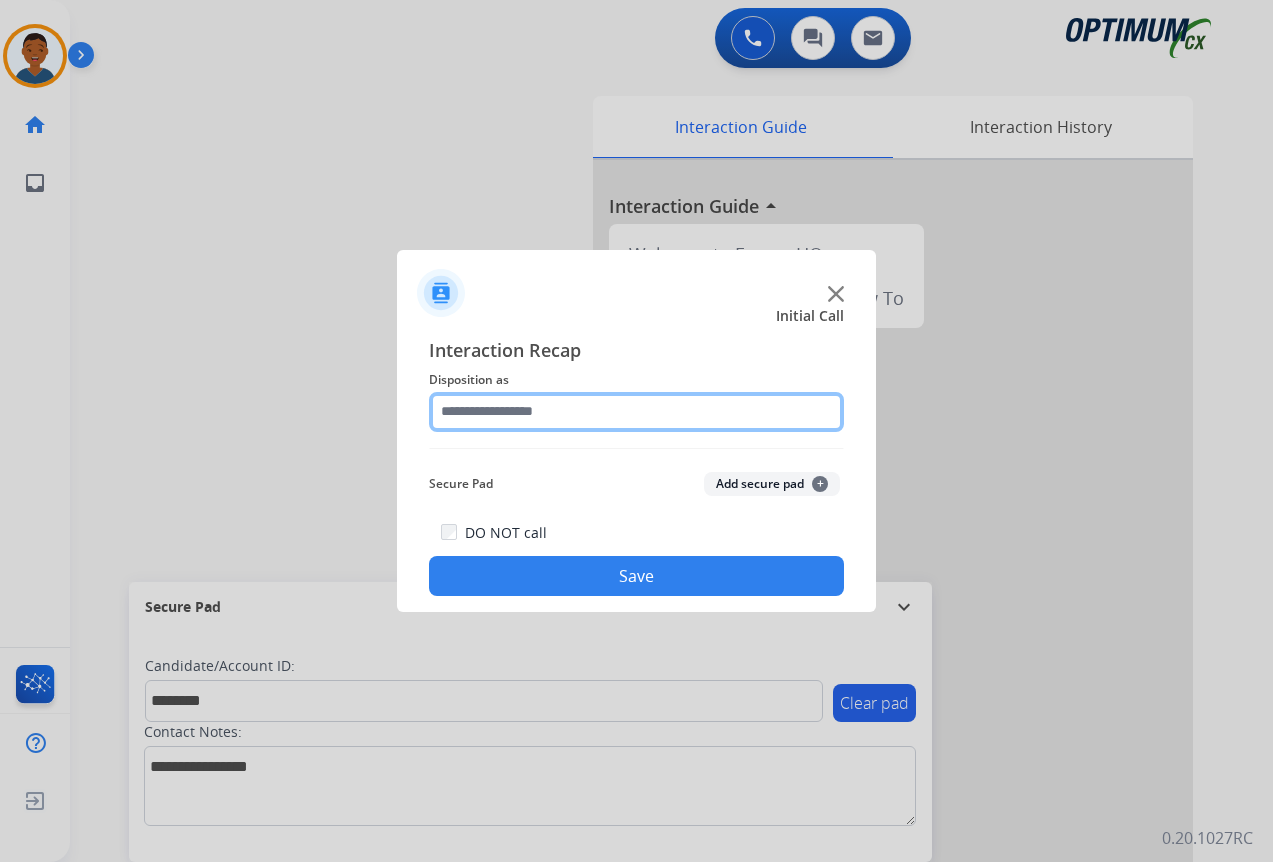 click 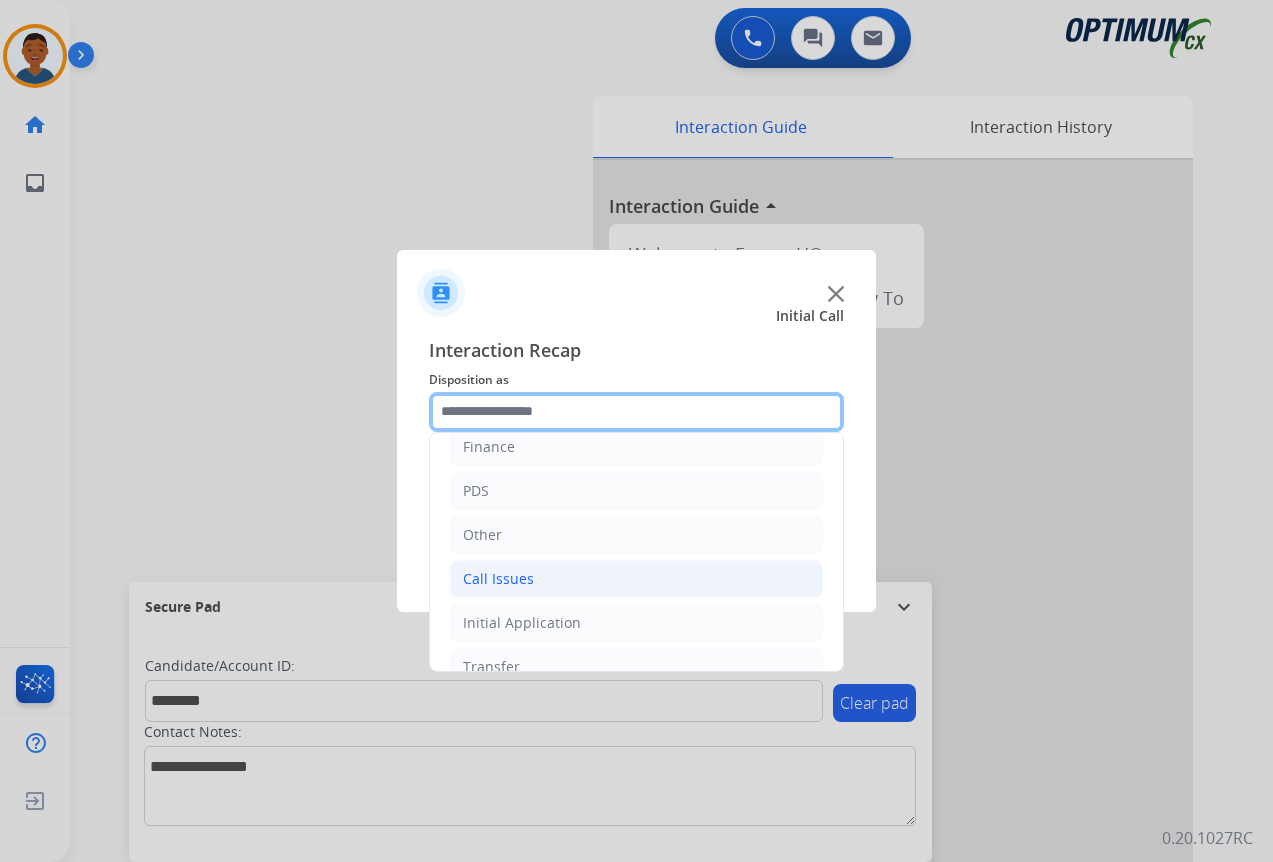 scroll, scrollTop: 136, scrollLeft: 0, axis: vertical 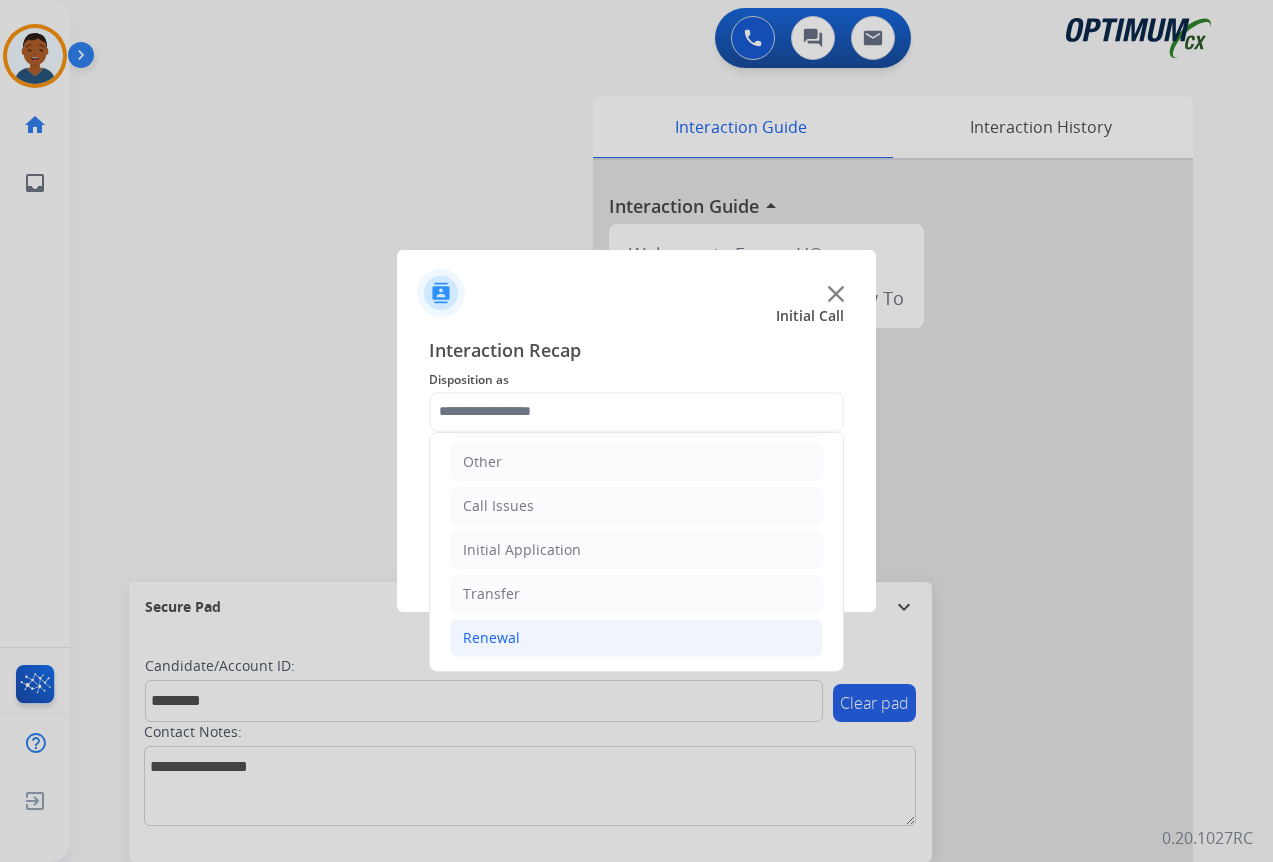 click on "Renewal" 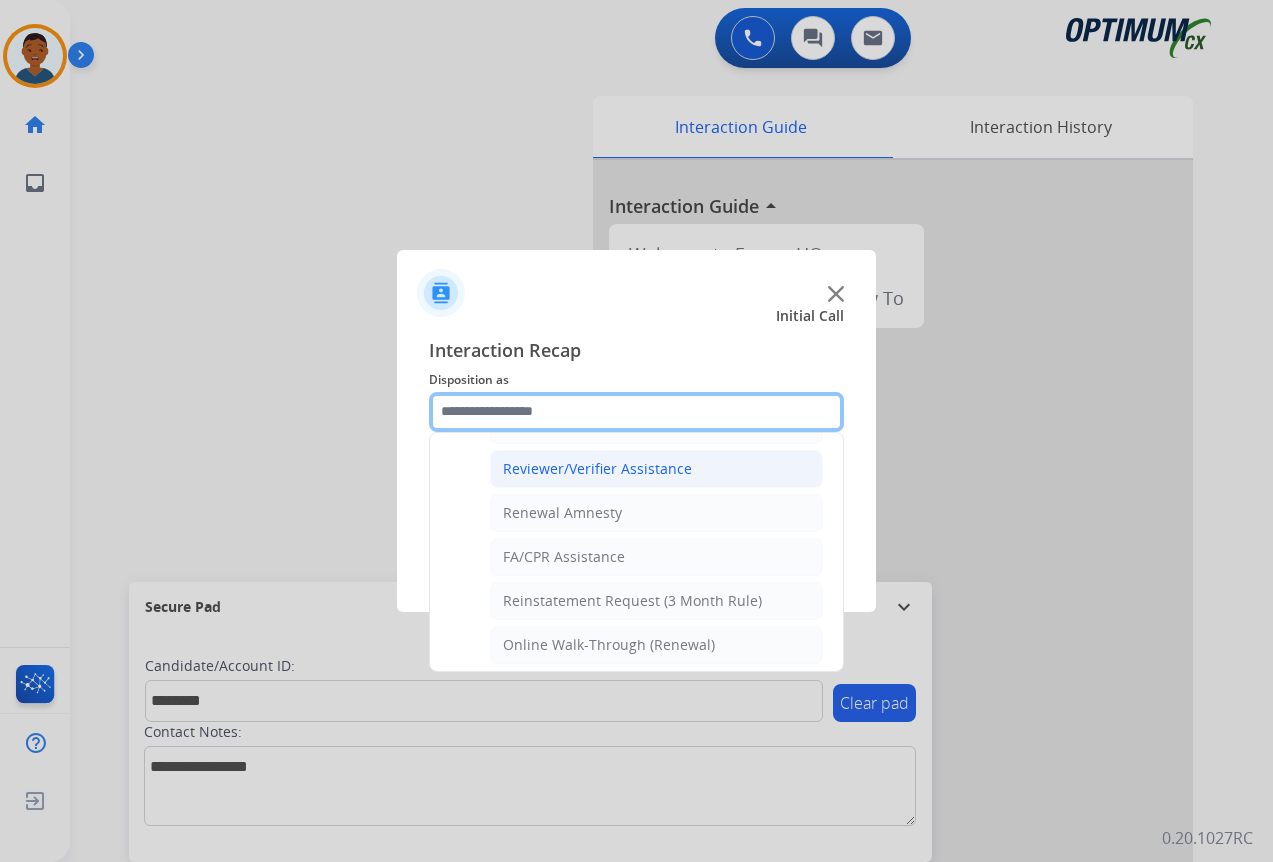 scroll, scrollTop: 772, scrollLeft: 0, axis: vertical 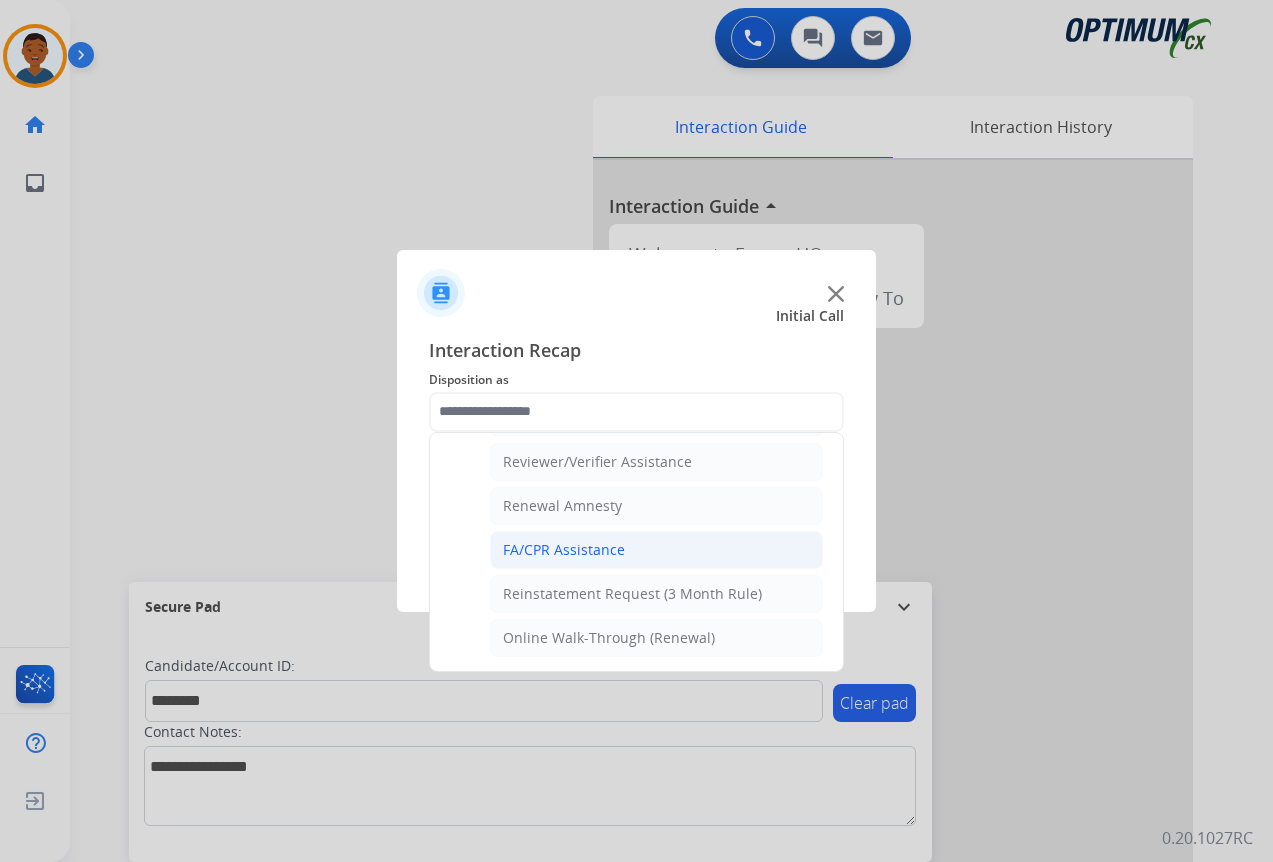 click on "FA/CPR Assistance" 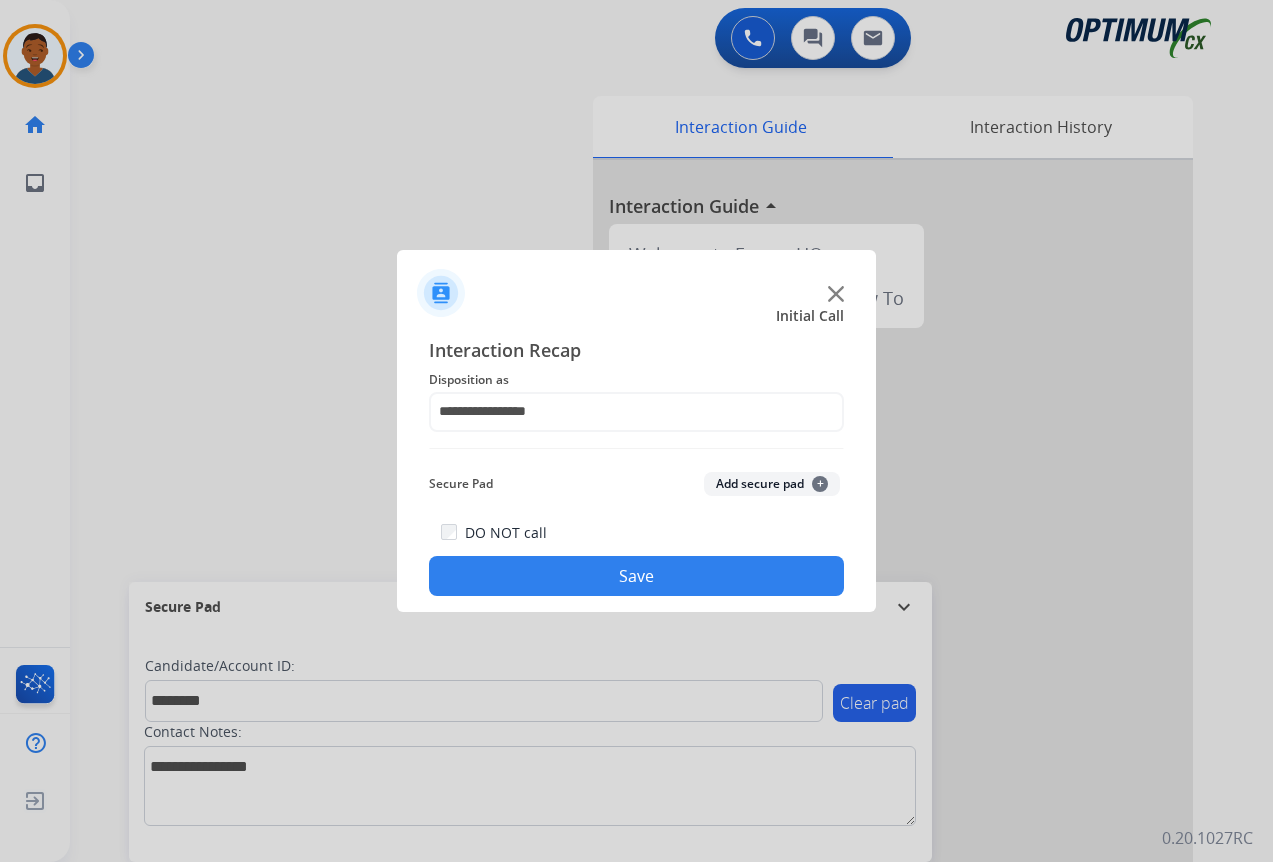 click on "Add secure pad  +" 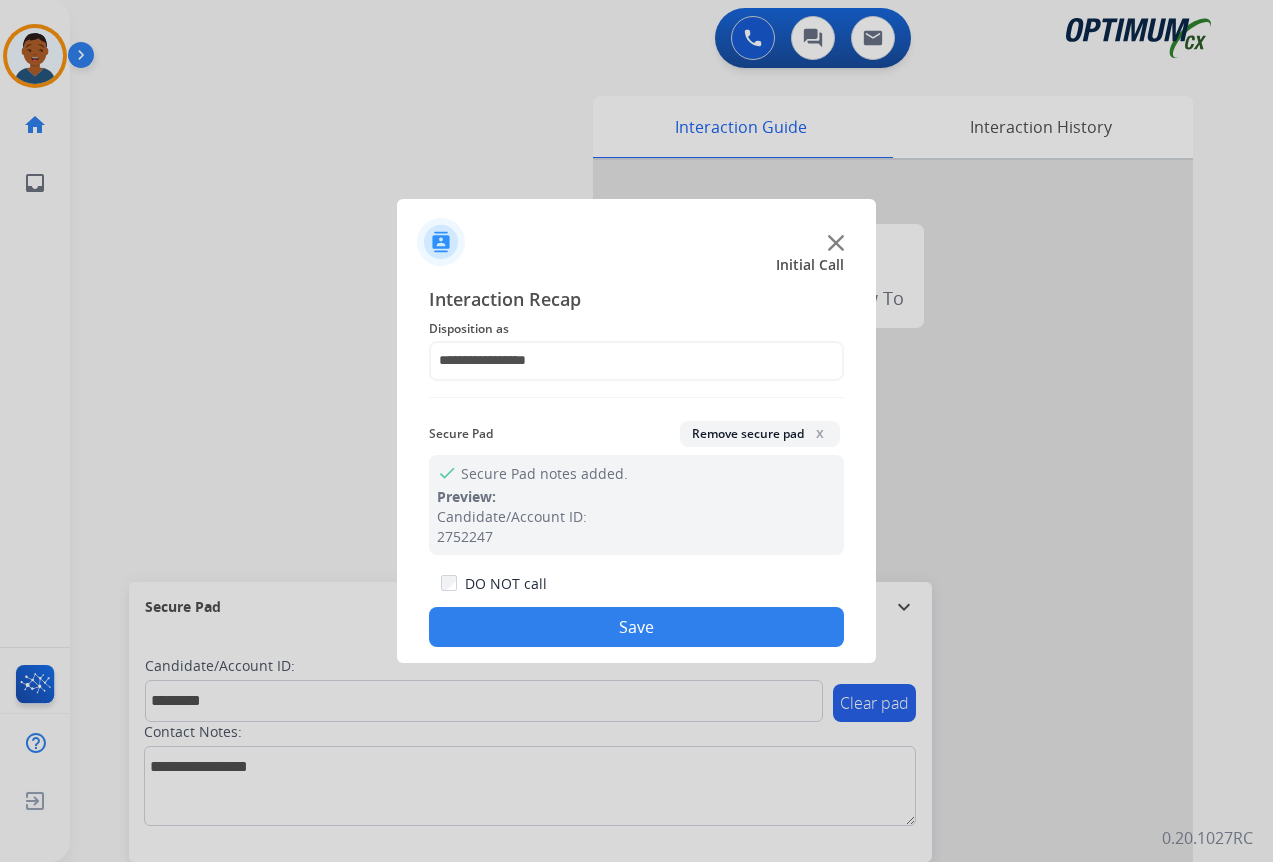 click on "Save" 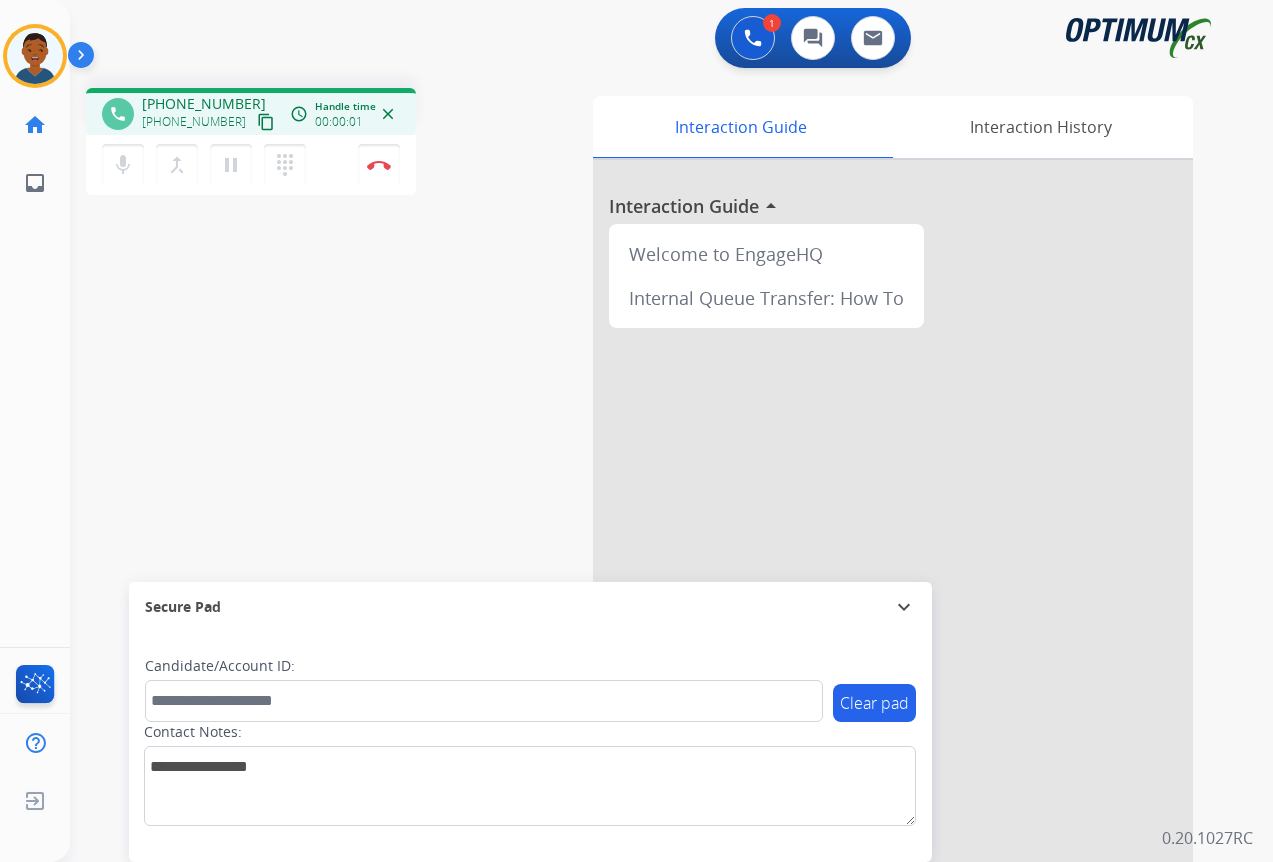 click on "content_copy" at bounding box center [266, 122] 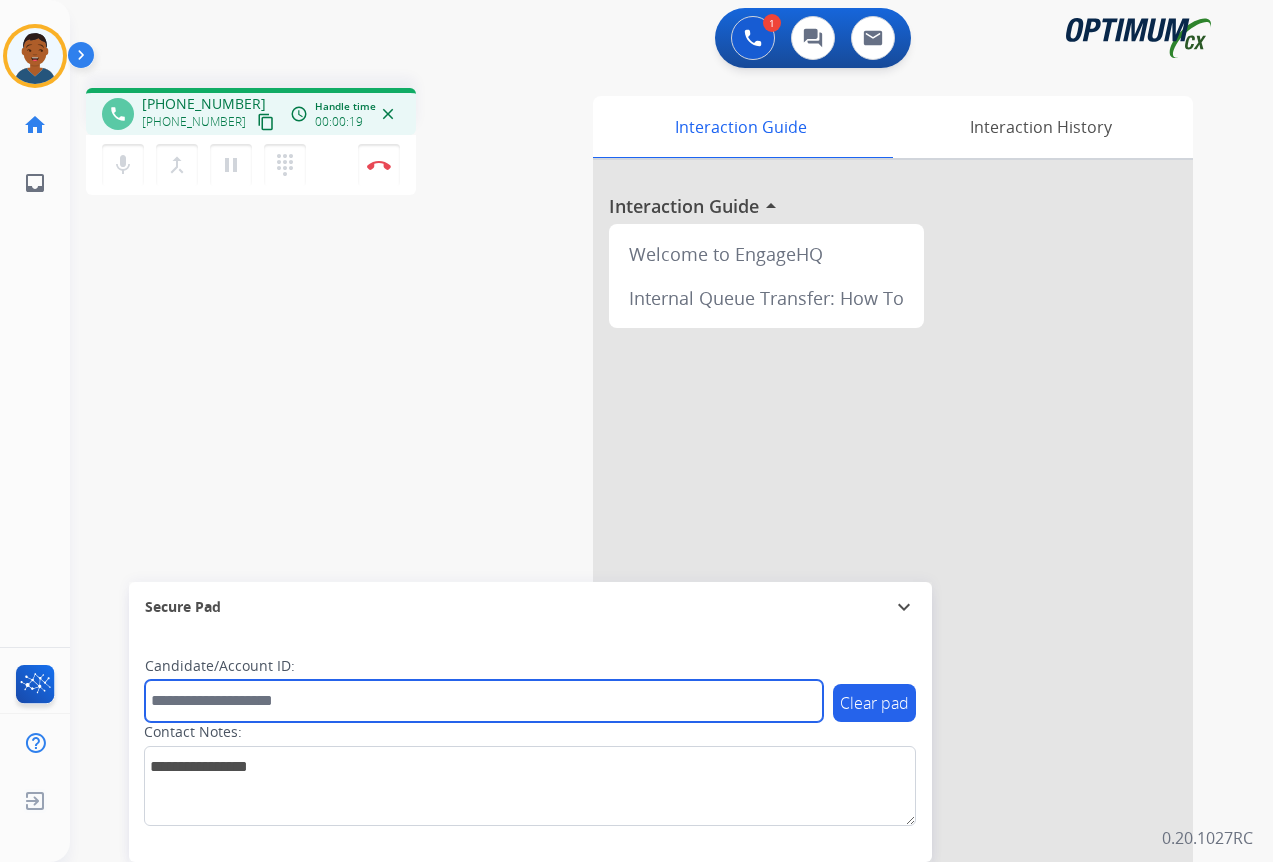 click at bounding box center (484, 701) 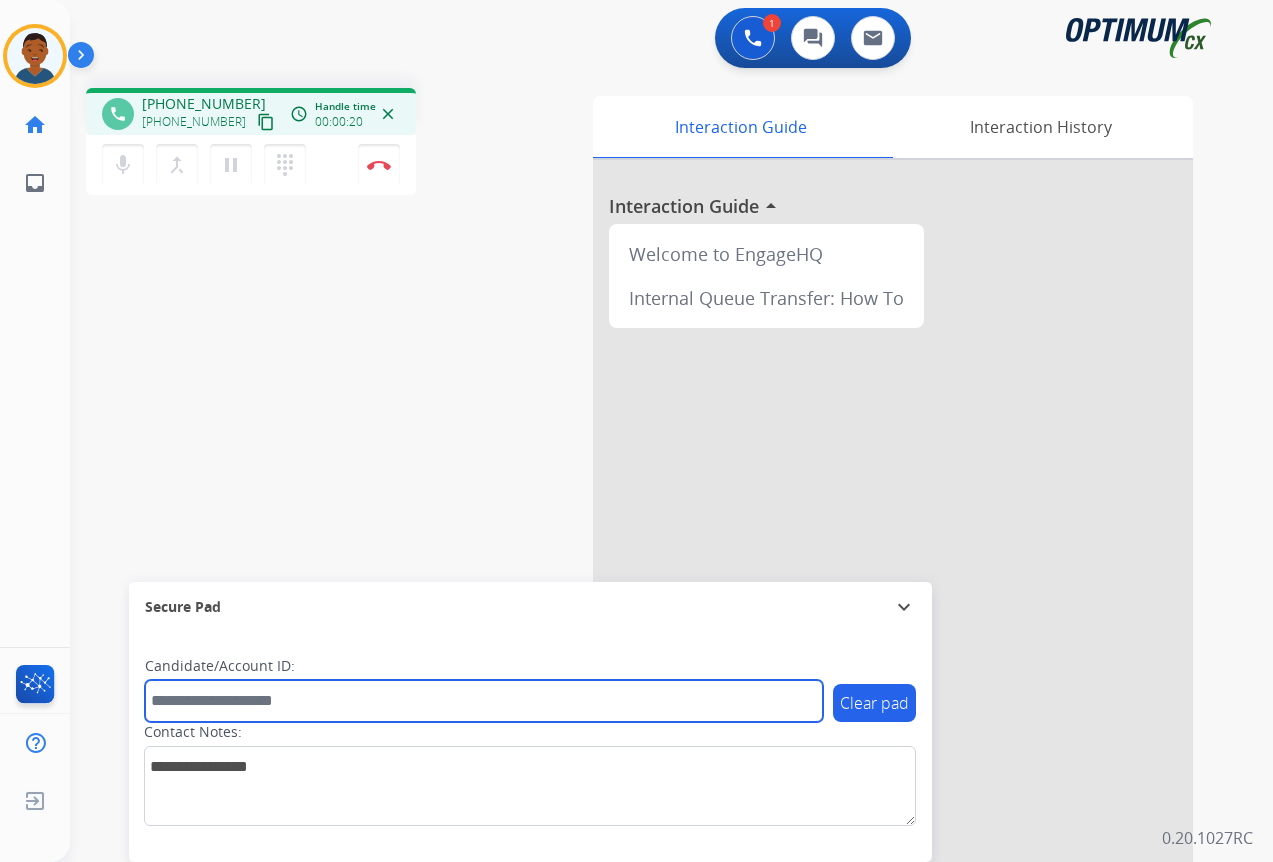 paste on "*******" 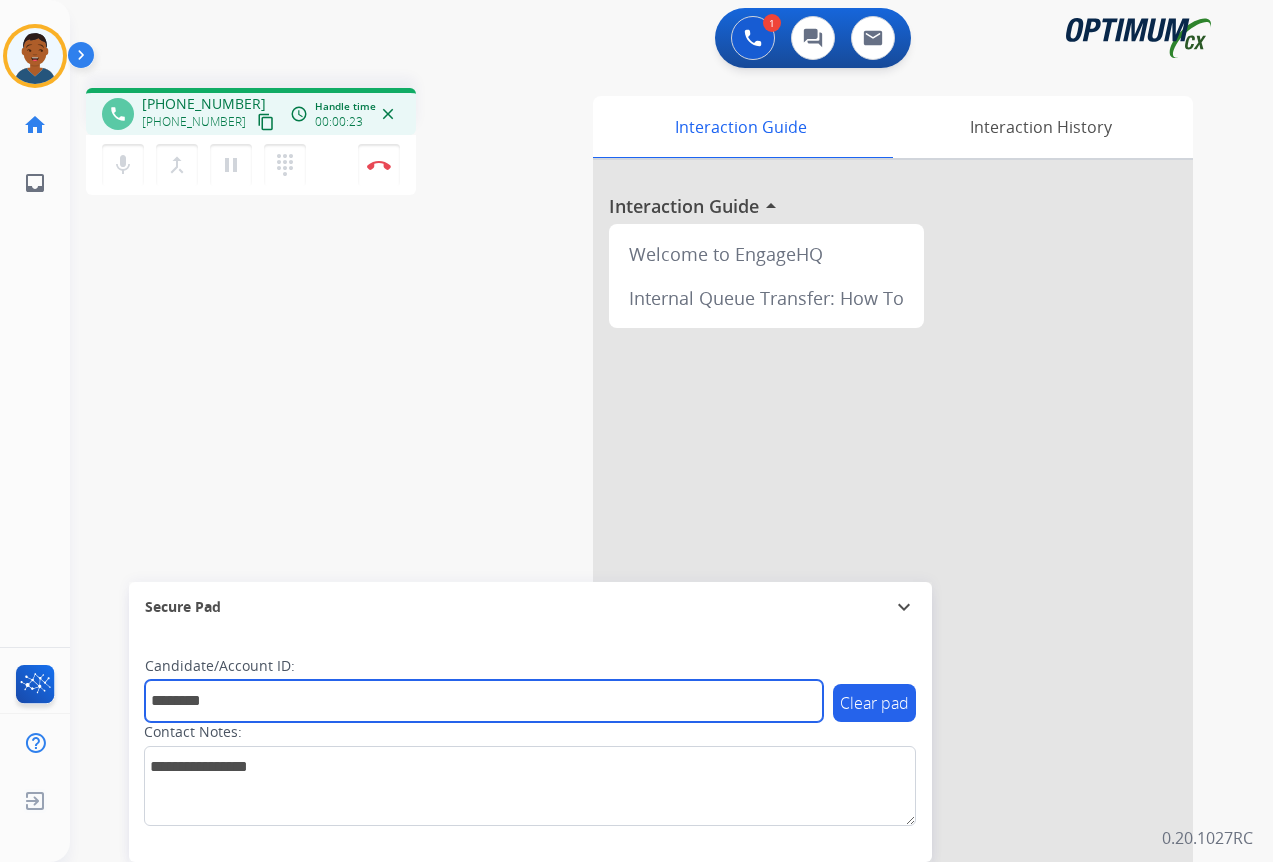 type on "*******" 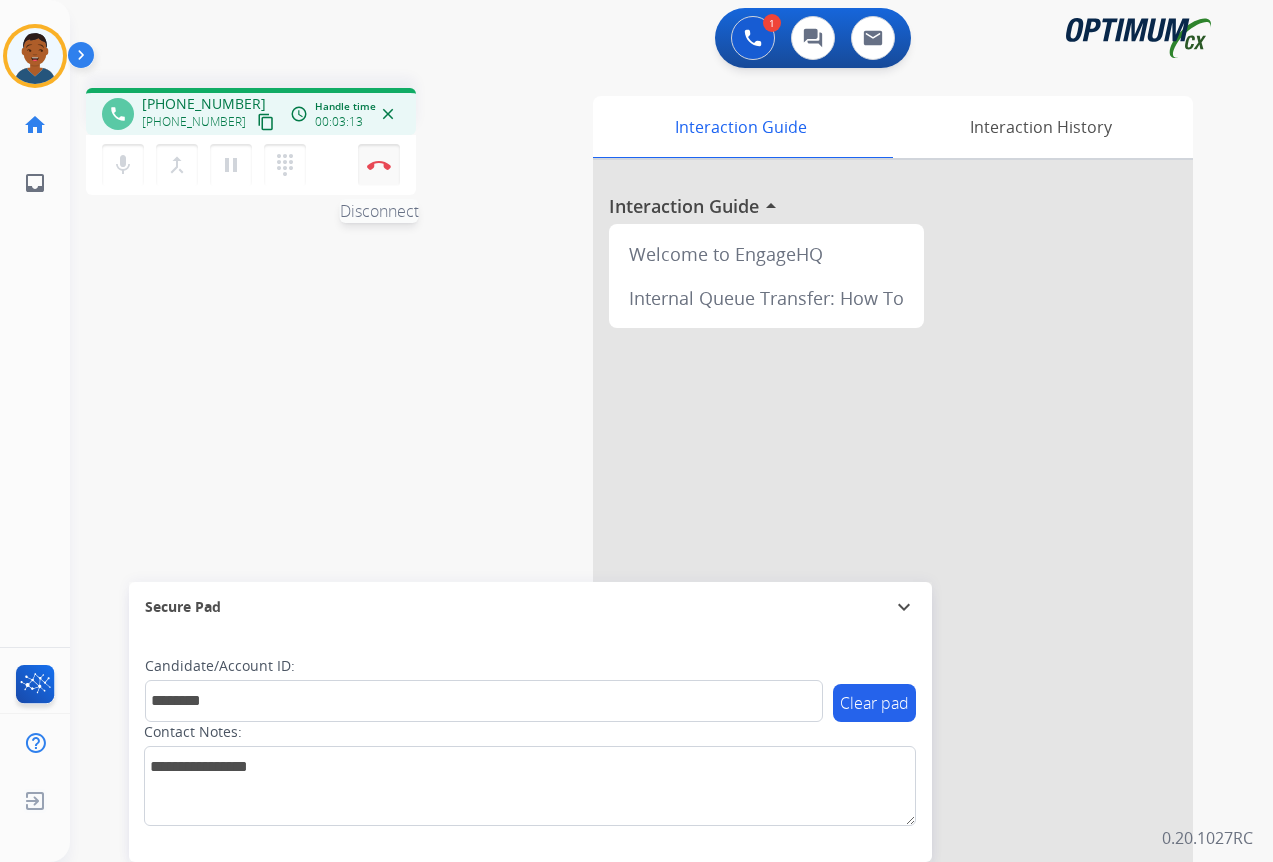 click at bounding box center (379, 165) 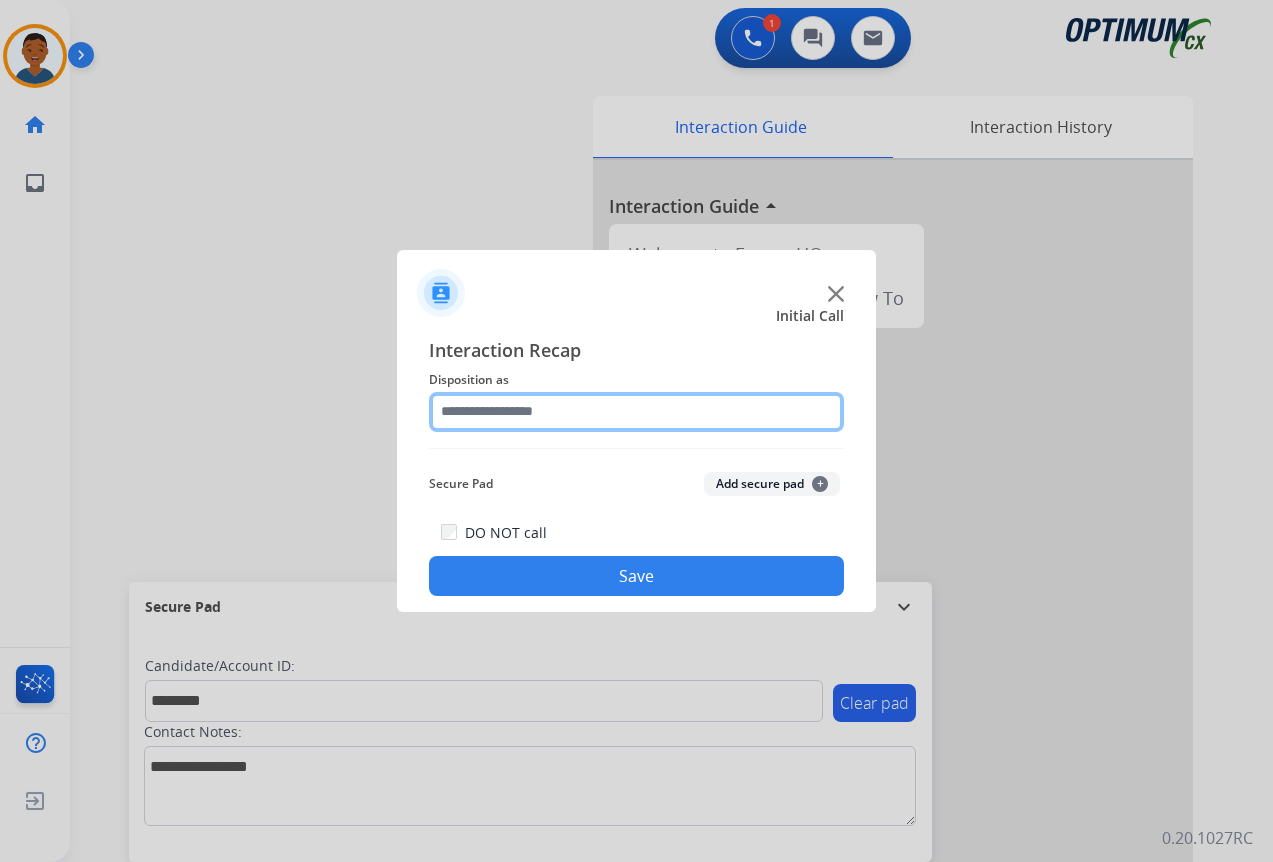 click 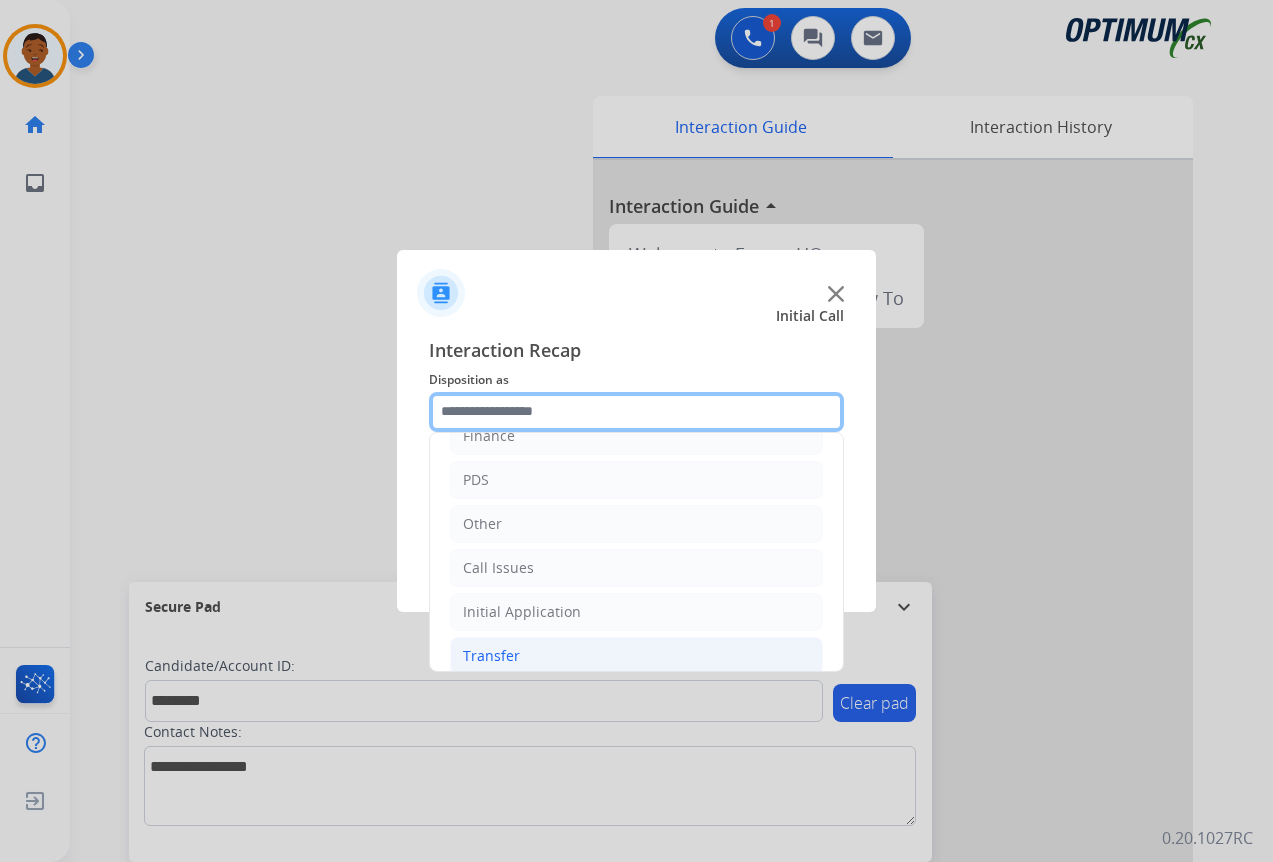 scroll, scrollTop: 136, scrollLeft: 0, axis: vertical 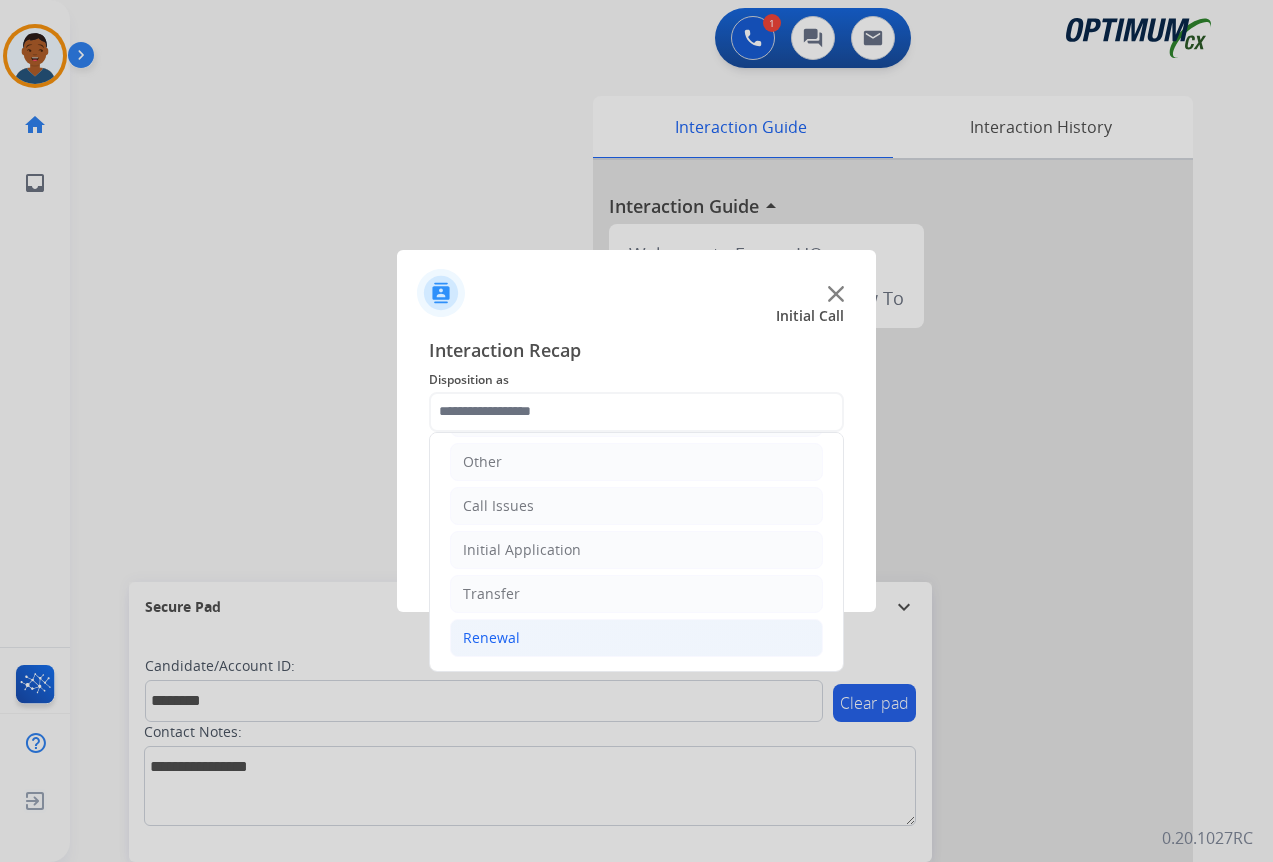 click on "Renewal" 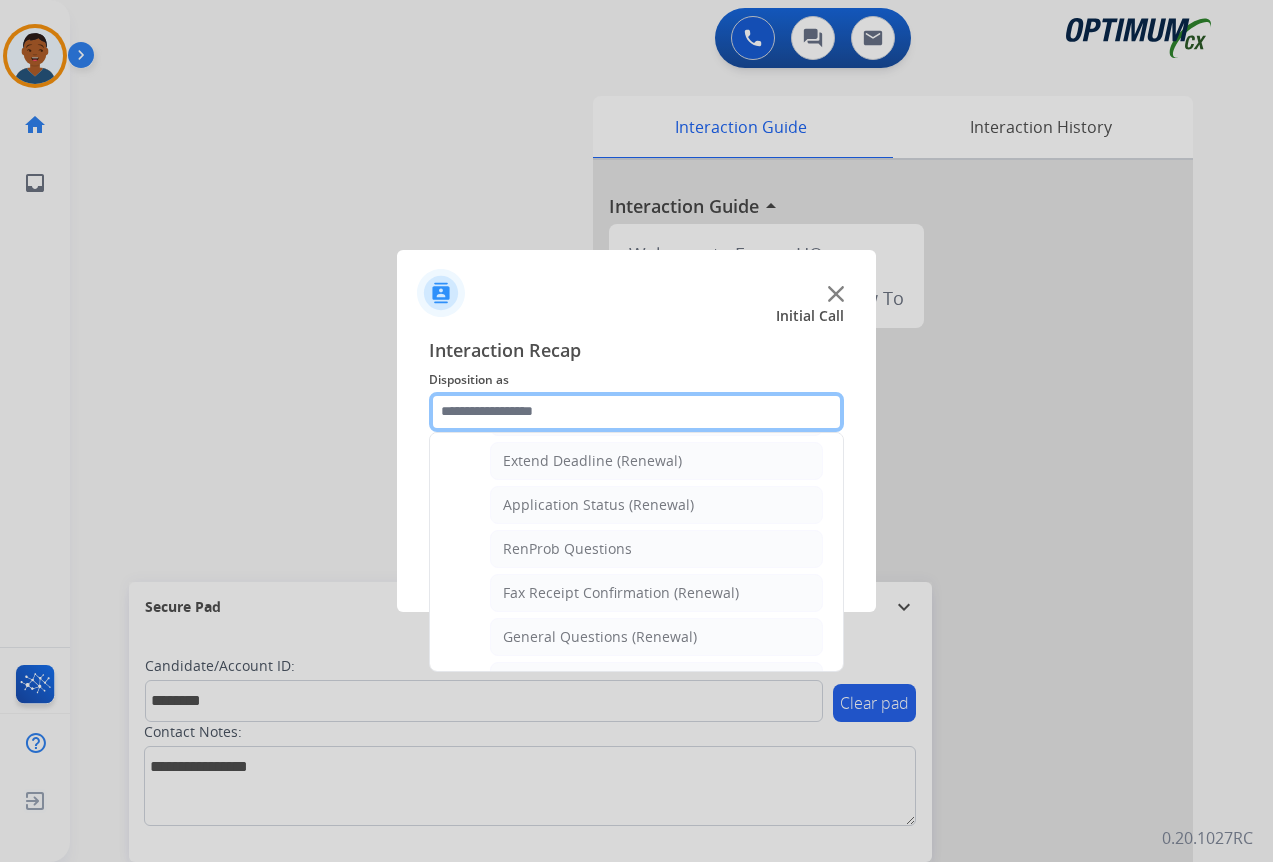 scroll, scrollTop: 536, scrollLeft: 0, axis: vertical 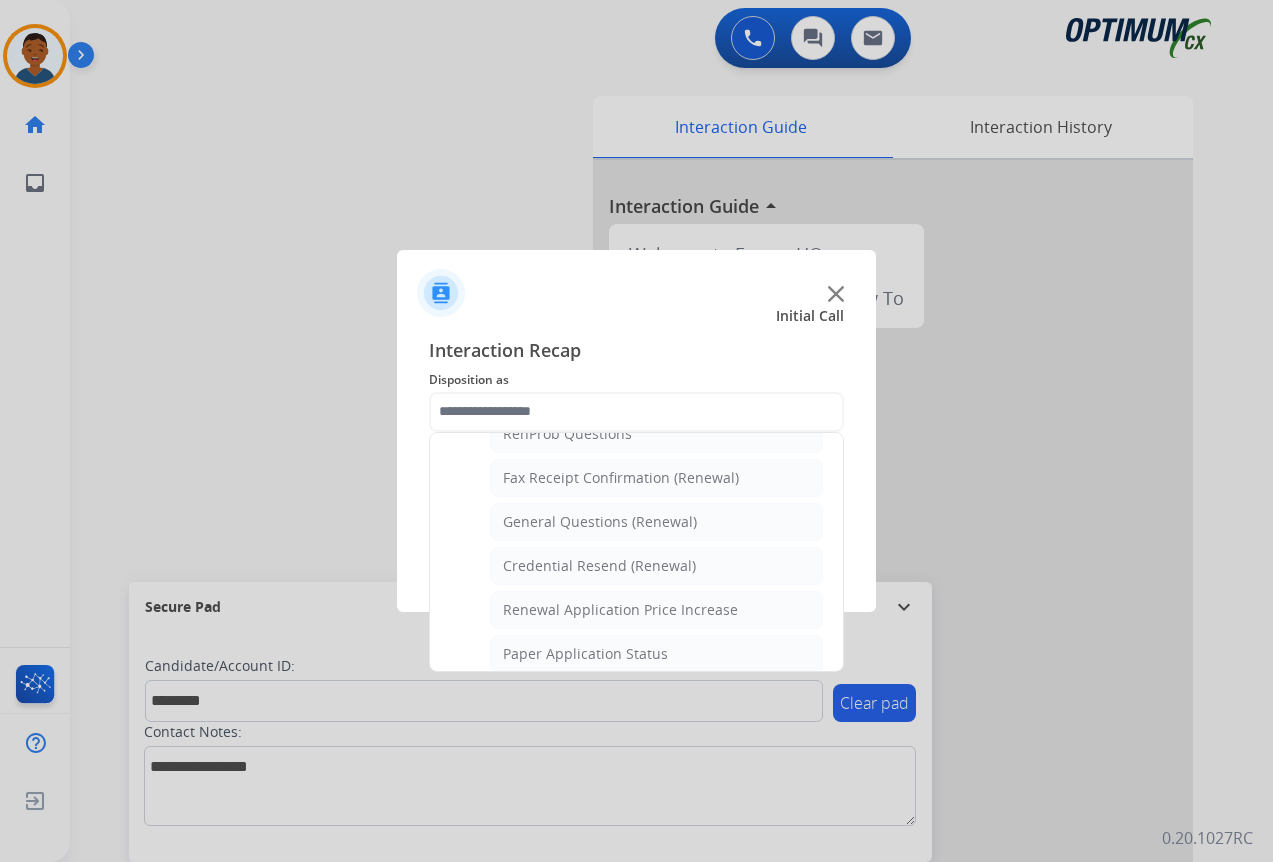 click on "General Questions (Renewal)" 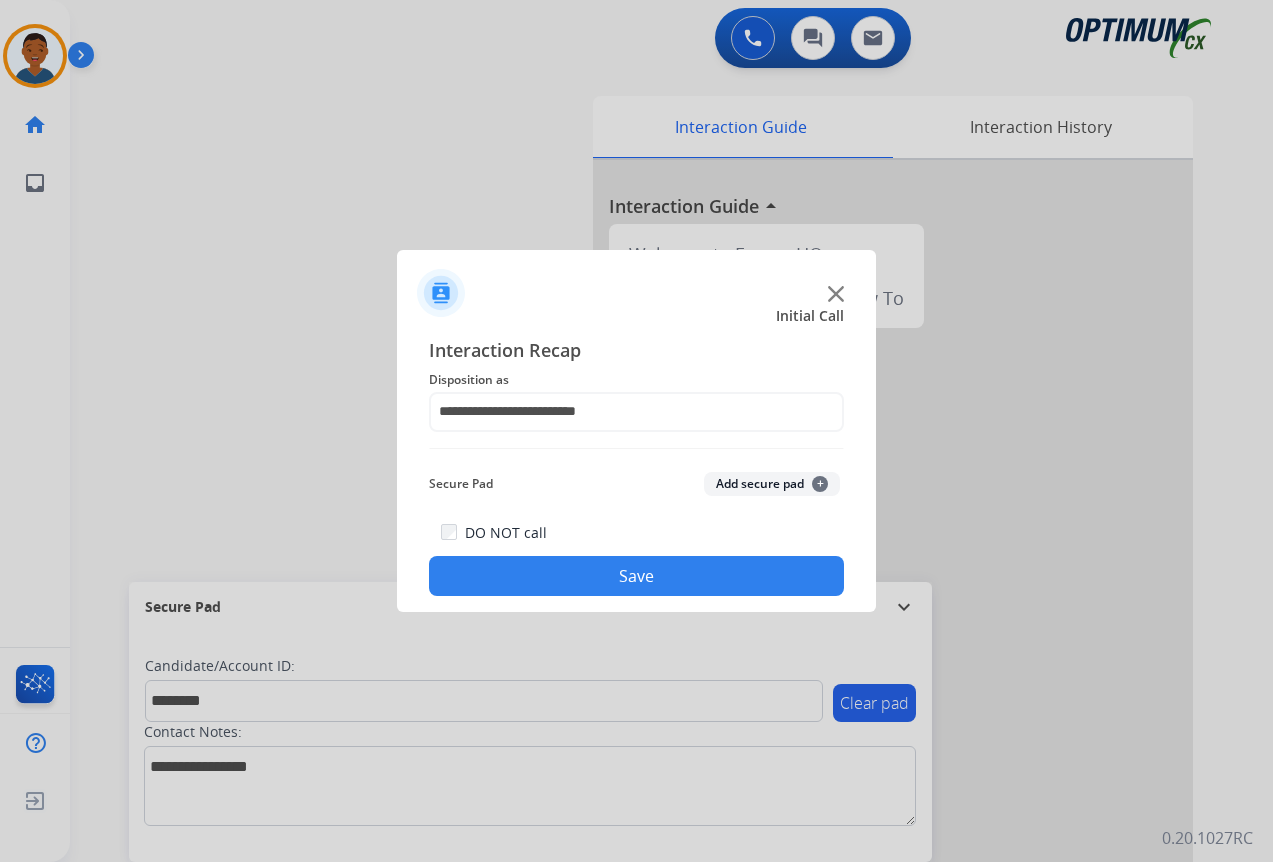 click on "Add secure pad  +" 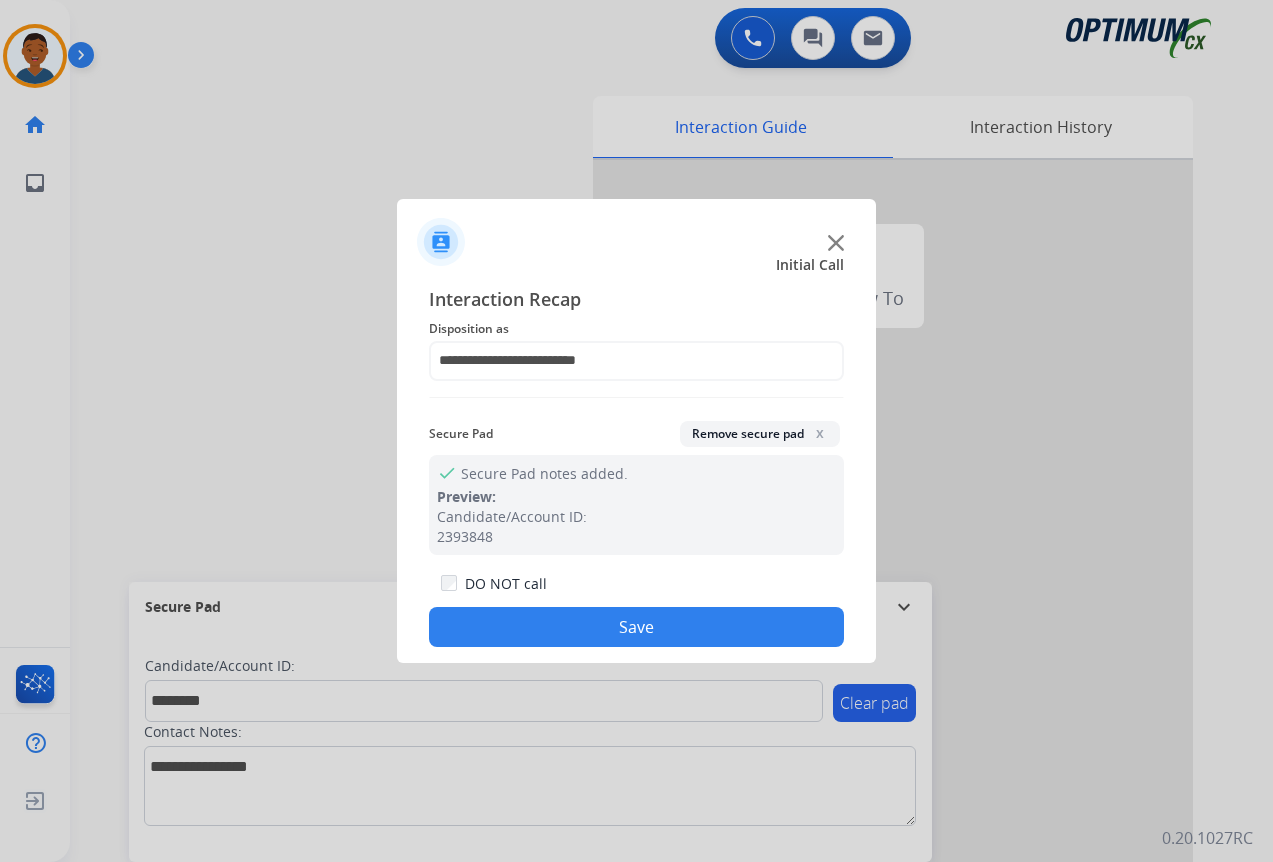 click on "Save" 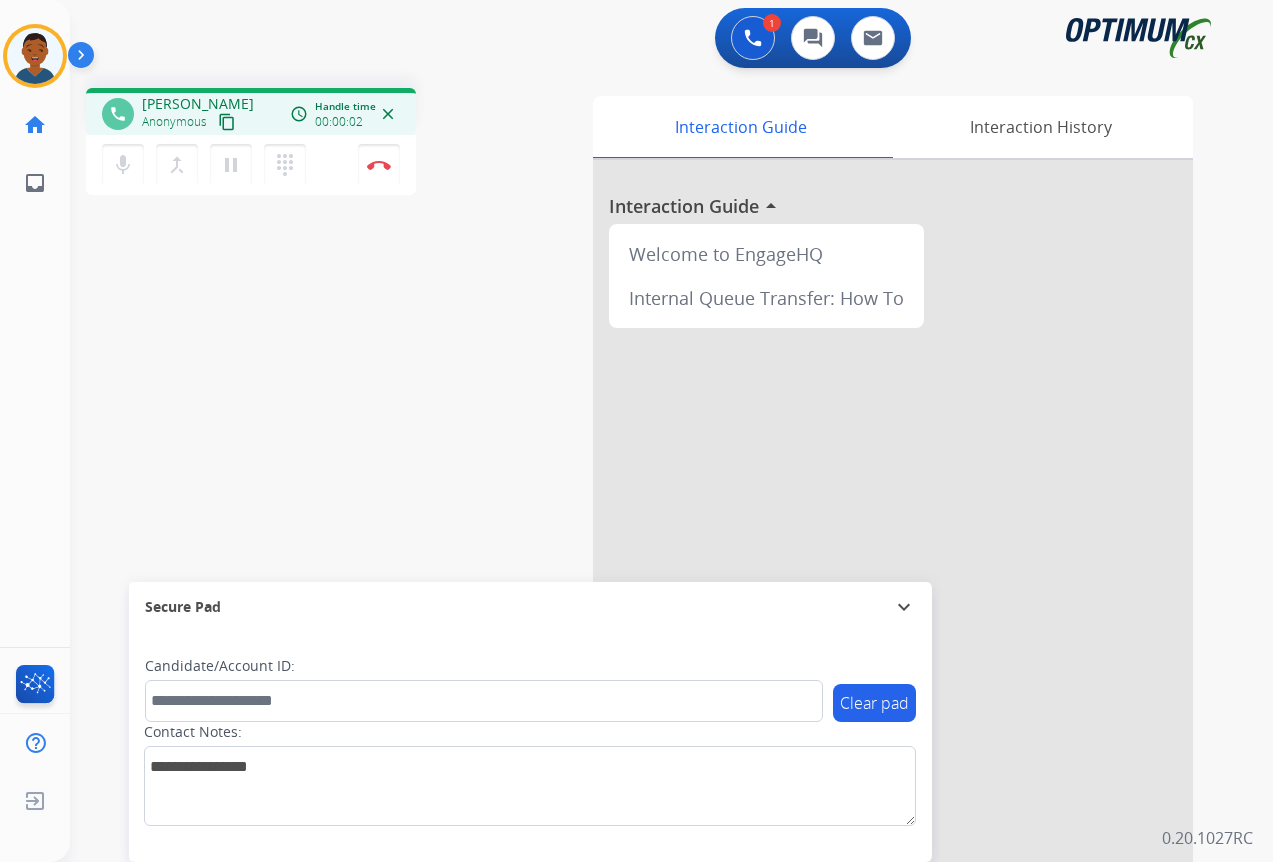 click on "content_copy" at bounding box center (227, 122) 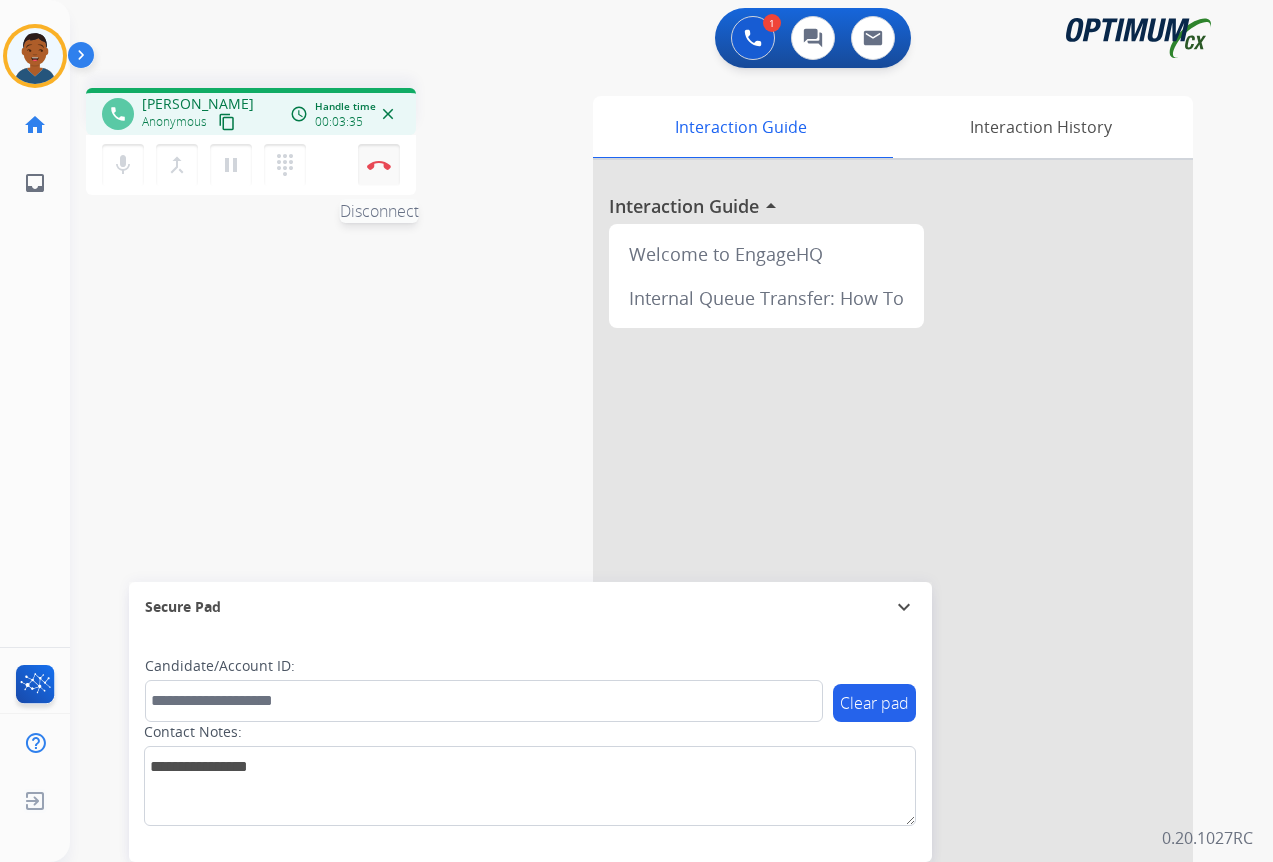 click at bounding box center [379, 165] 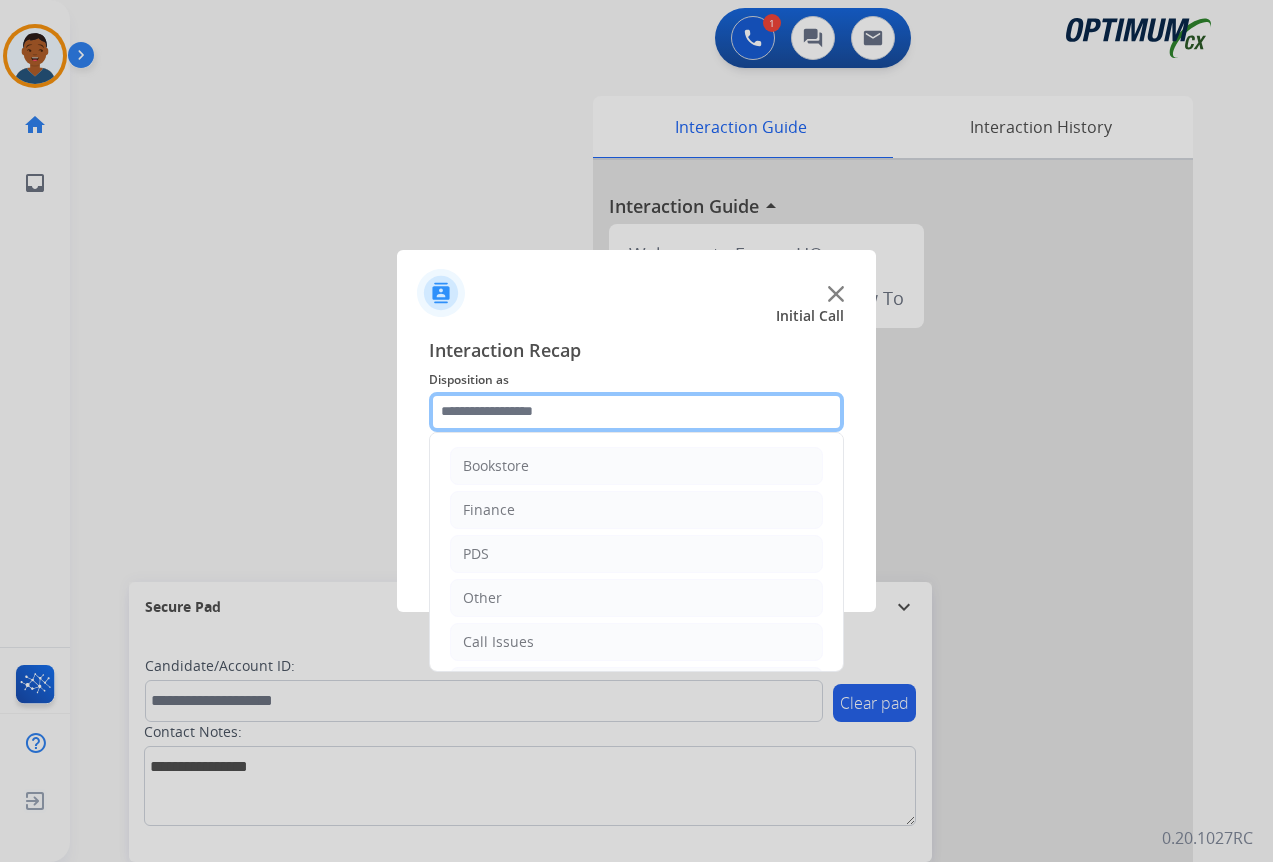 click 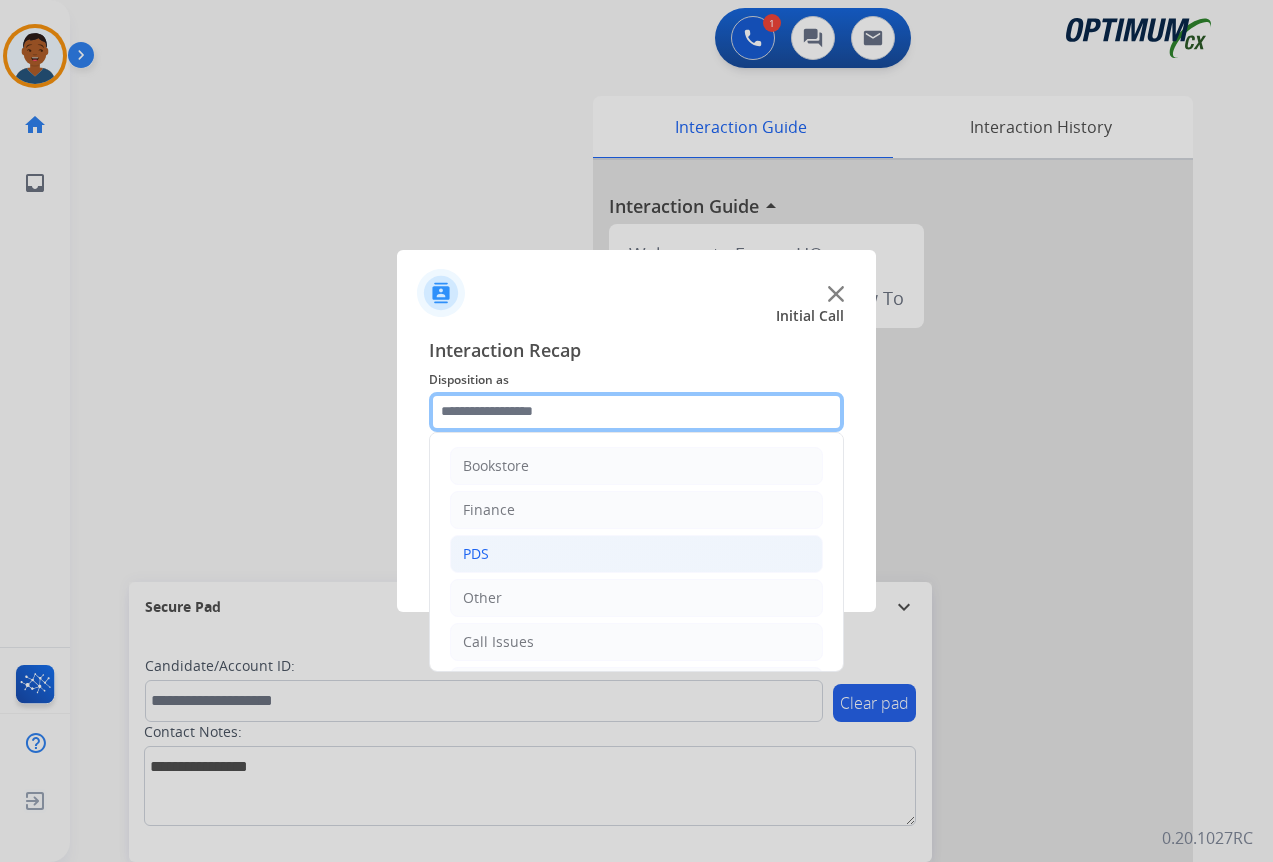 scroll, scrollTop: 136, scrollLeft: 0, axis: vertical 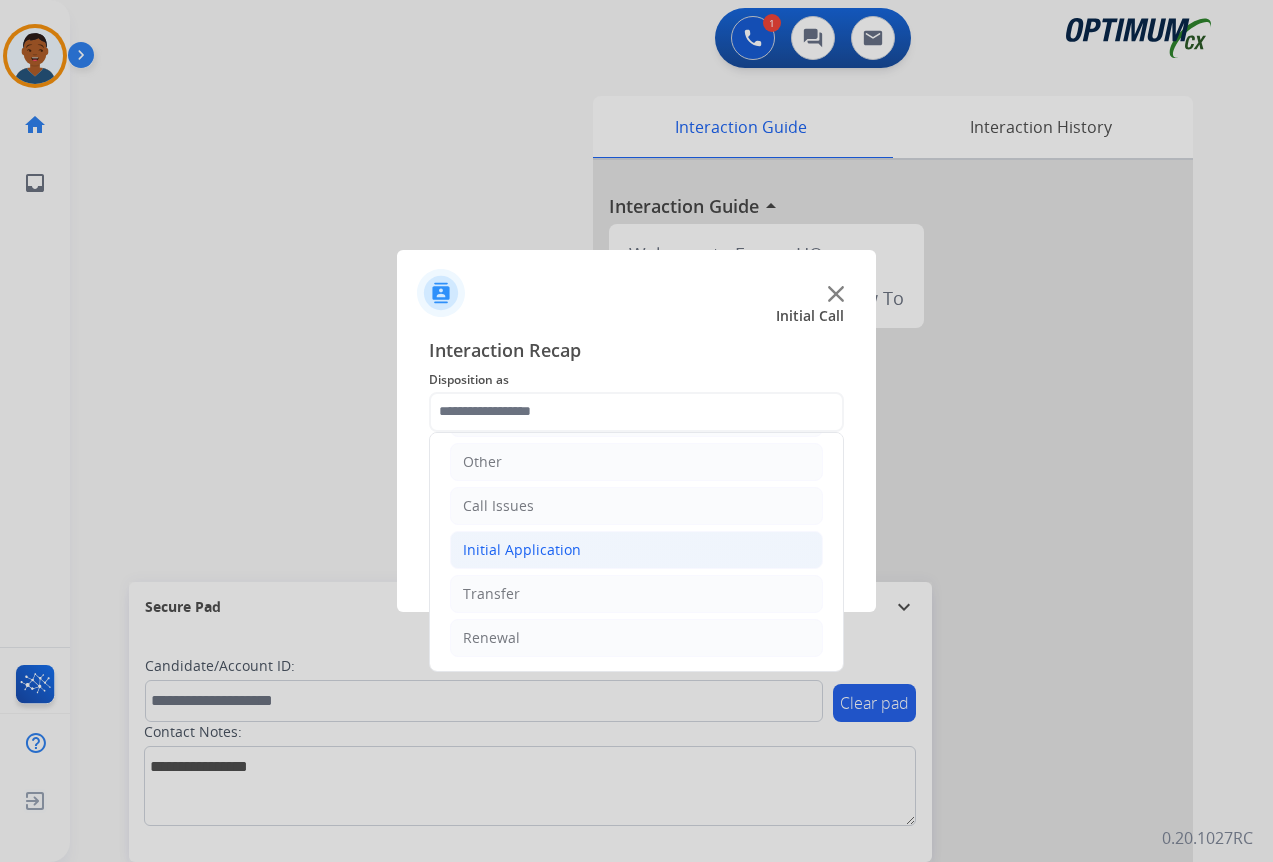 click on "Initial Application" 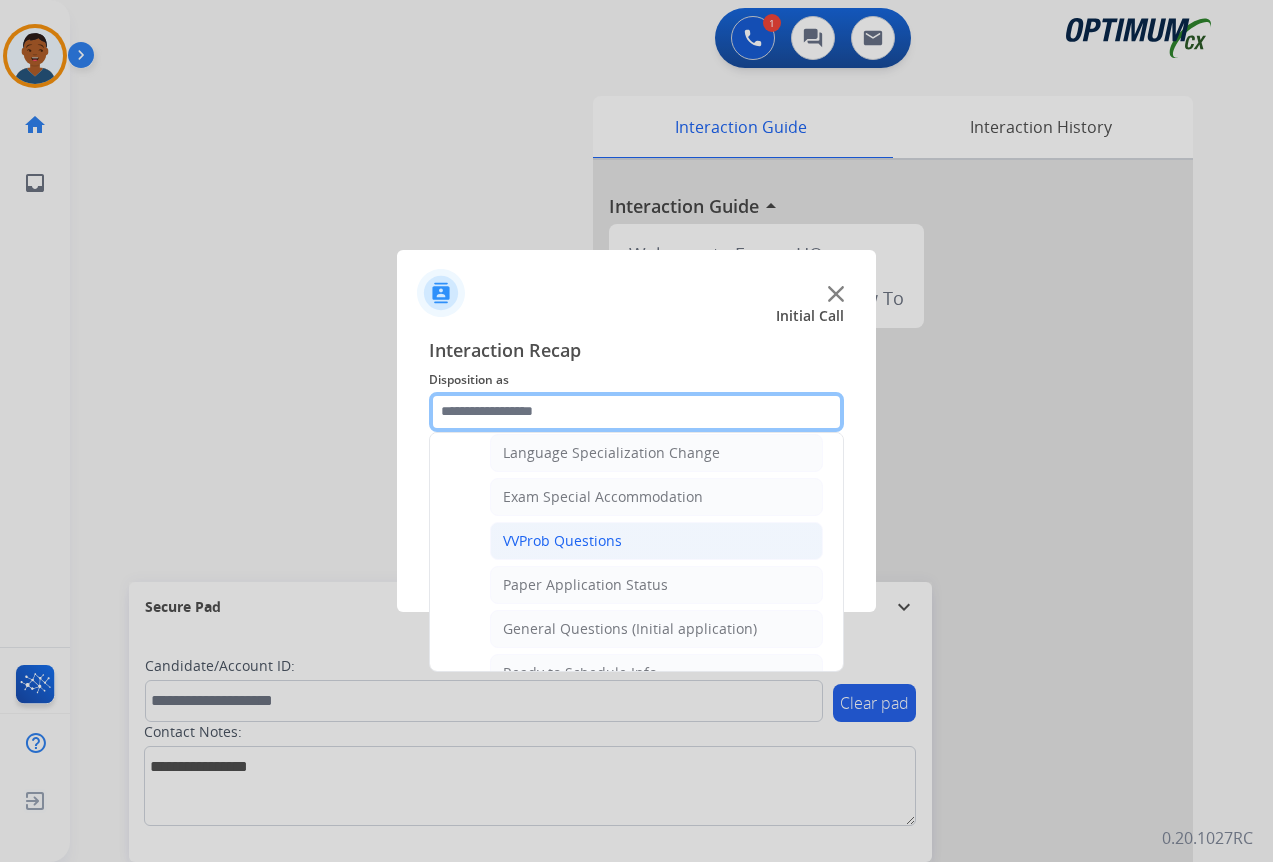 scroll, scrollTop: 1036, scrollLeft: 0, axis: vertical 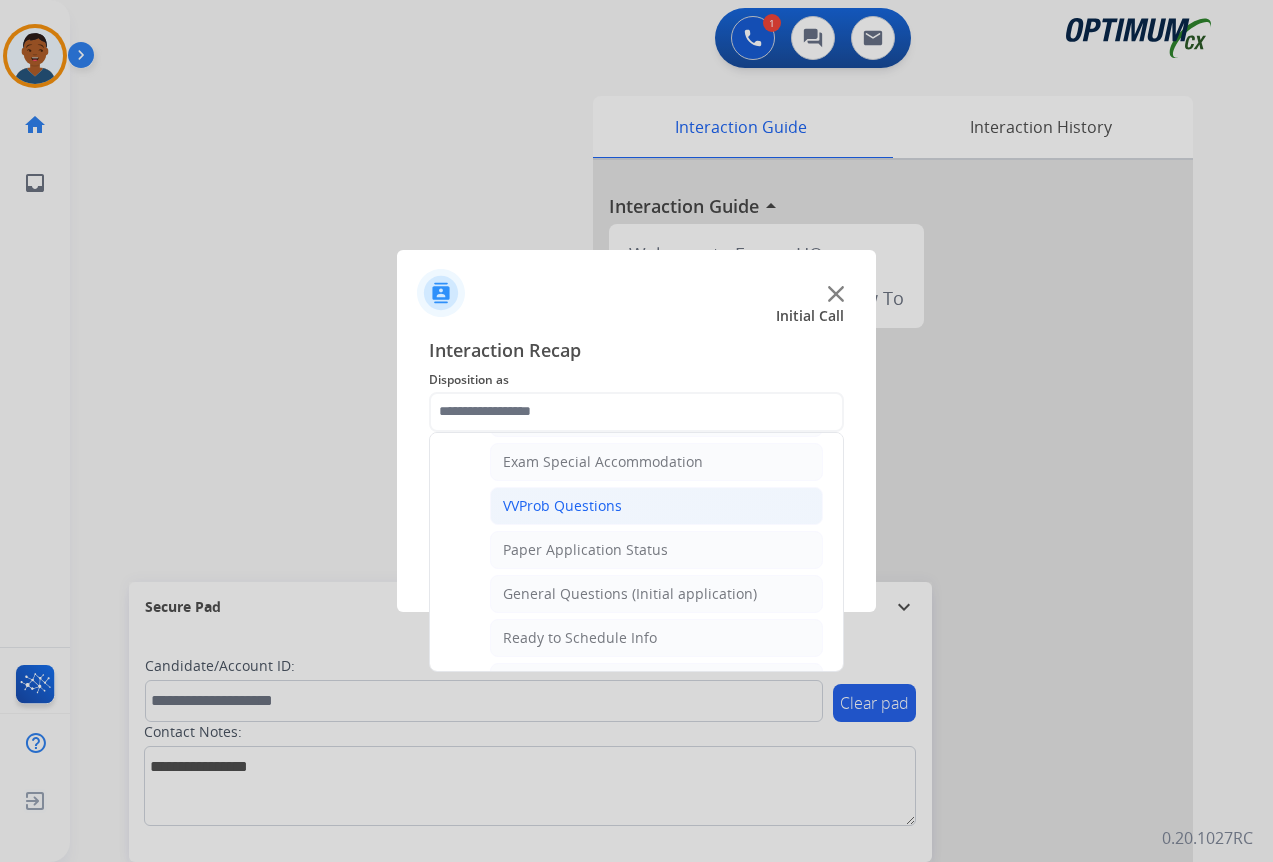 click on "General Questions (Initial application)" 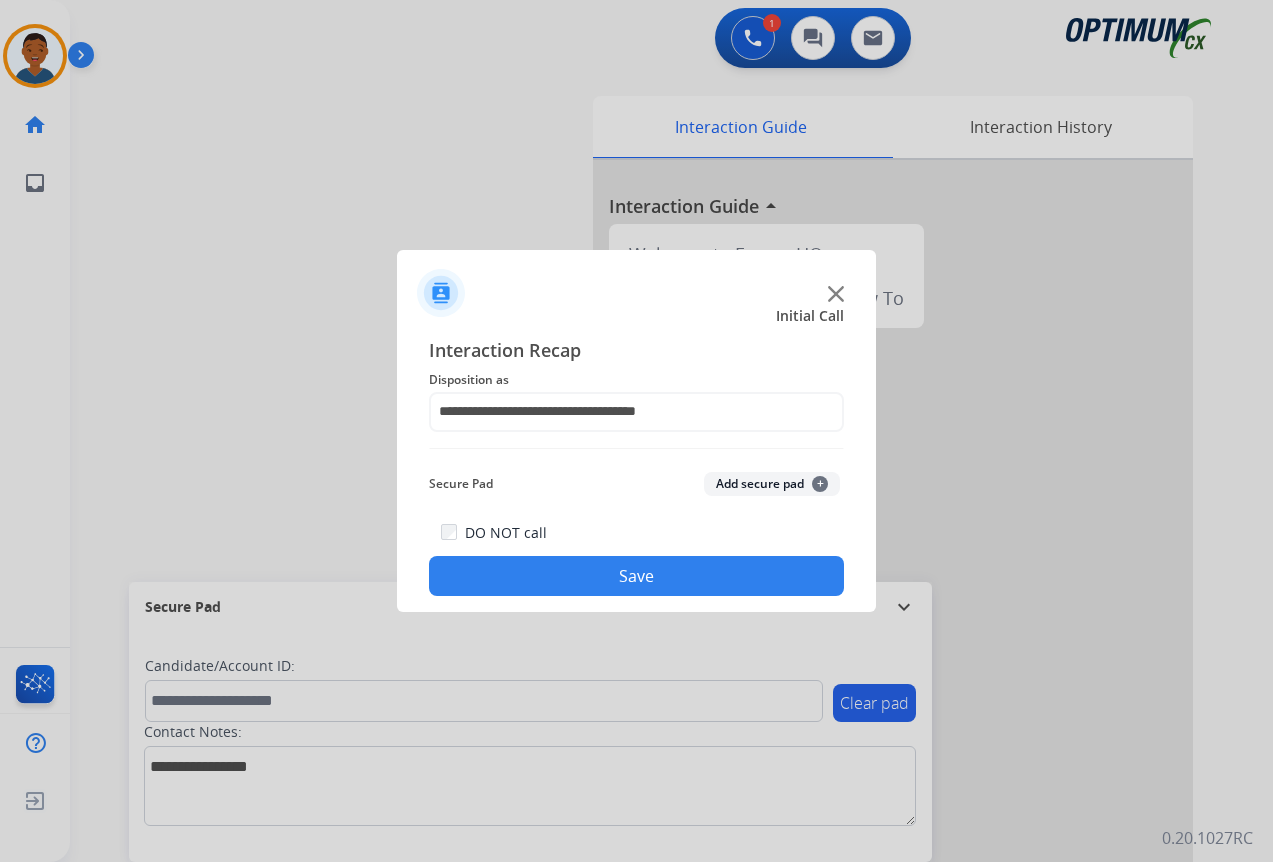 click on "Save" 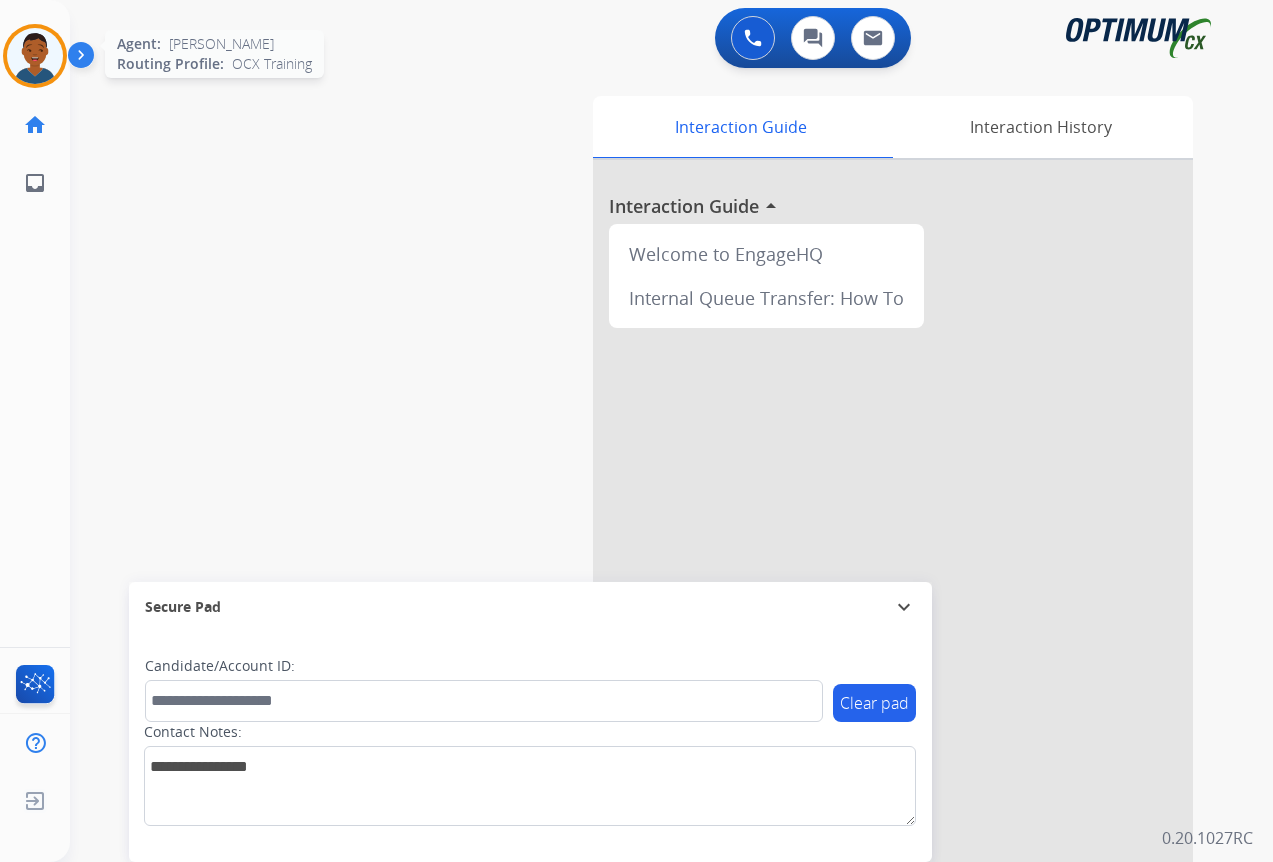 click at bounding box center (35, 56) 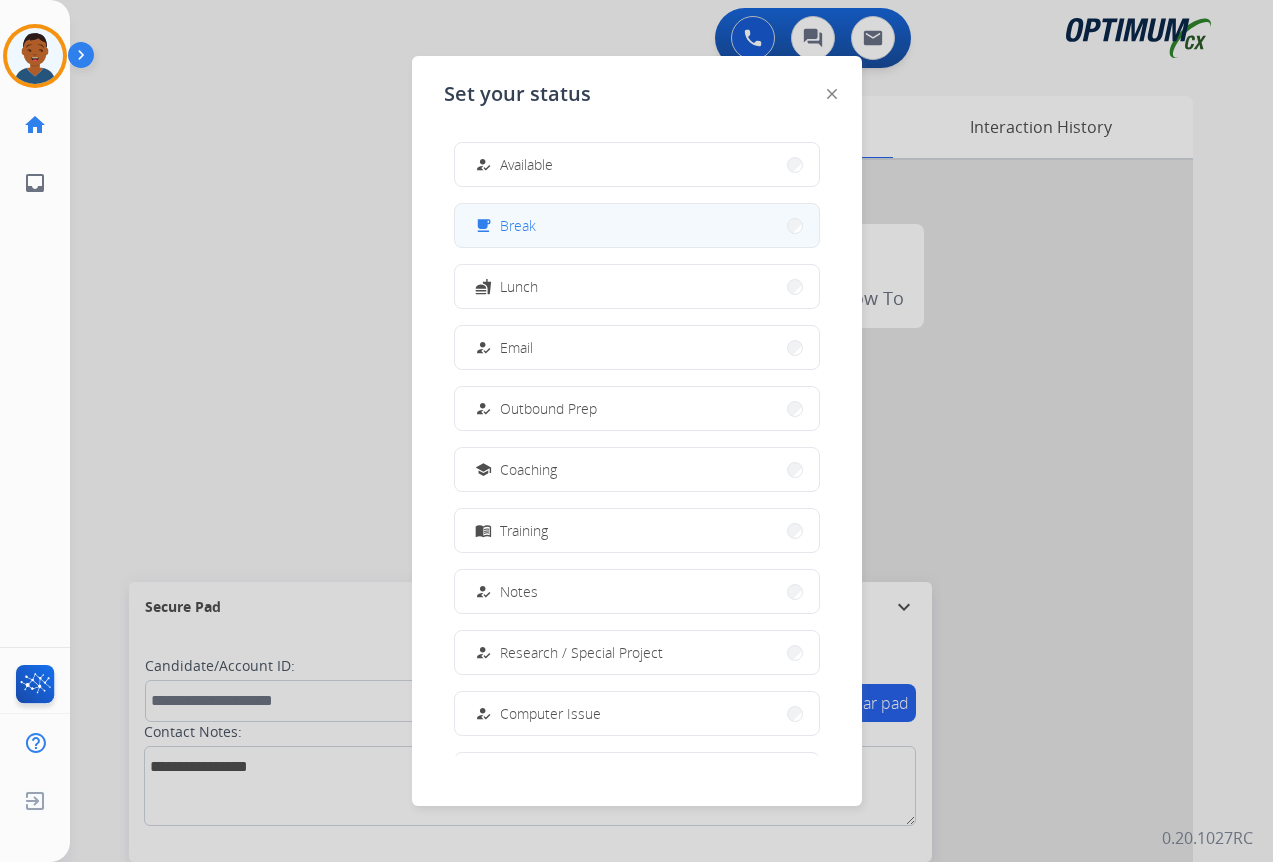 click on "free_breakfast Break" at bounding box center (637, 225) 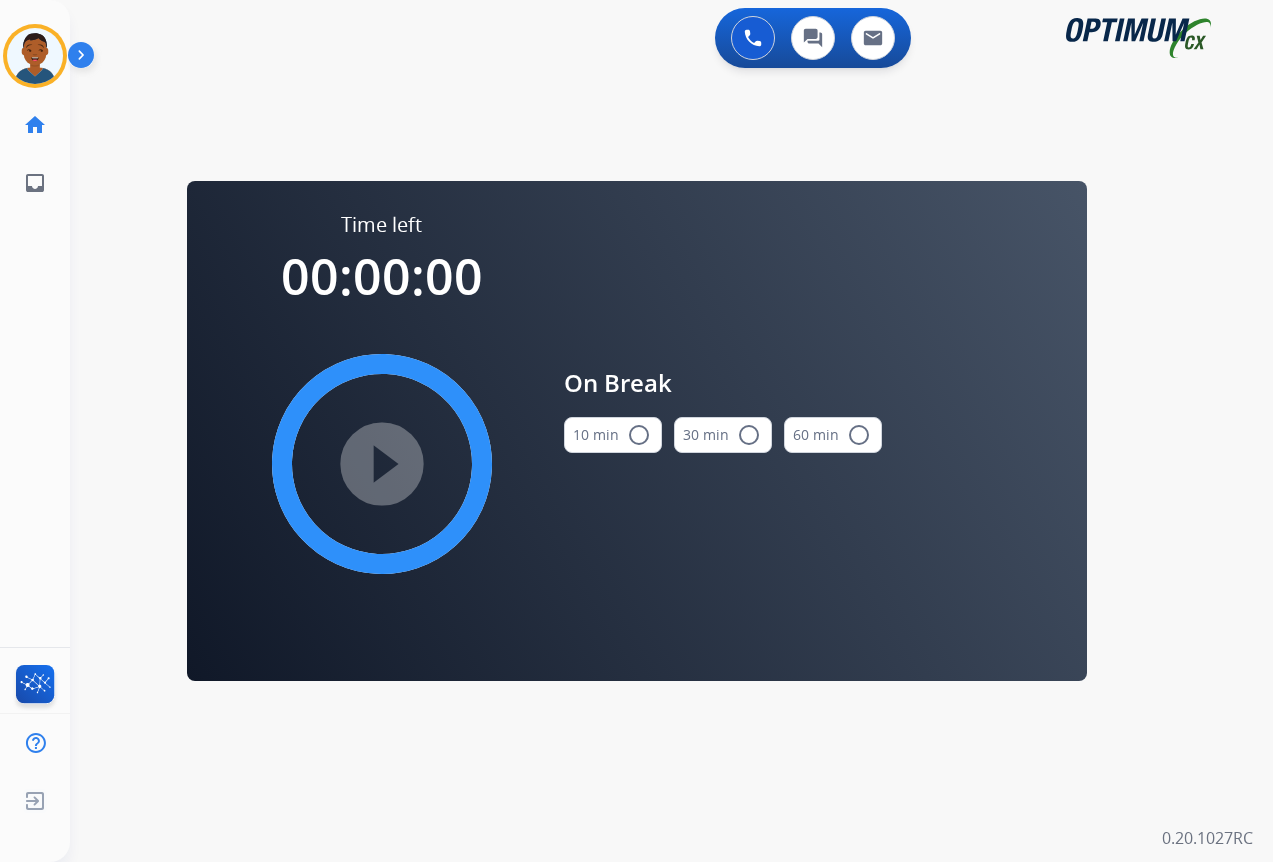 click on "radio_button_unchecked" at bounding box center [639, 435] 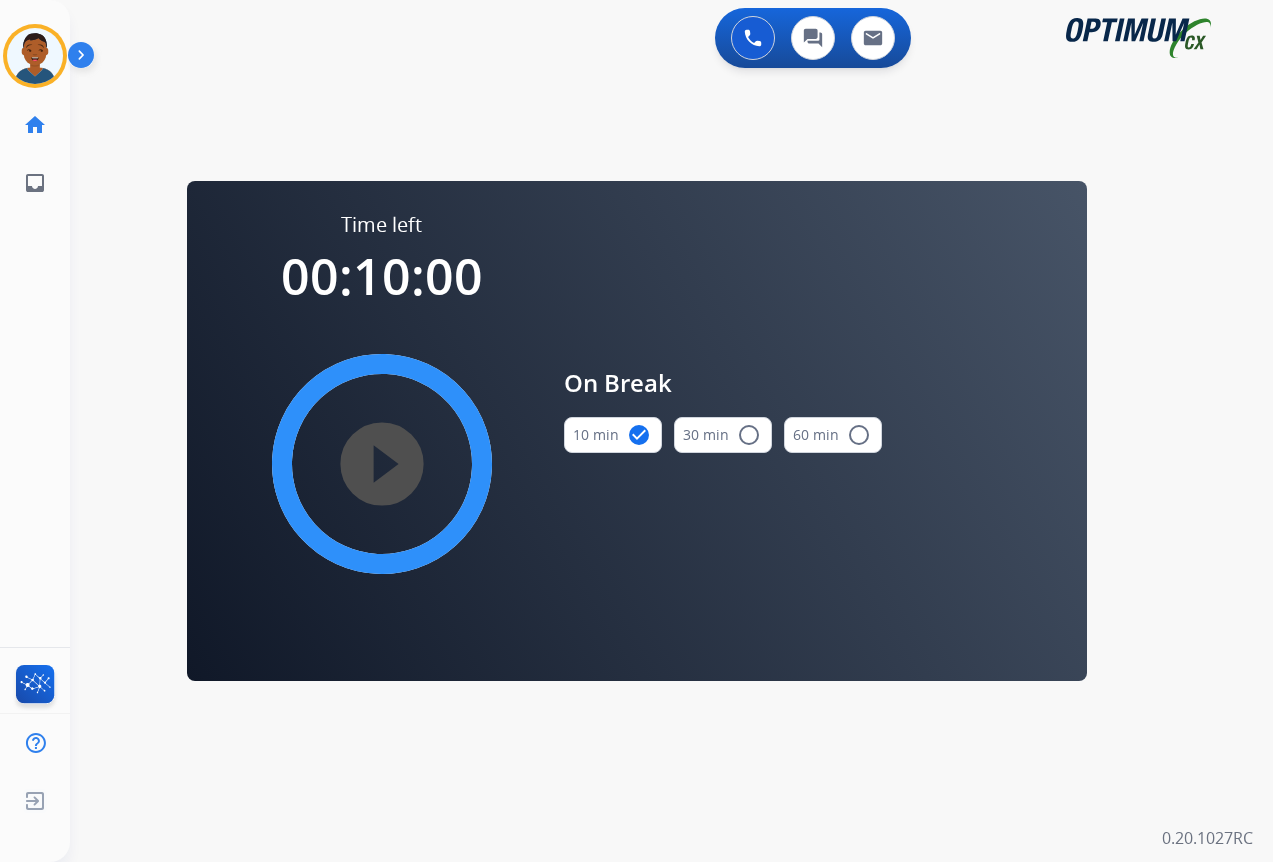 click on "play_circle_filled" at bounding box center [382, 464] 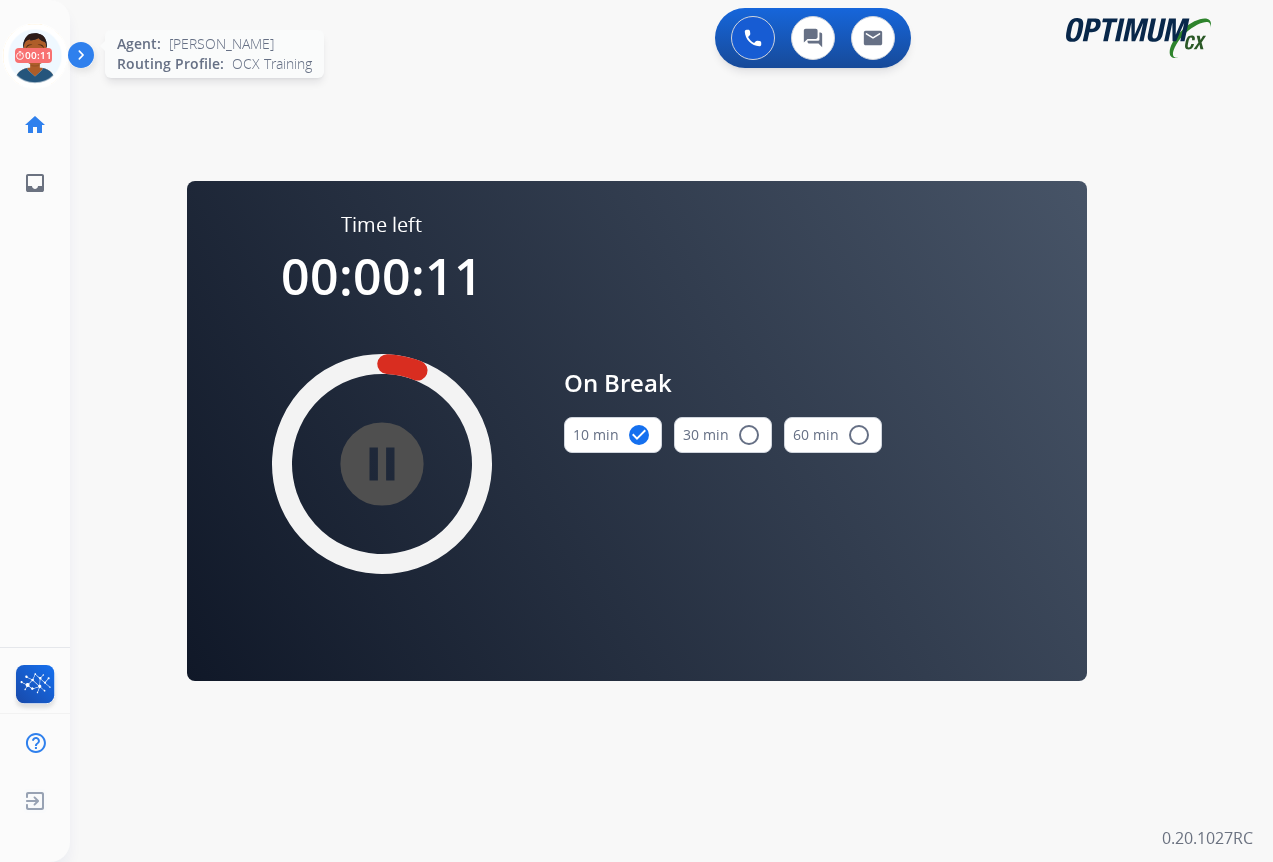 click 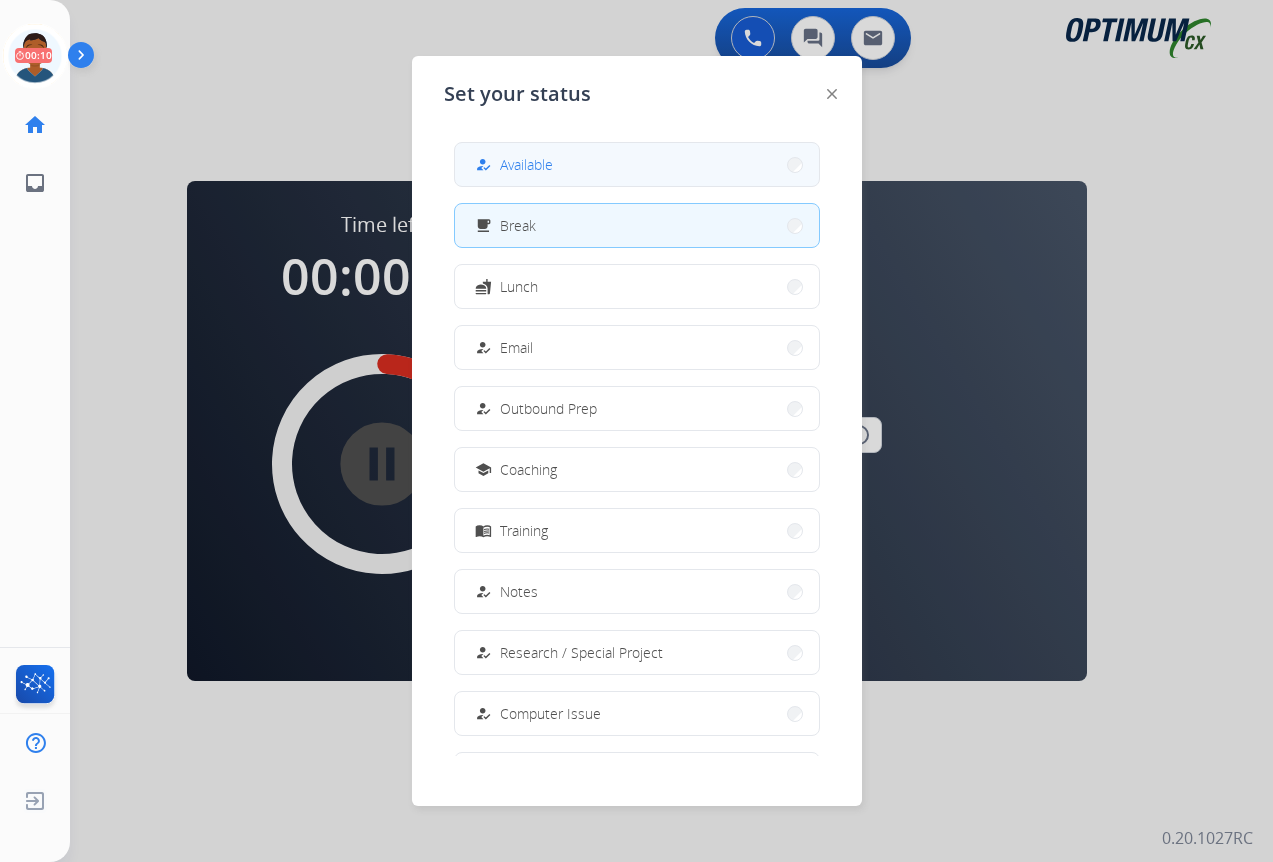click on "how_to_reg Available" at bounding box center [637, 164] 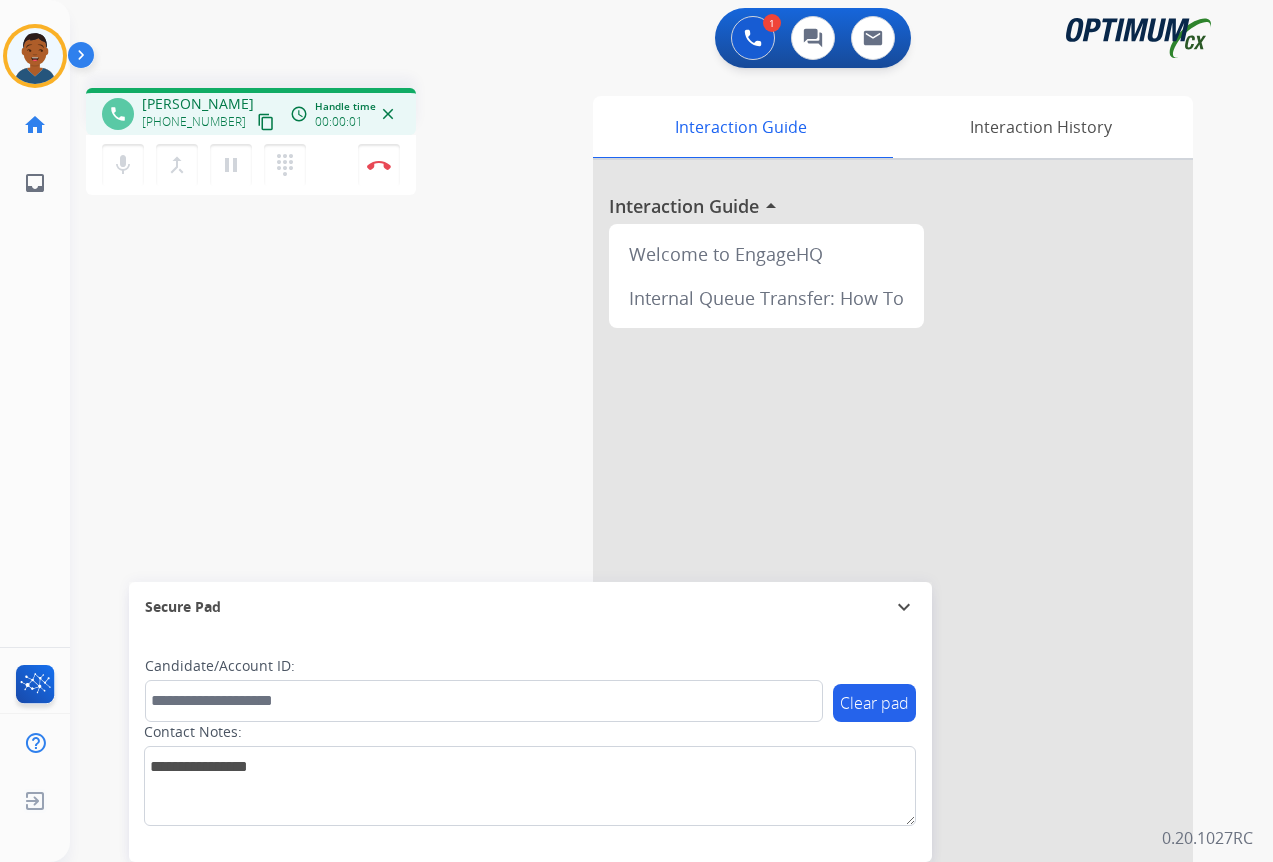 click on "content_copy" at bounding box center (266, 122) 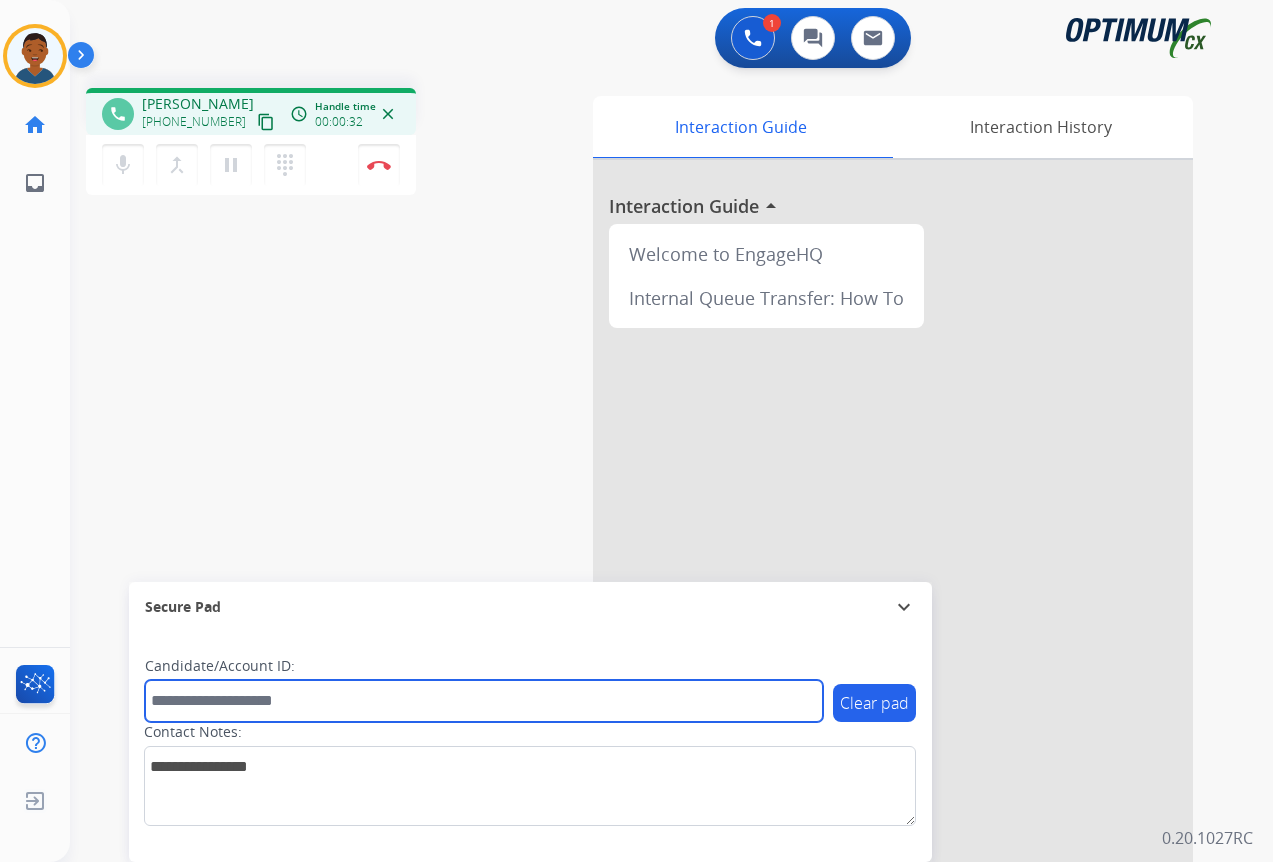 click at bounding box center [484, 701] 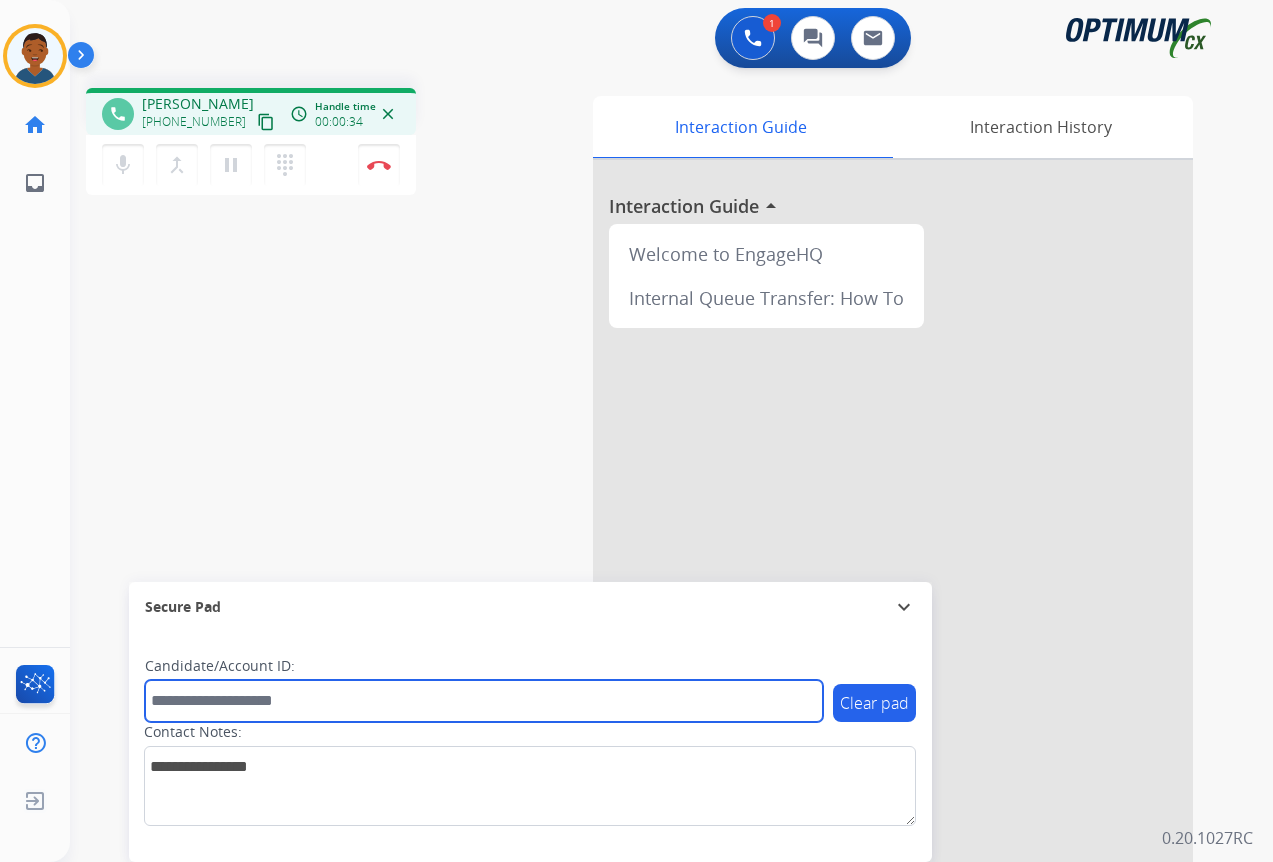 paste on "*******" 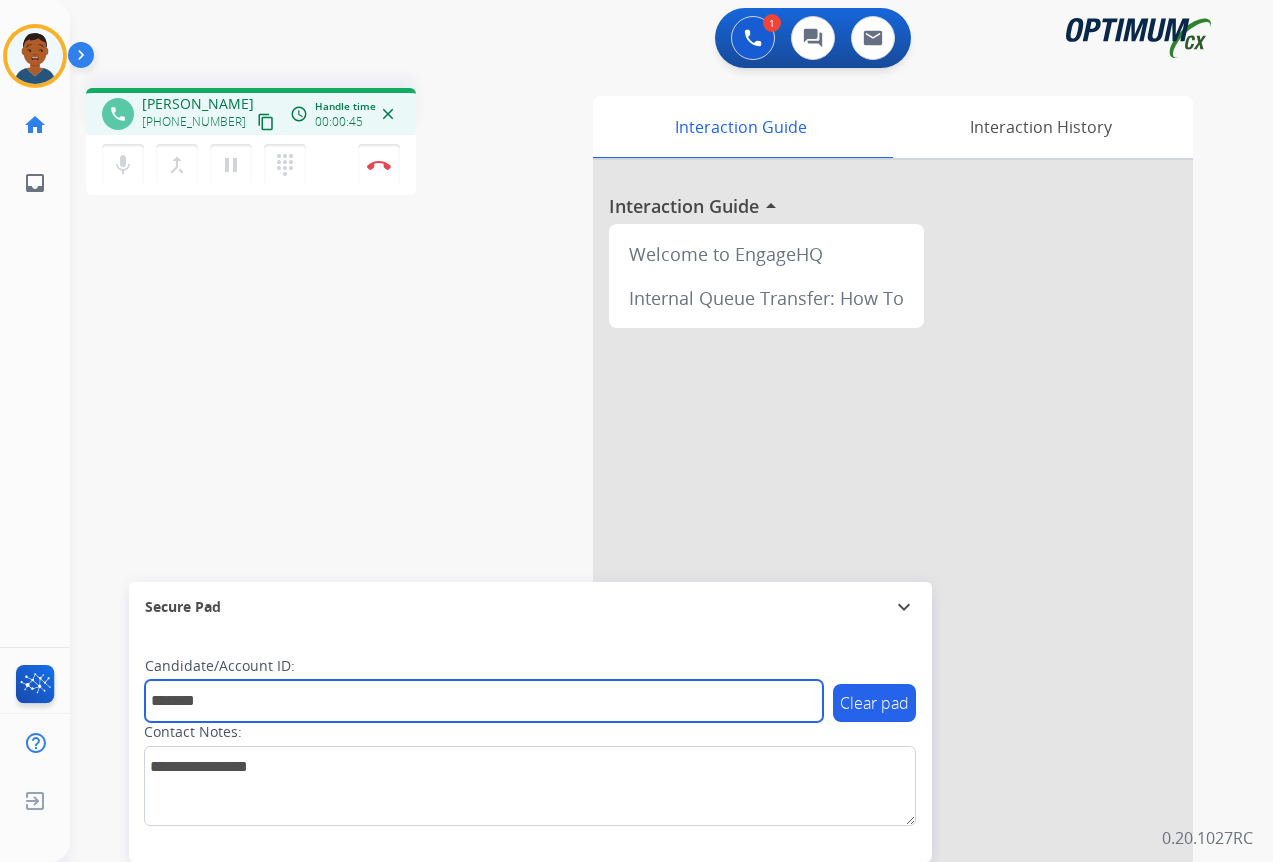 type on "*******" 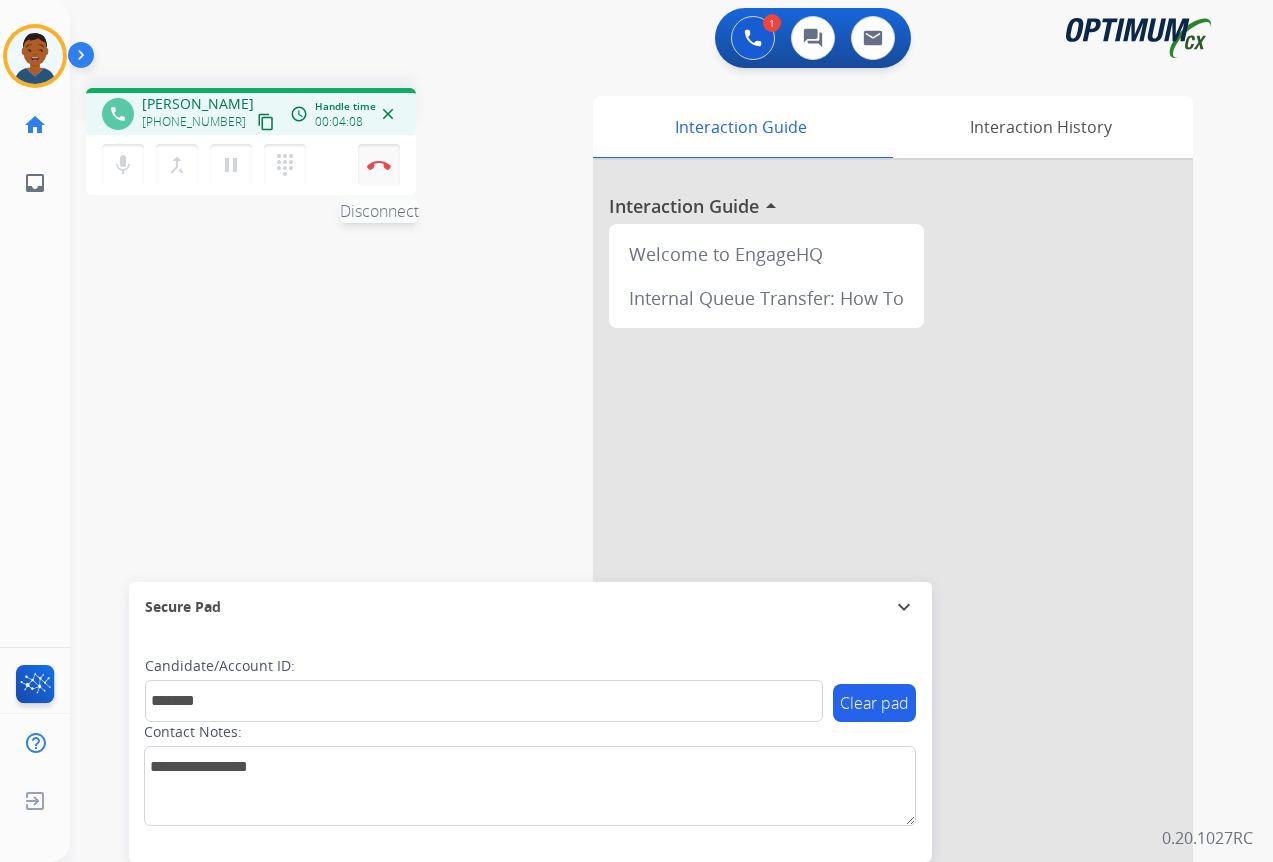 click on "Disconnect" at bounding box center (379, 165) 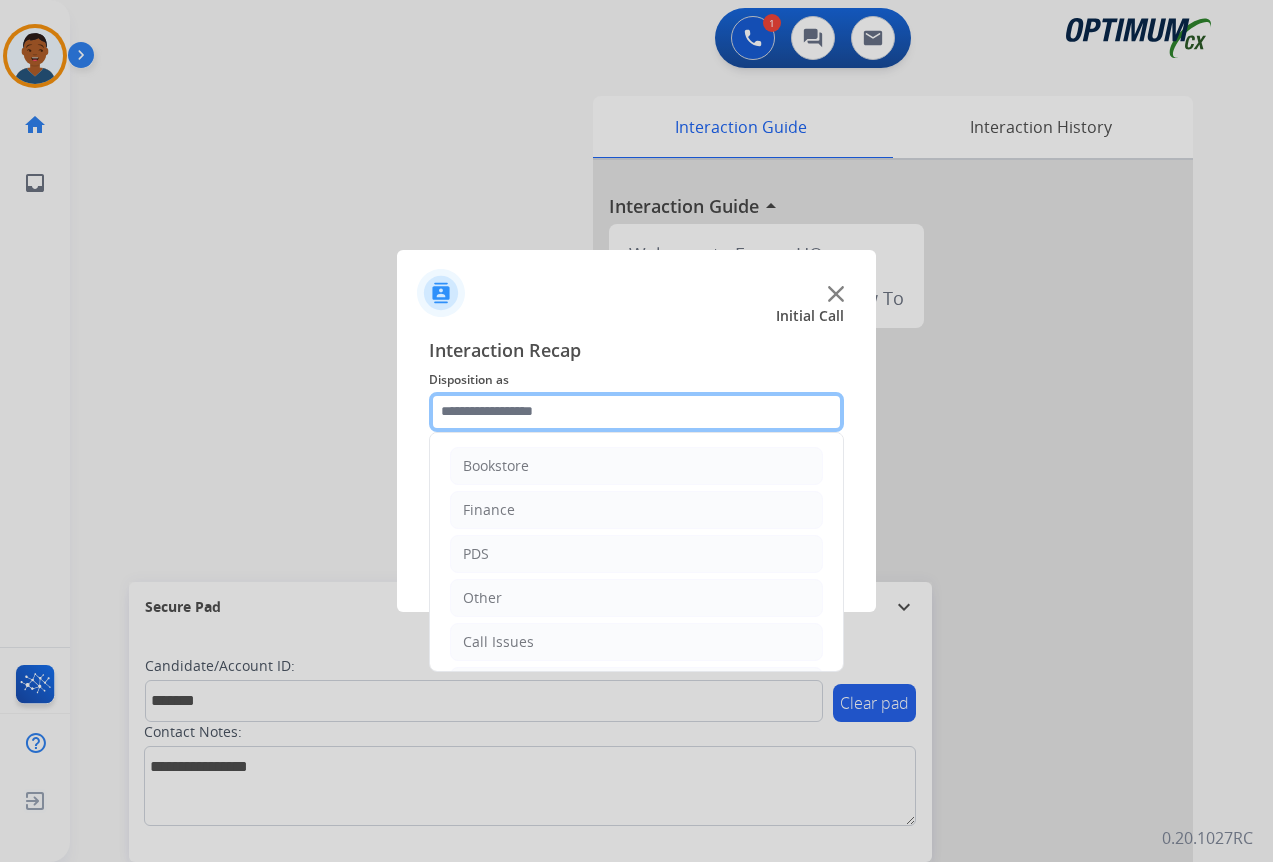 click 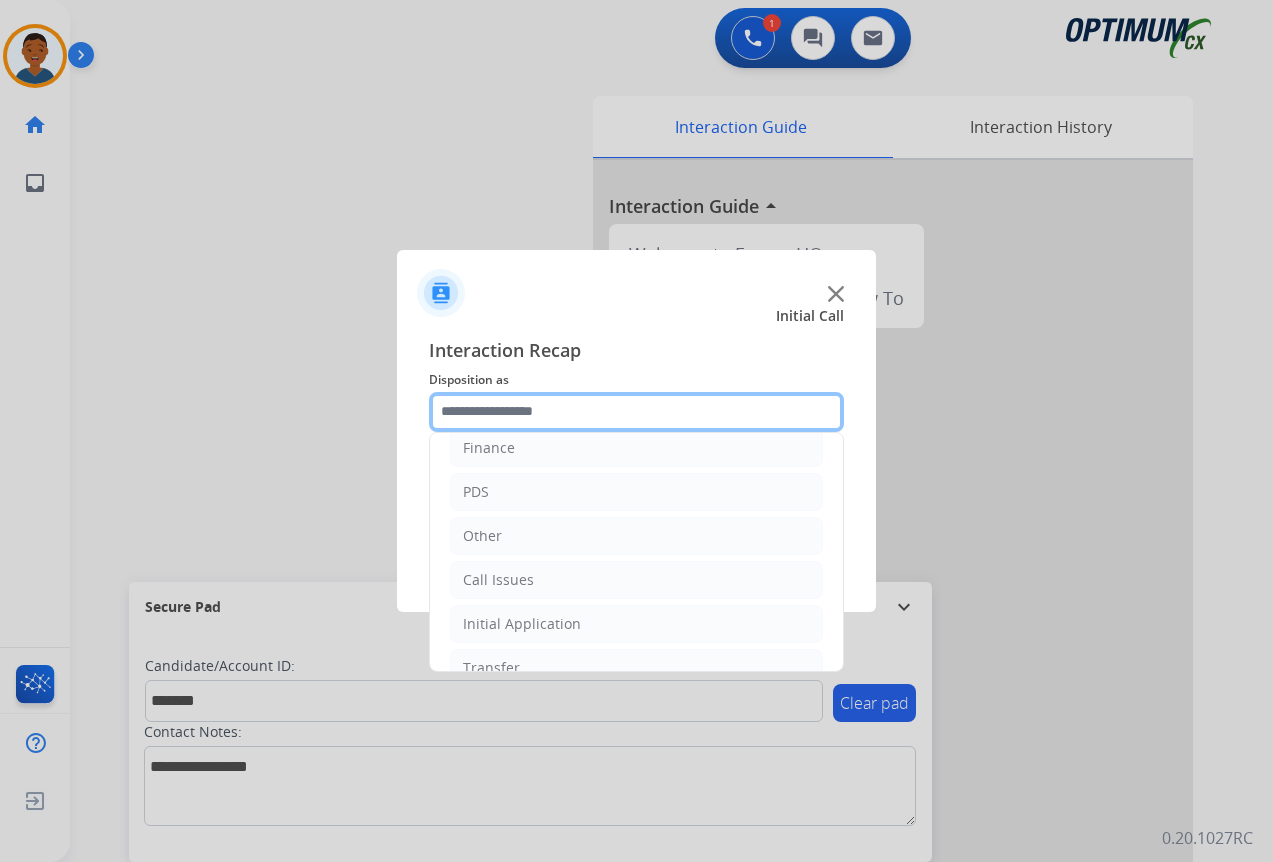scroll, scrollTop: 136, scrollLeft: 0, axis: vertical 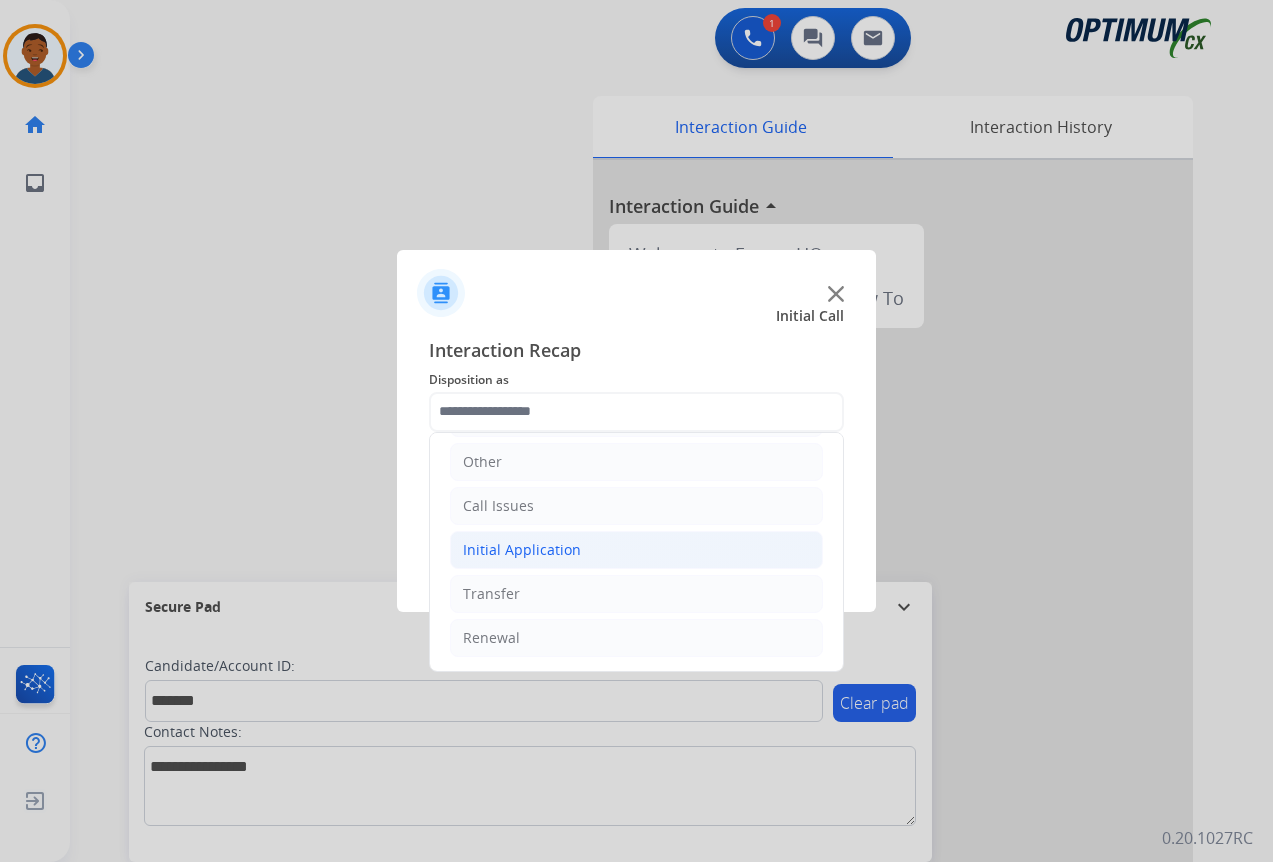 click on "Initial Application" 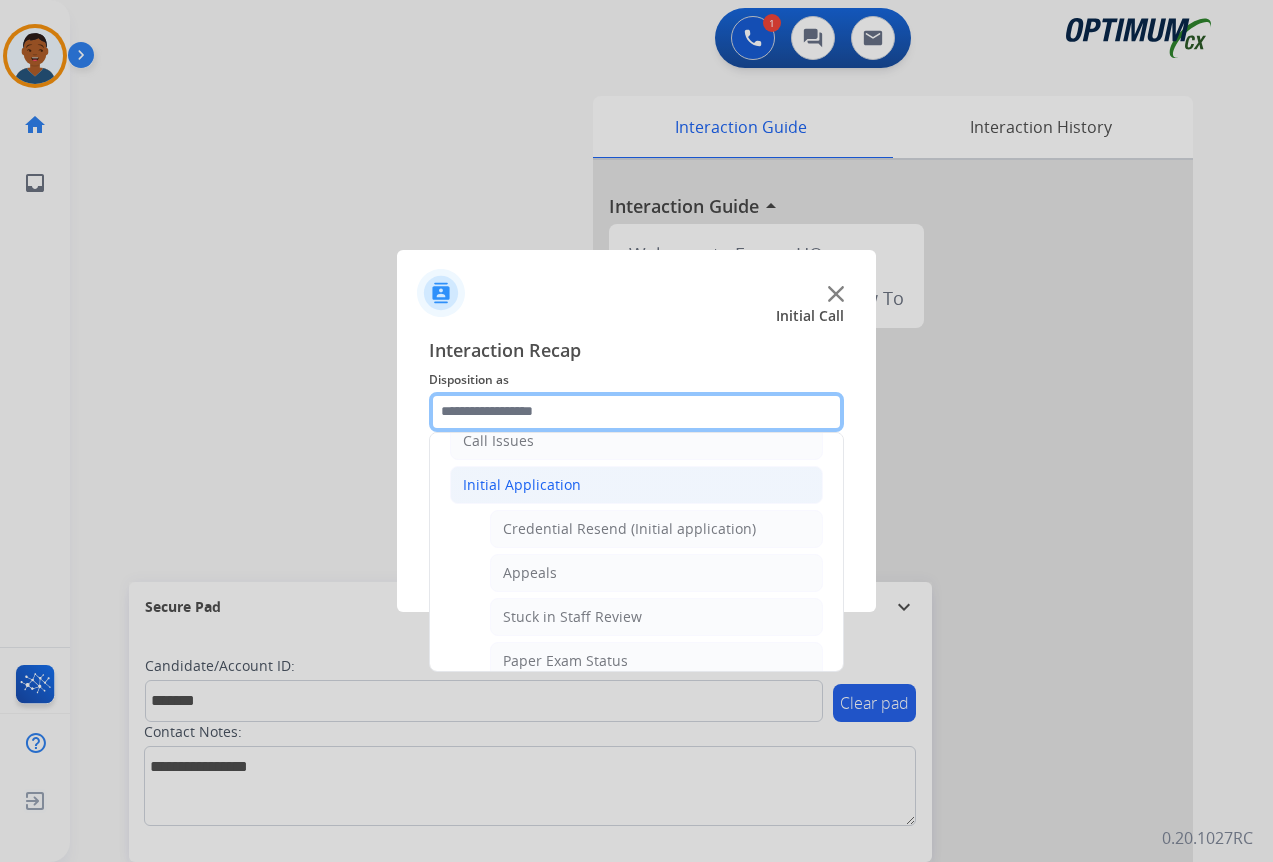 scroll, scrollTop: 236, scrollLeft: 0, axis: vertical 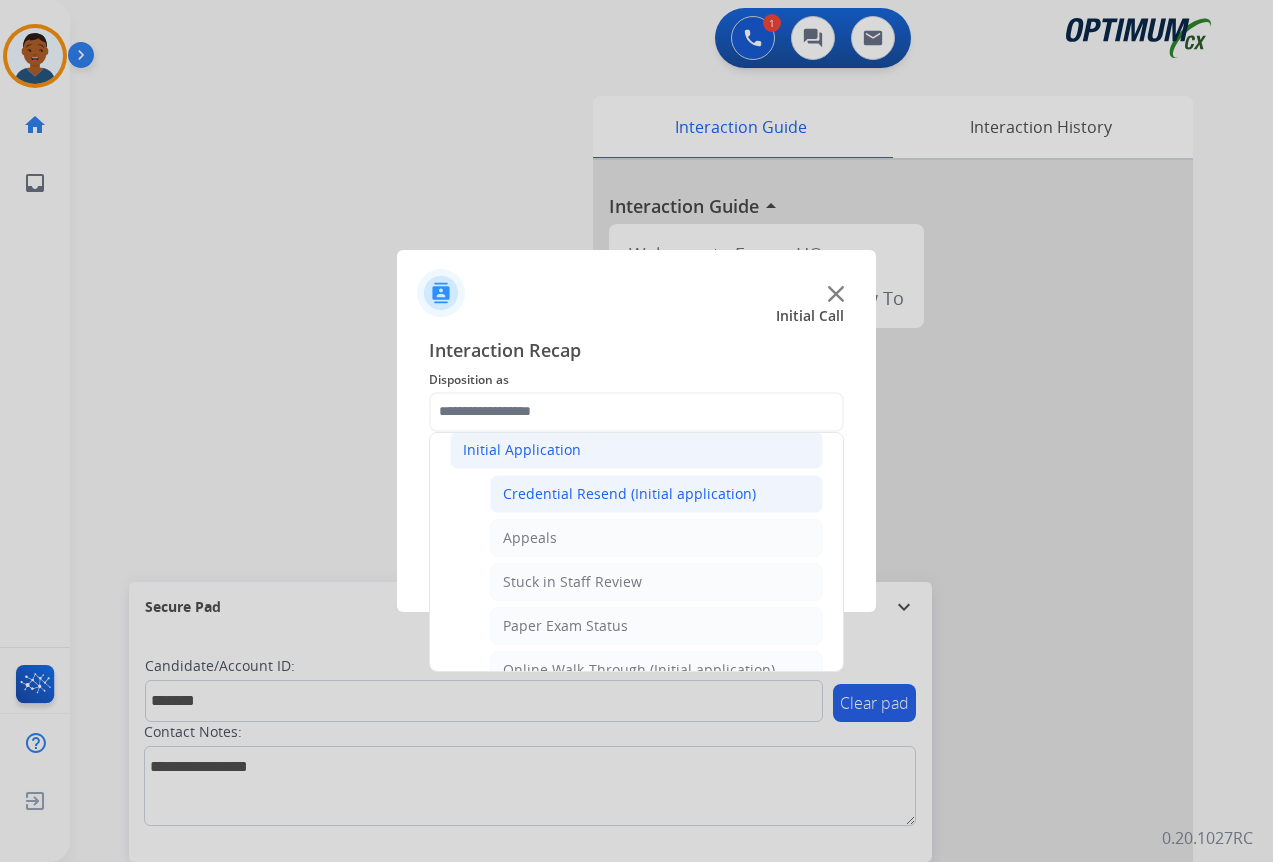 click on "Credential Resend (Initial application)" 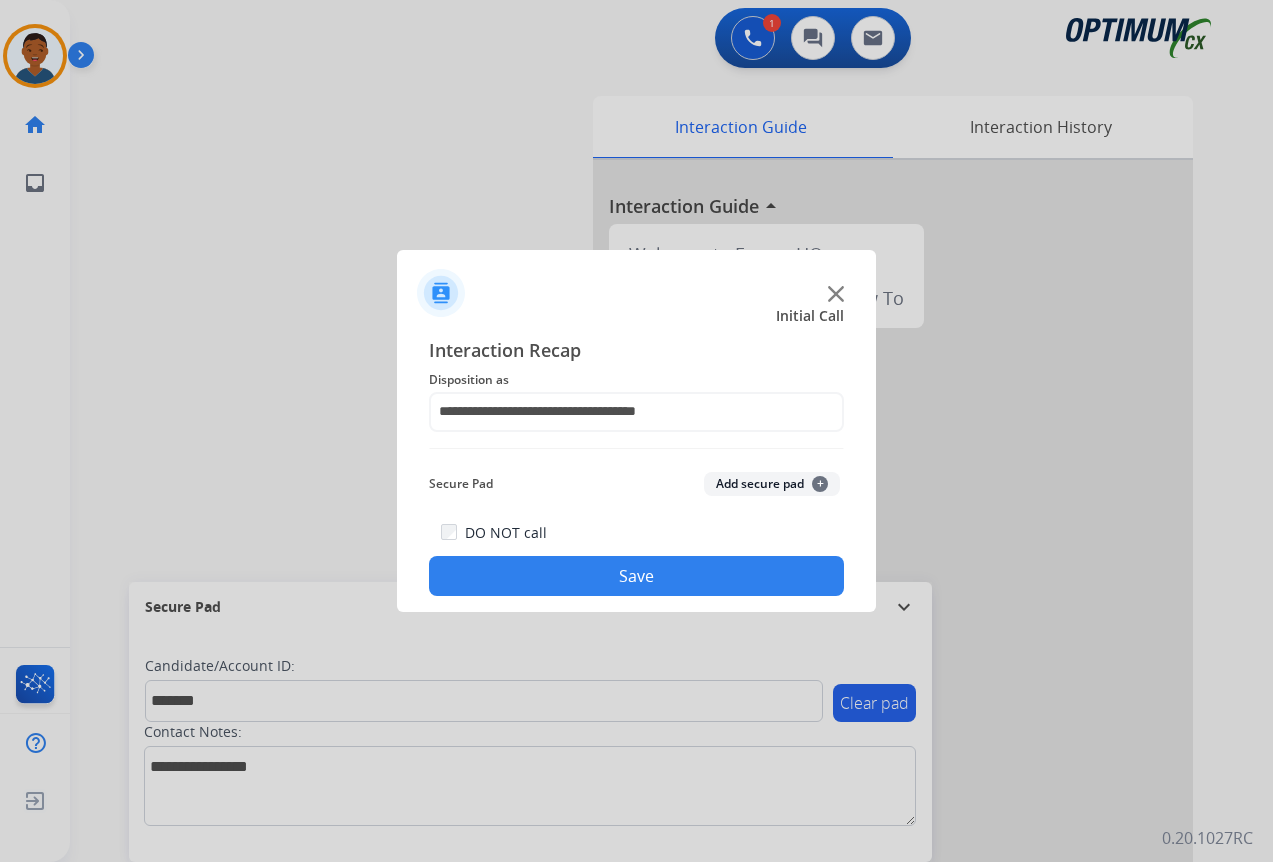 click on "Add secure pad  +" 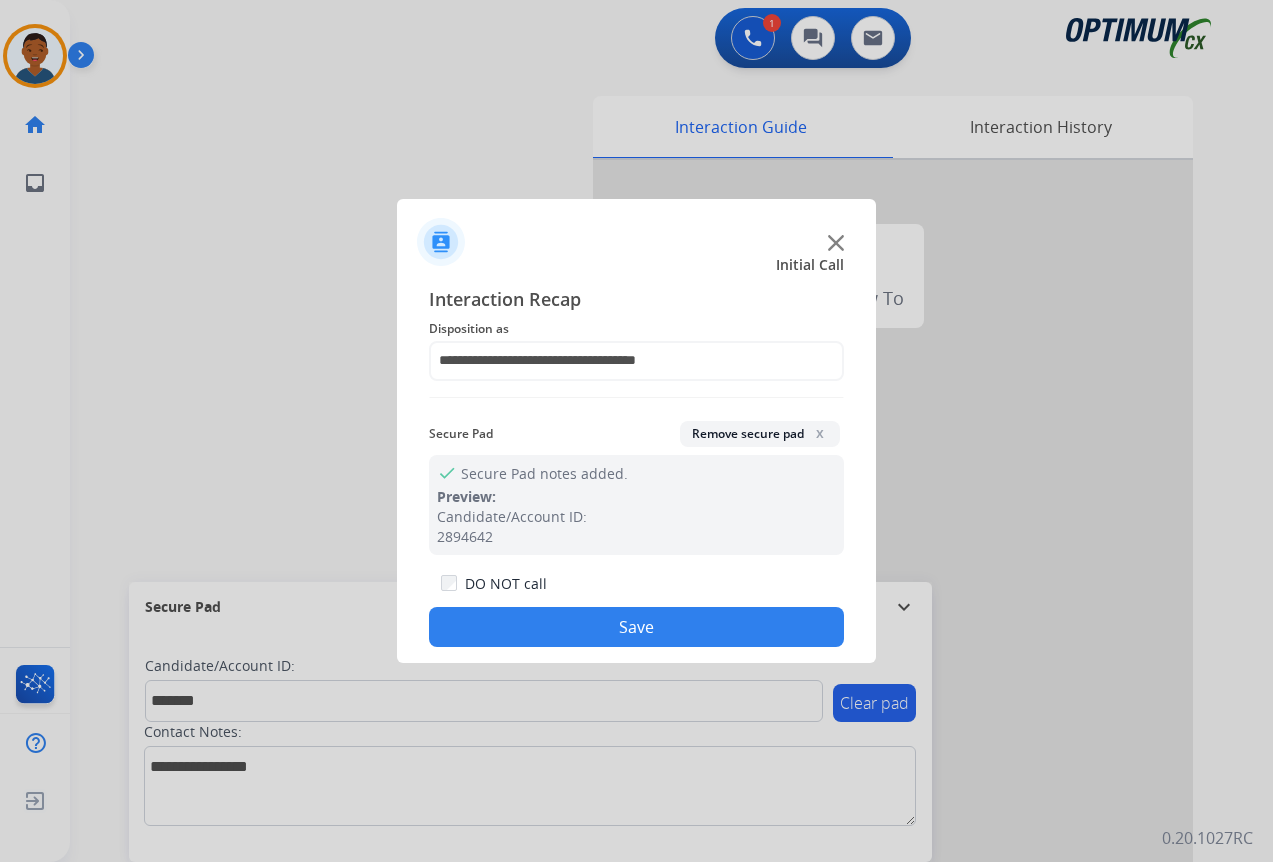 click on "Save" 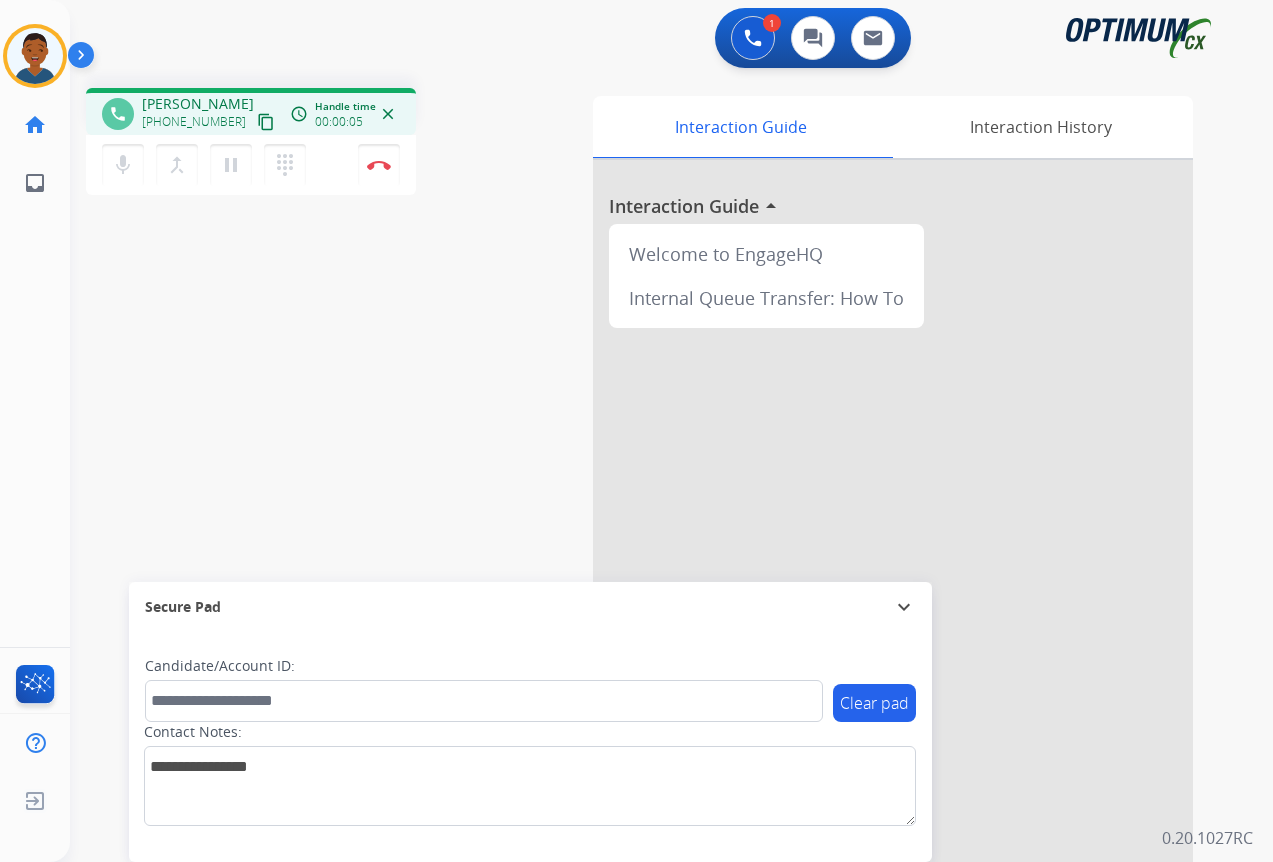 click on "content_copy" at bounding box center [266, 122] 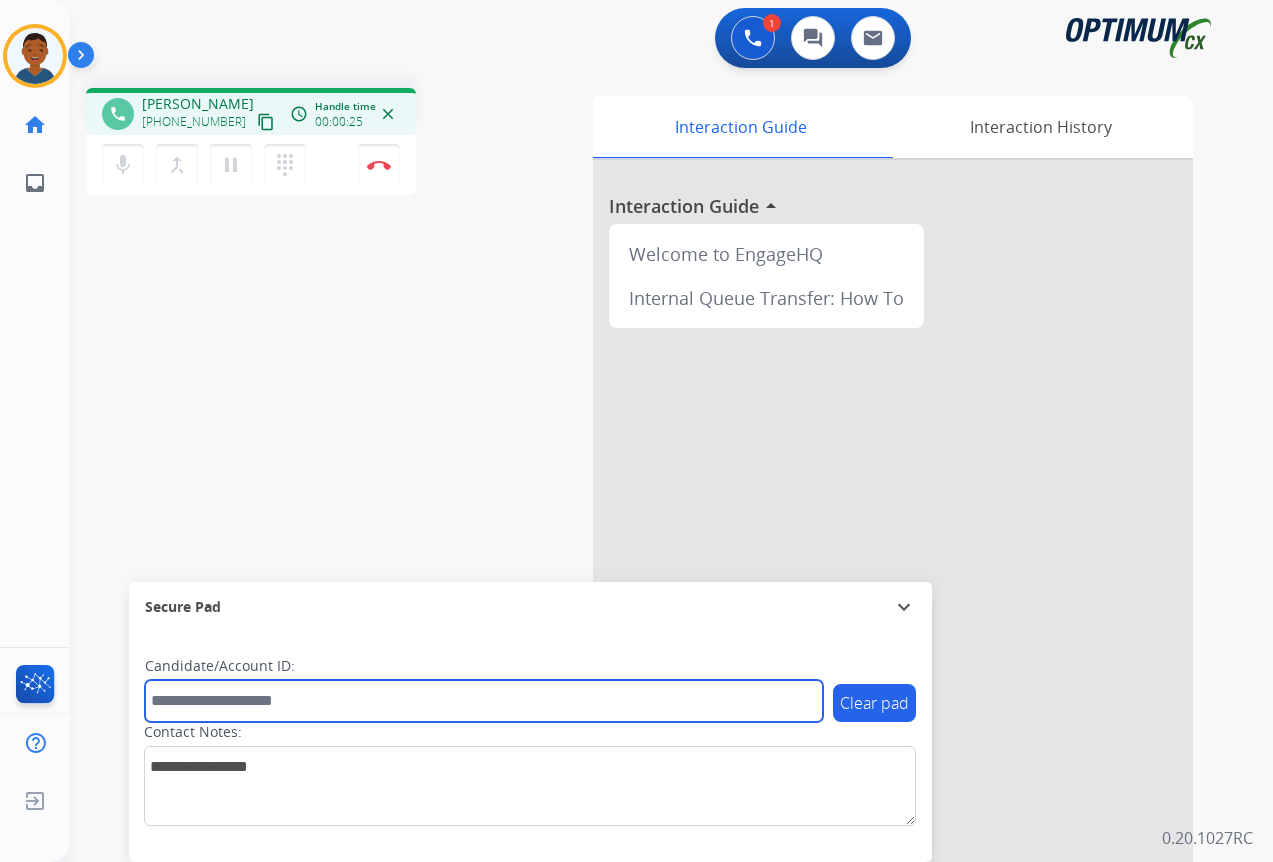 click at bounding box center [484, 701] 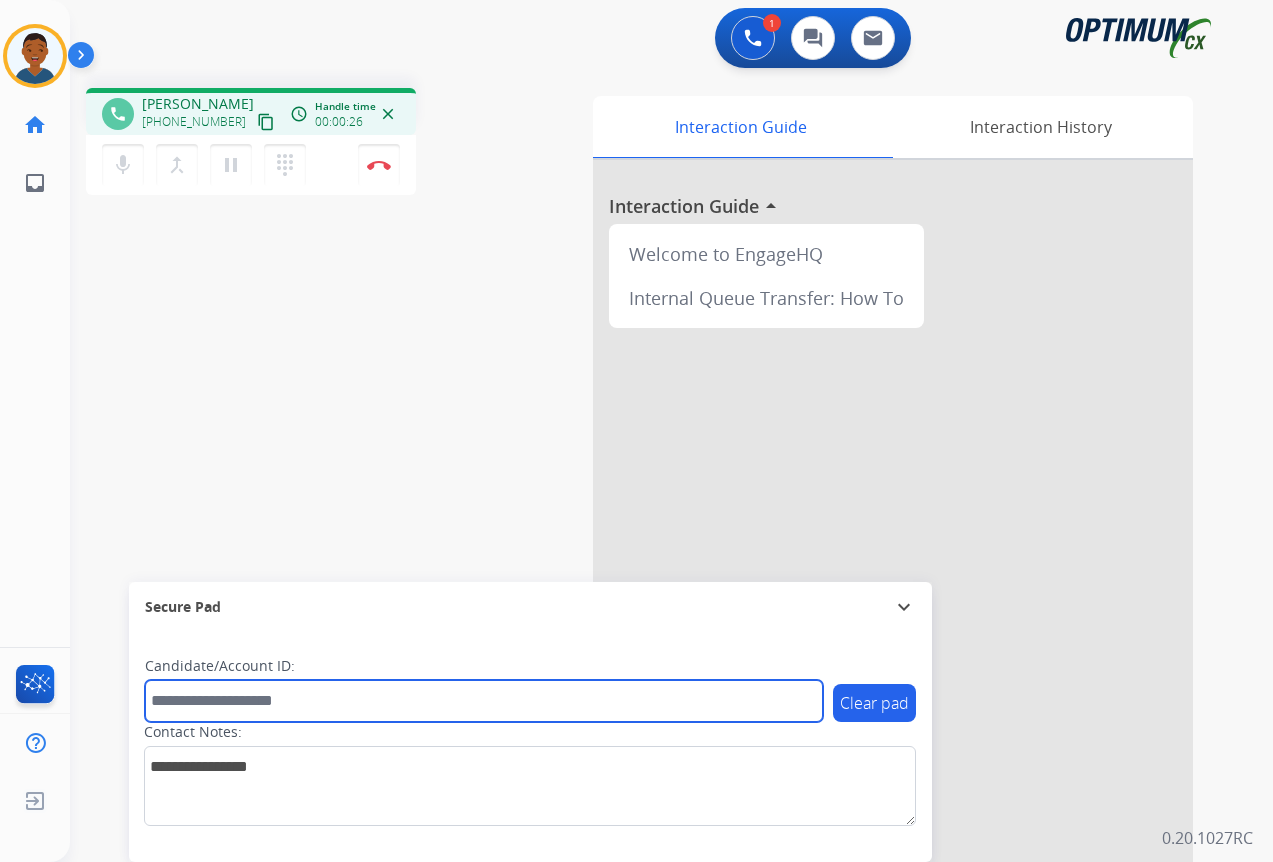 paste on "*******" 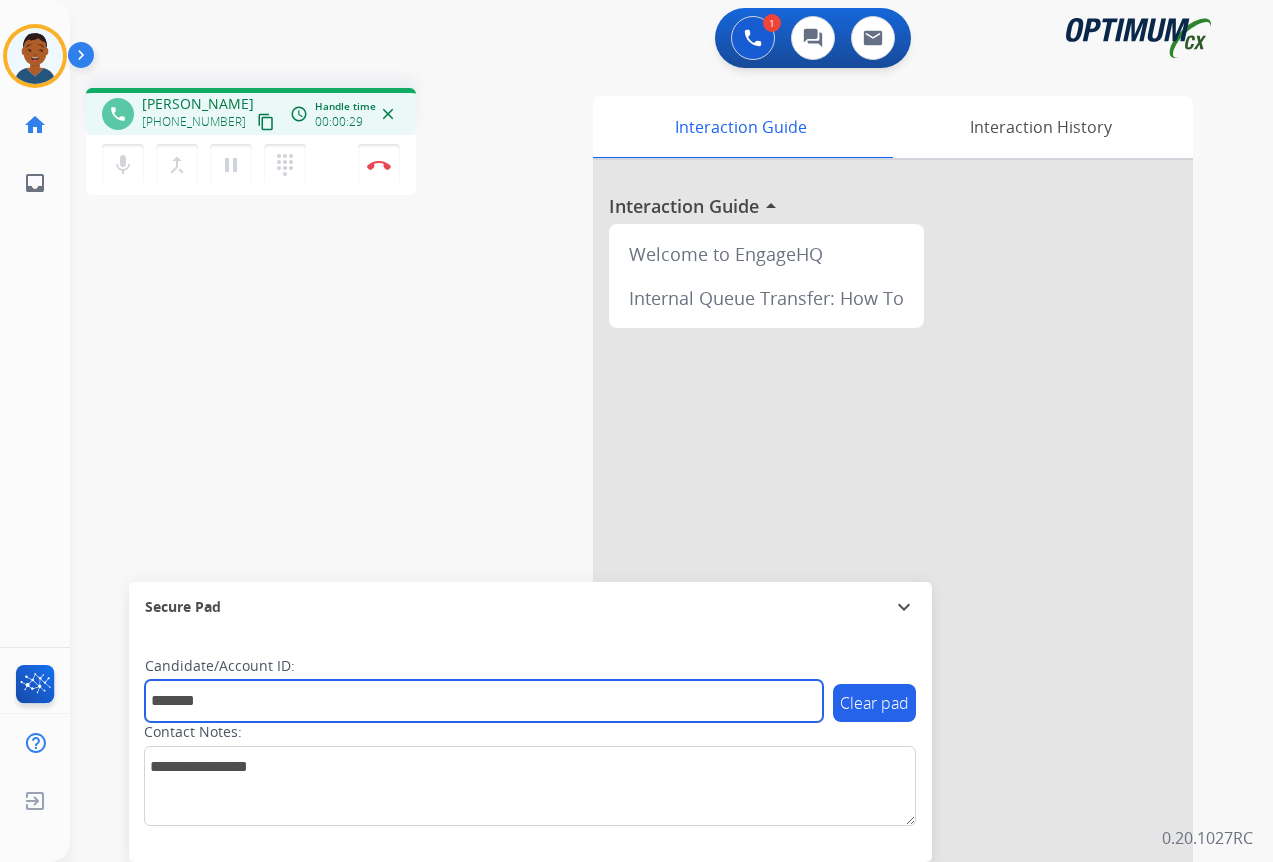 type on "*******" 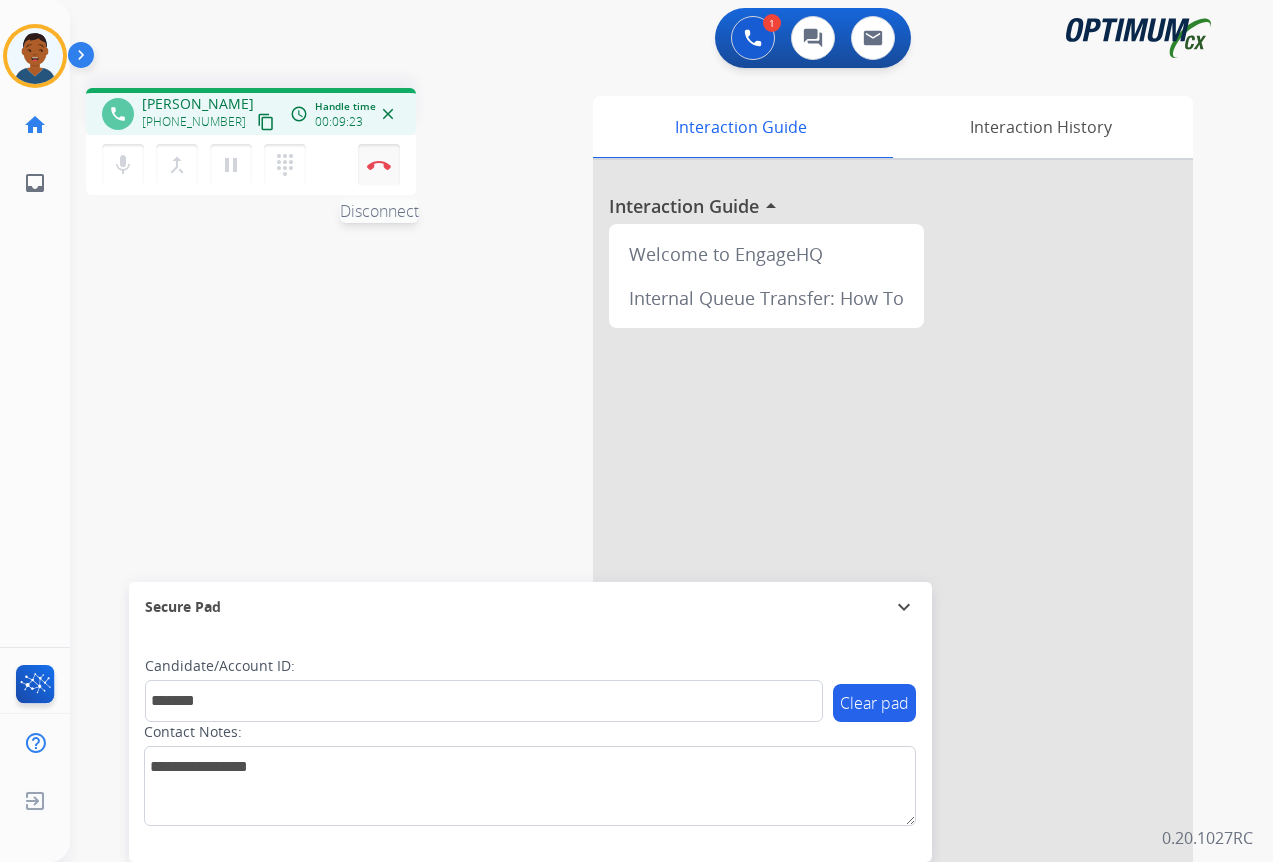 click on "Disconnect" at bounding box center [379, 165] 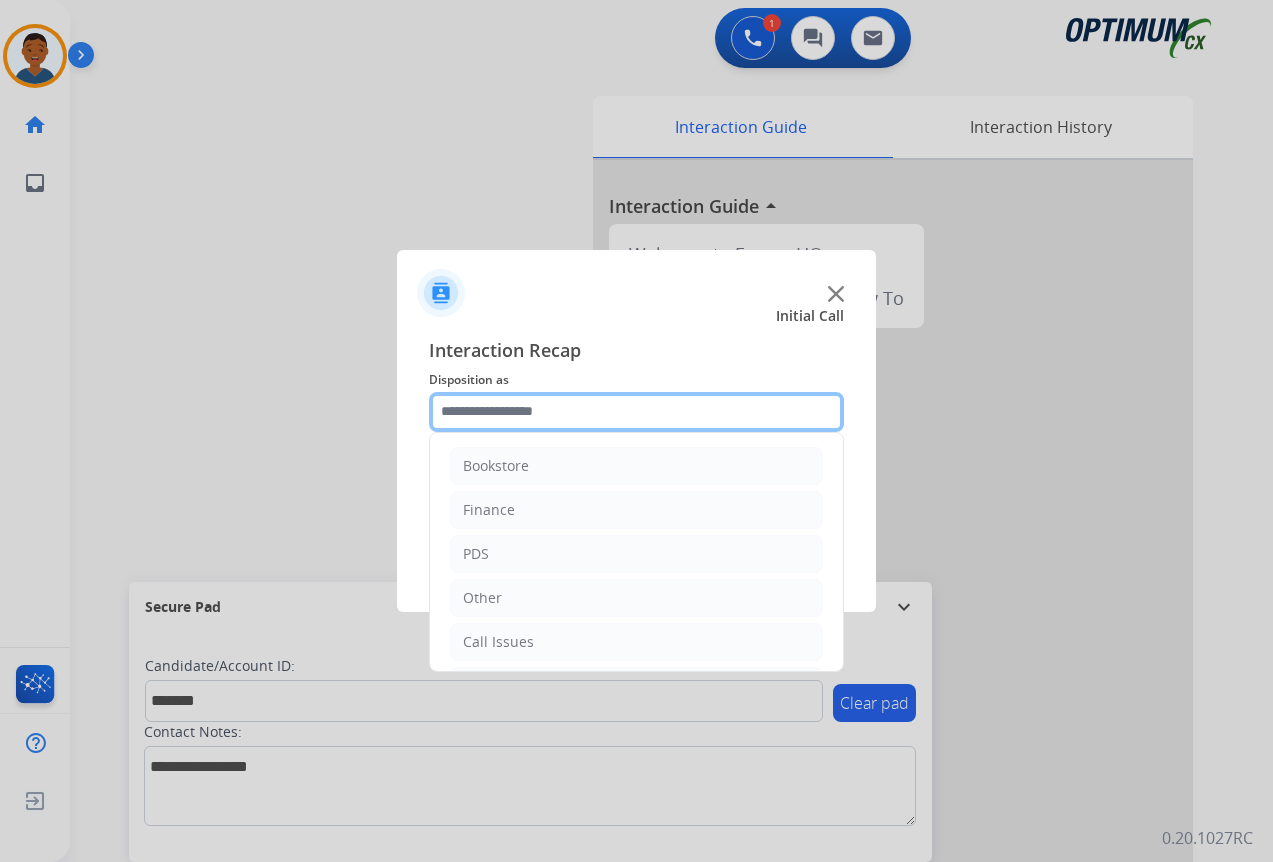 click 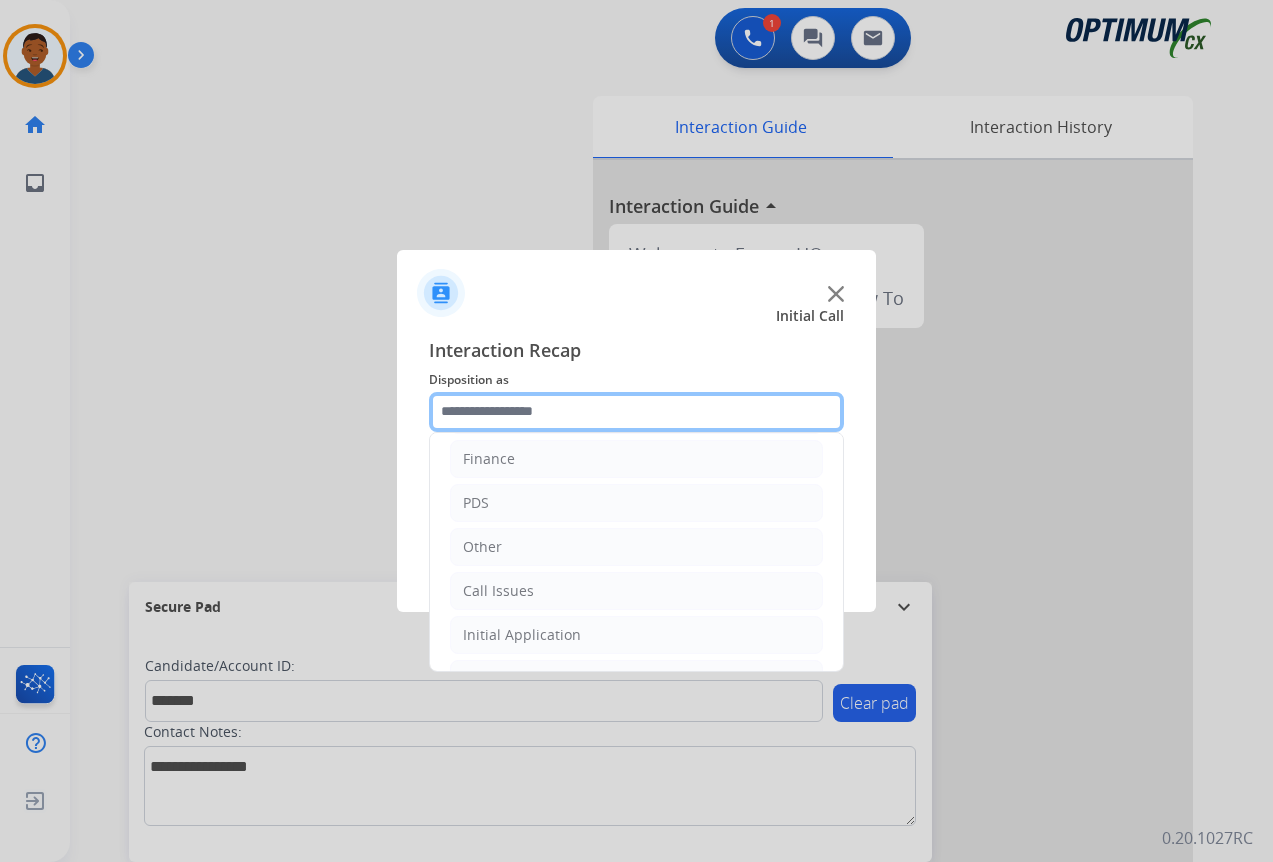 scroll, scrollTop: 136, scrollLeft: 0, axis: vertical 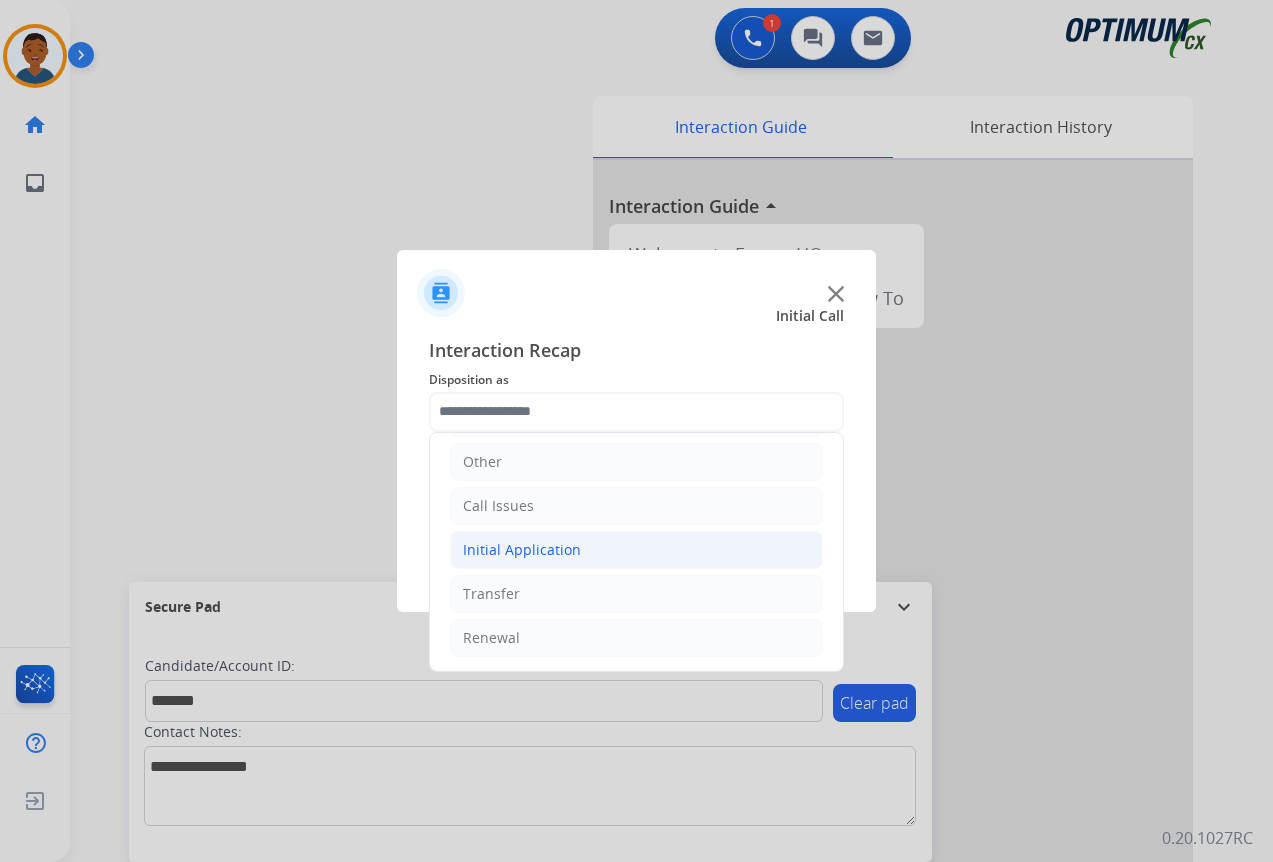 click on "Initial Application" 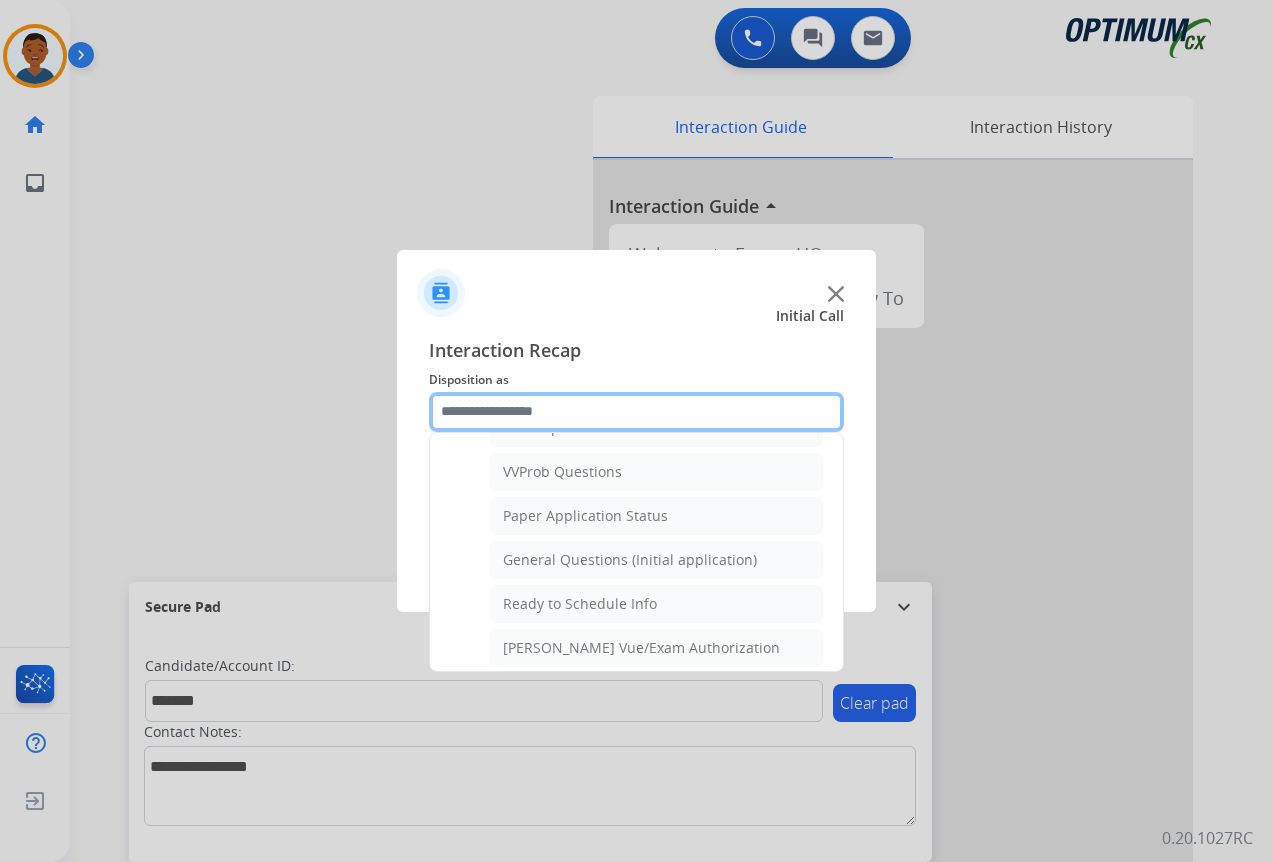 scroll, scrollTop: 1136, scrollLeft: 0, axis: vertical 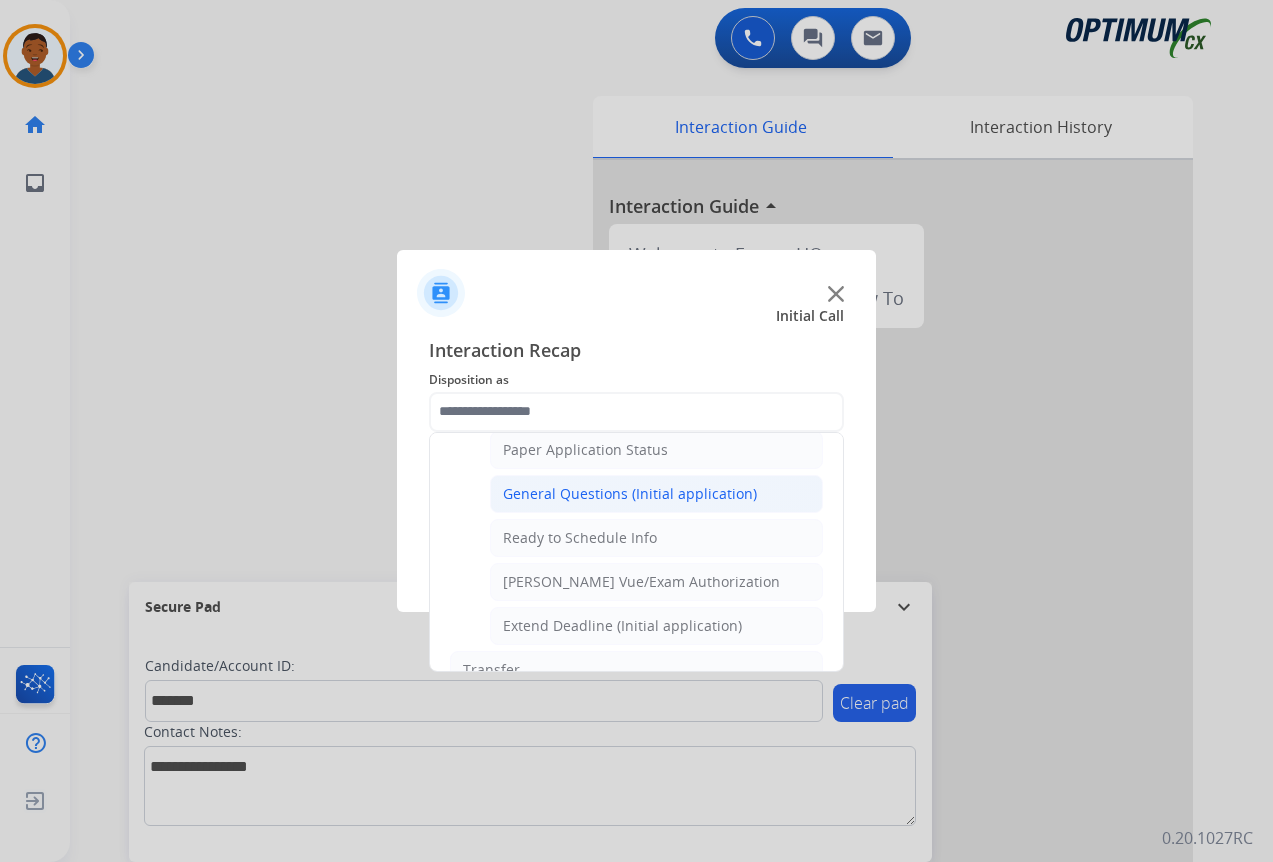 click on "General Questions (Initial application)" 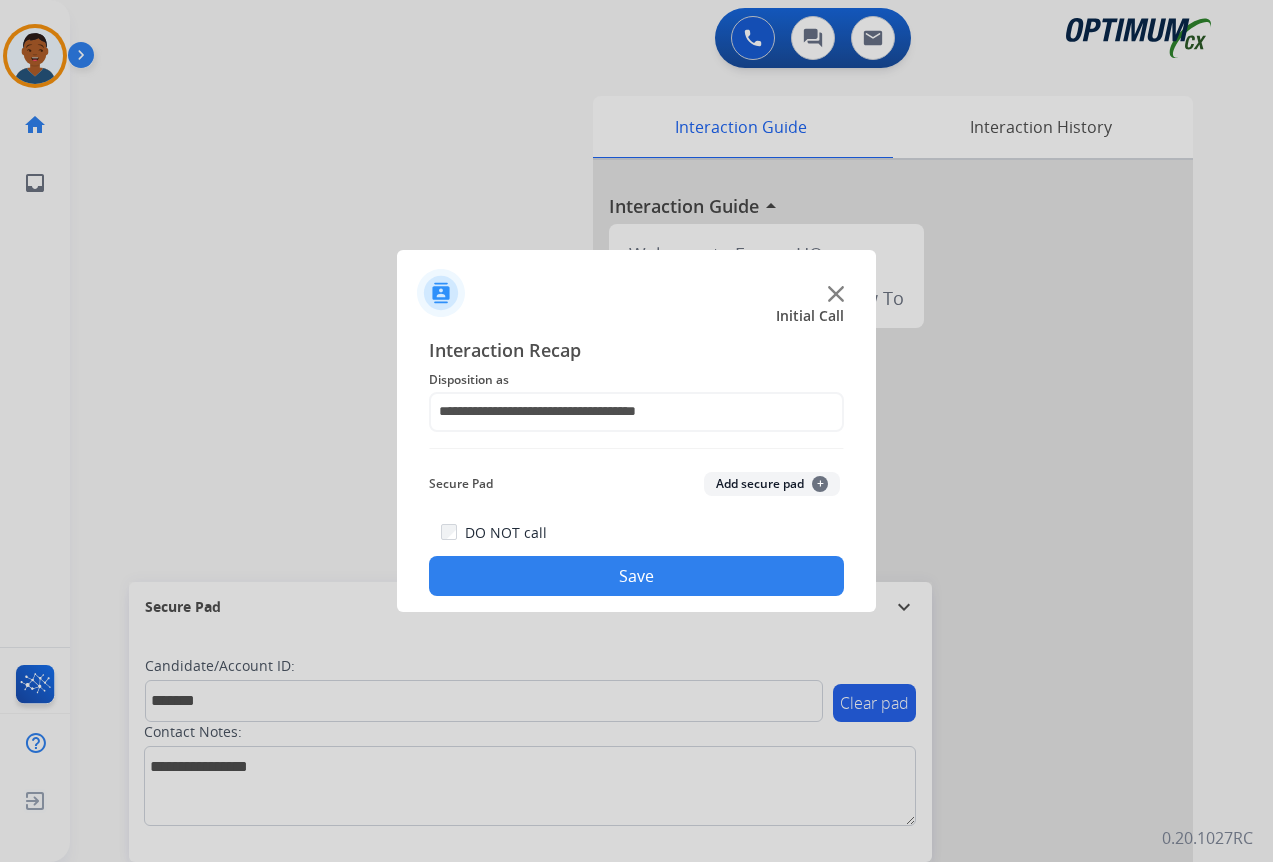 click on "Add secure pad  +" 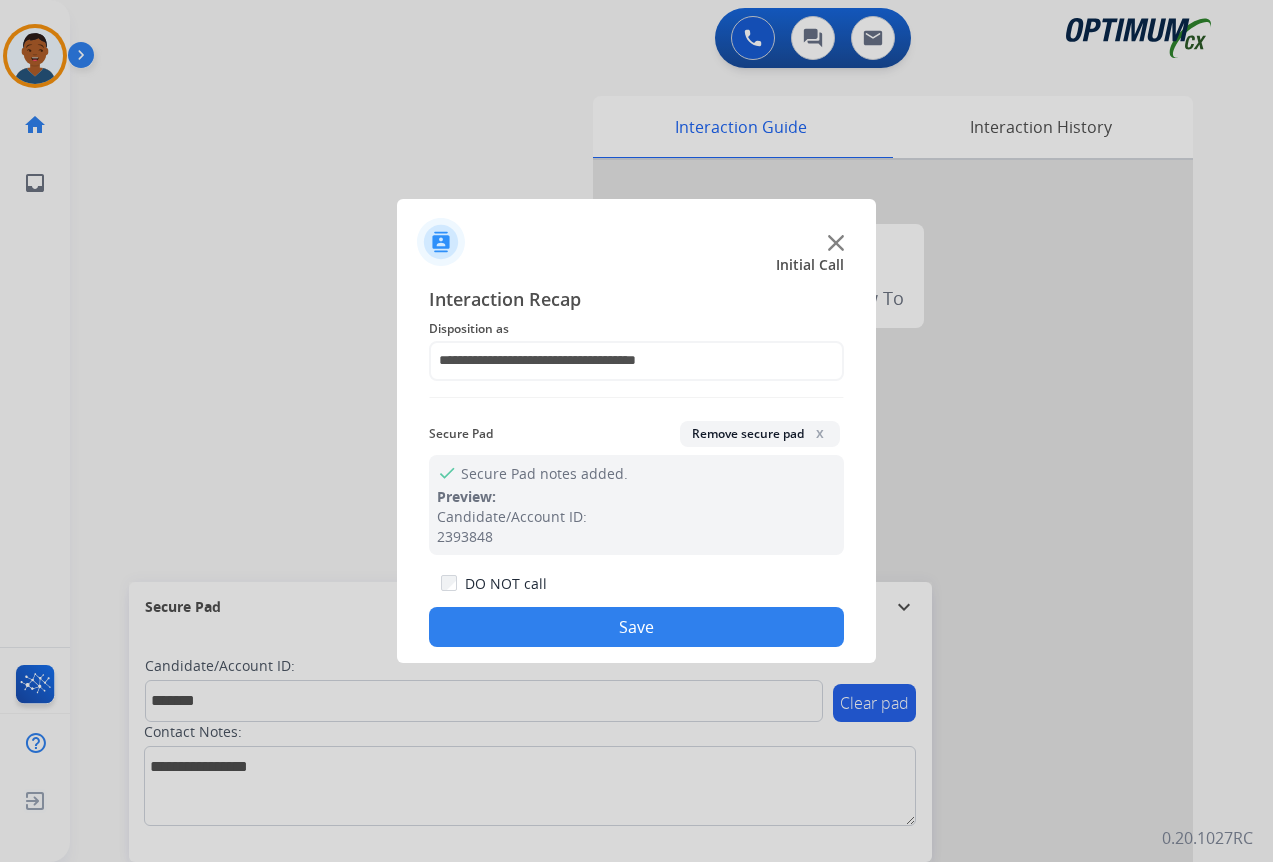 drag, startPoint x: 693, startPoint y: 617, endPoint x: 952, endPoint y: 647, distance: 260.73166 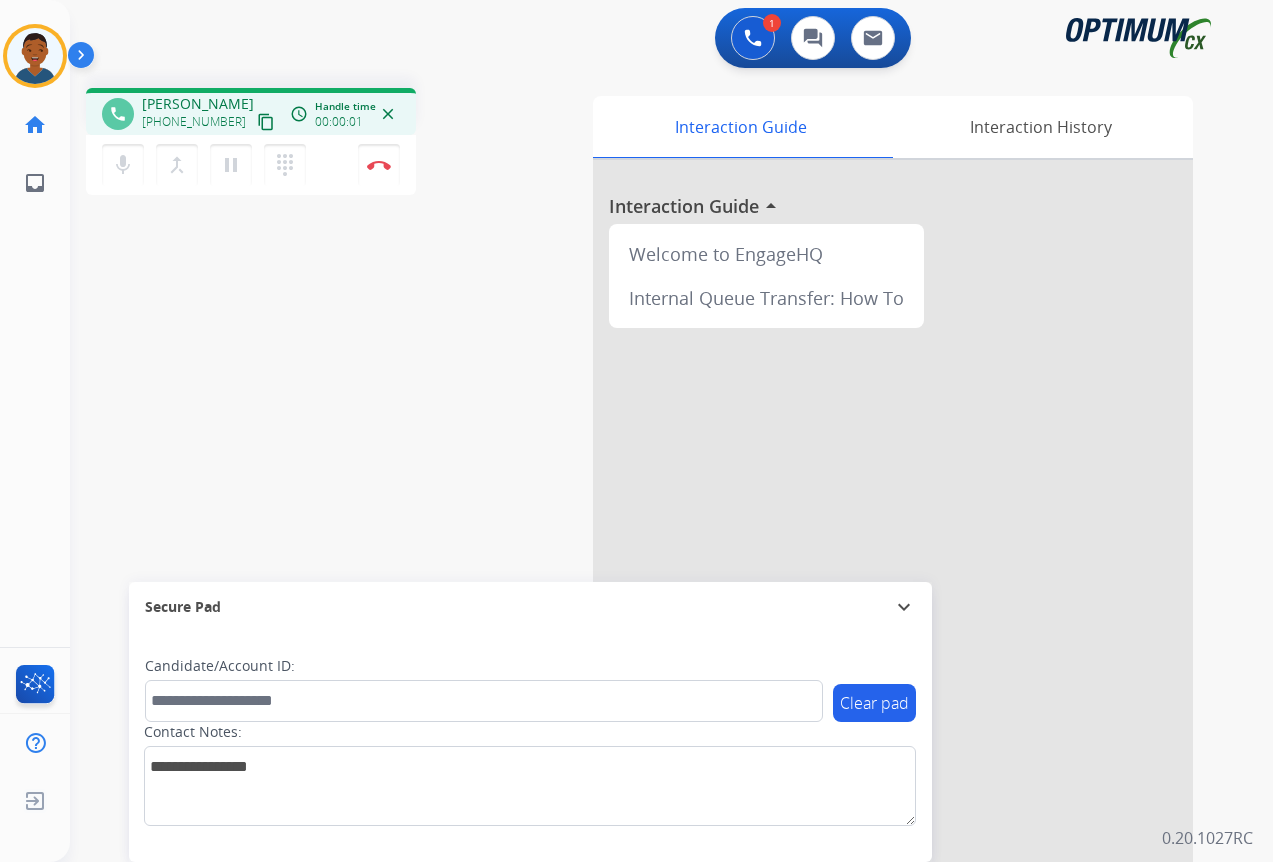 click on "content_copy" at bounding box center (266, 122) 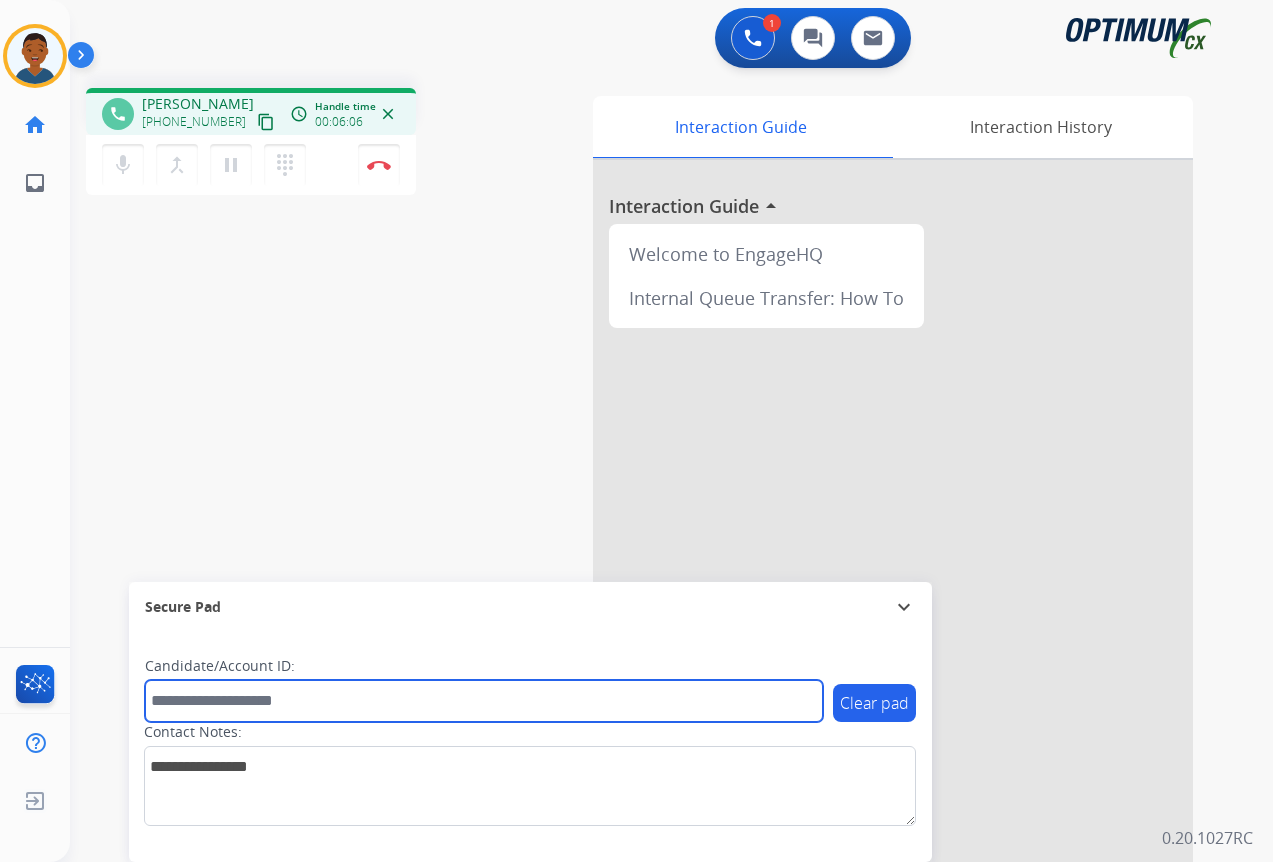 click at bounding box center [484, 701] 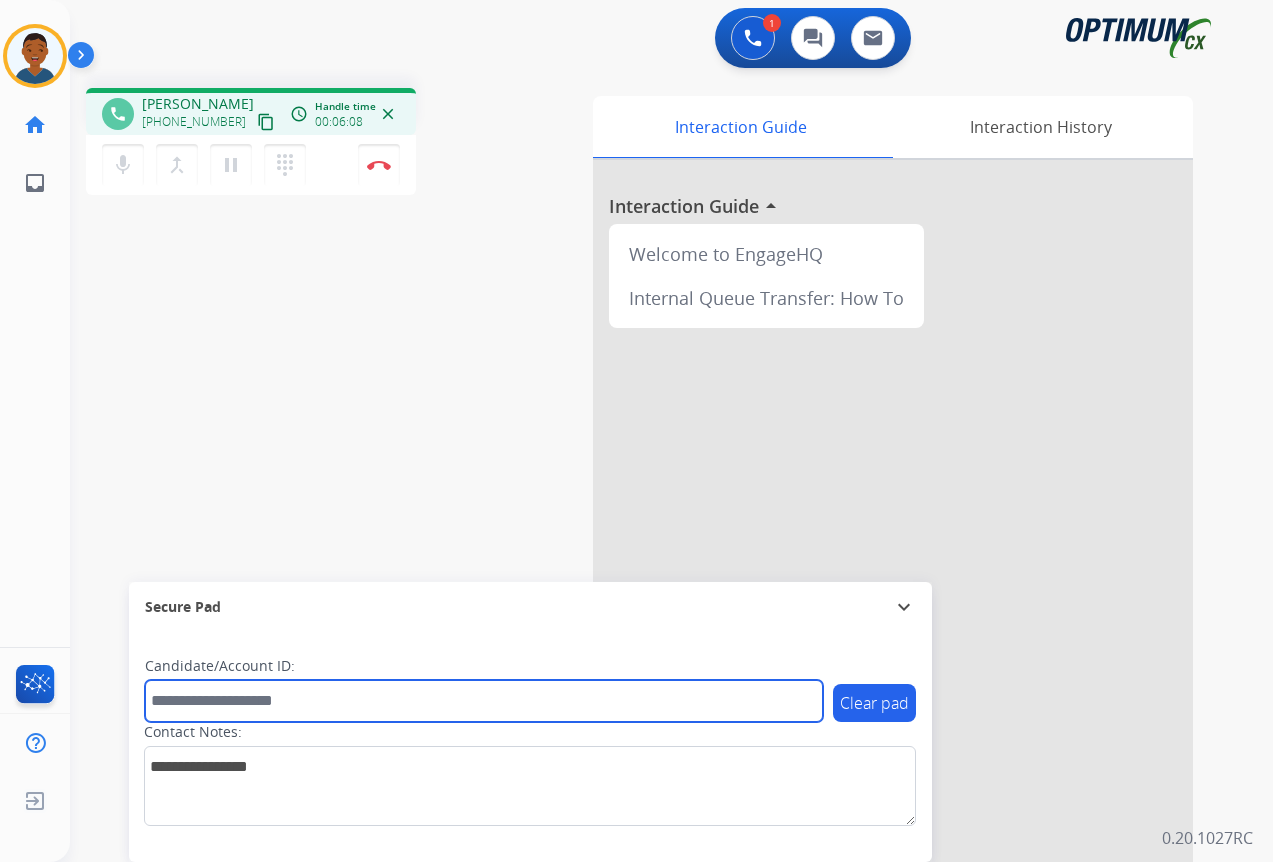 paste on "*******" 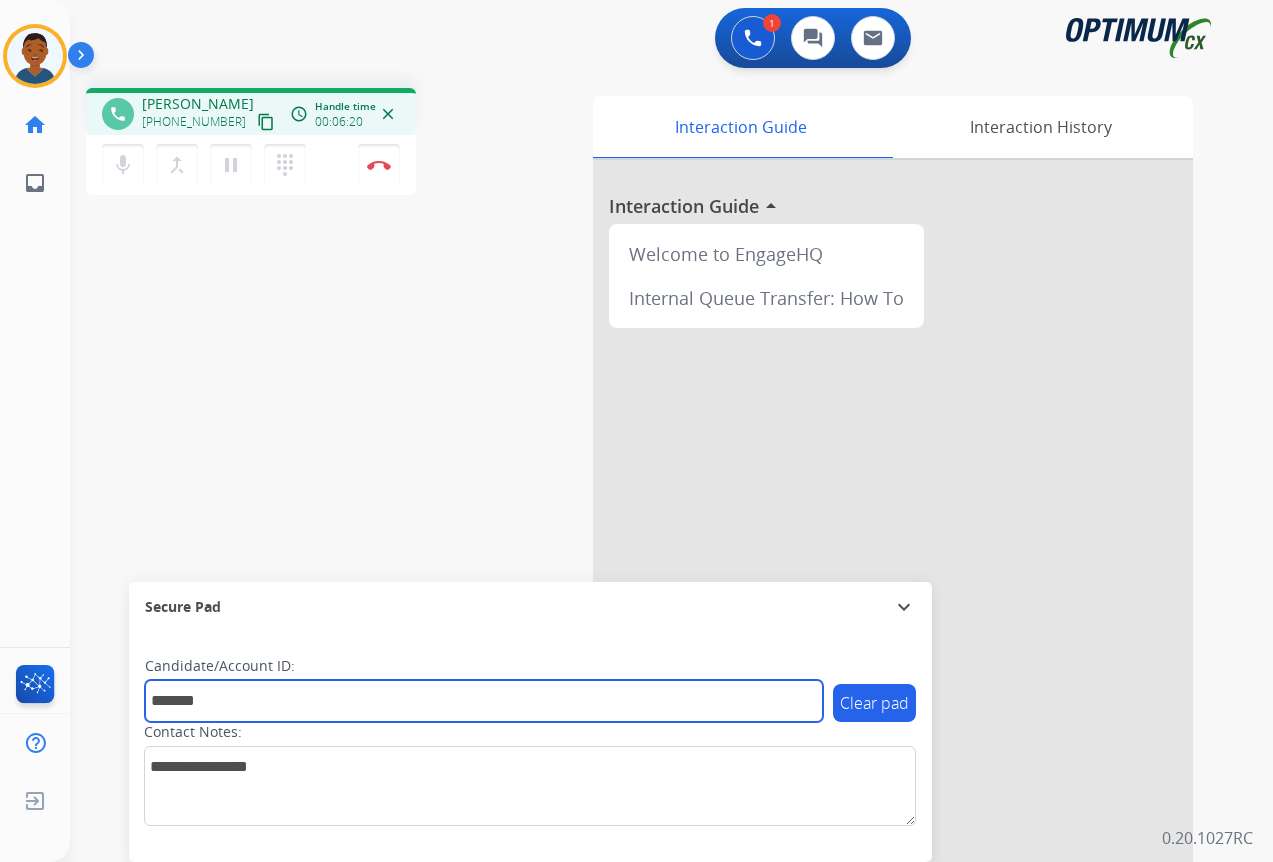 type on "*******" 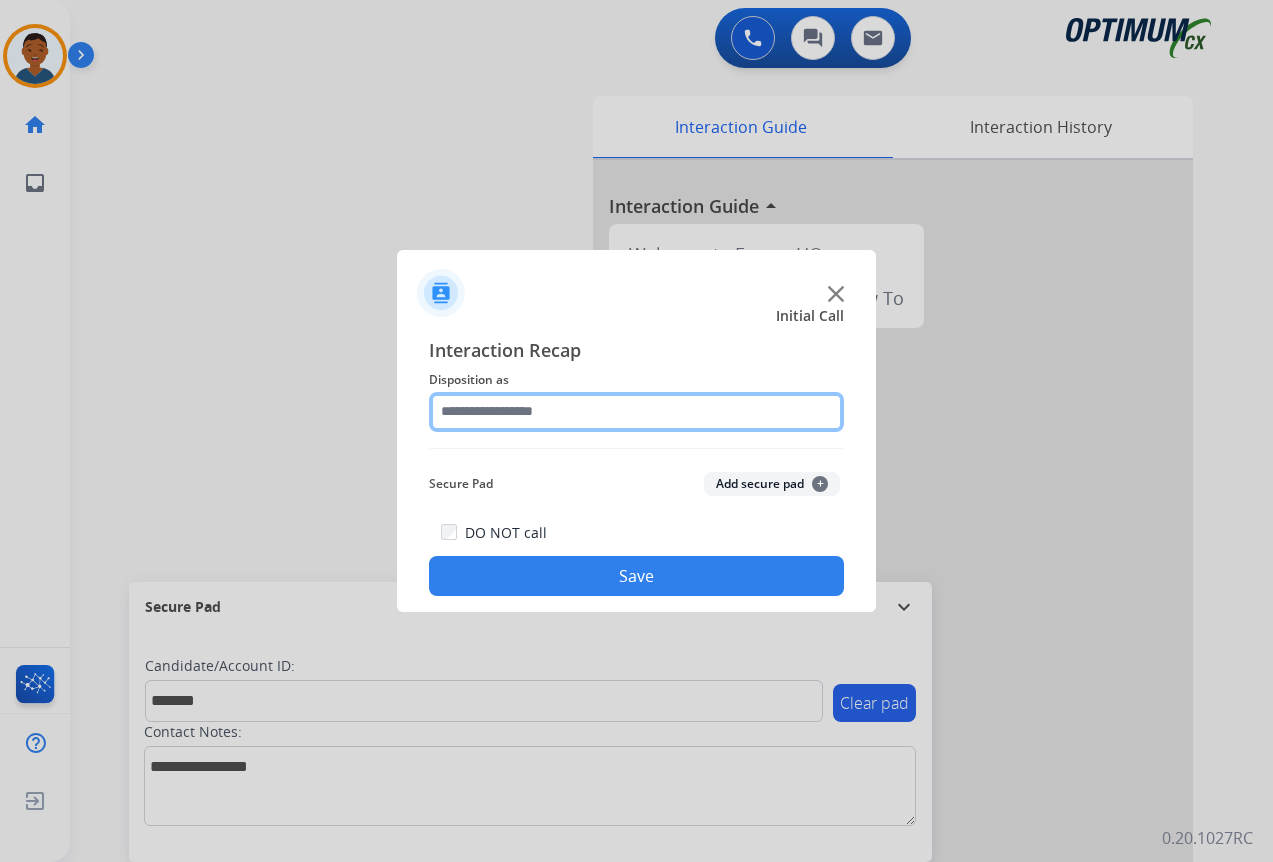 click 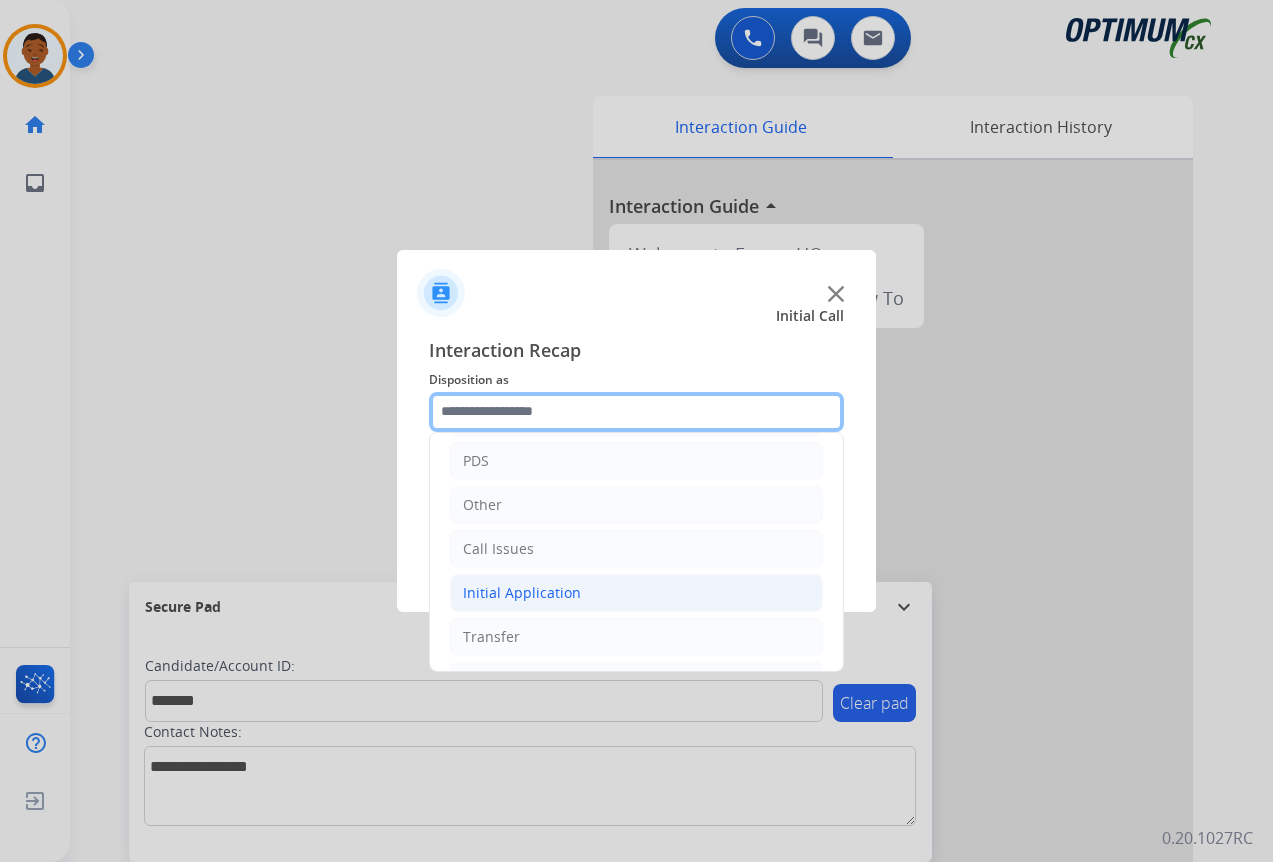 scroll, scrollTop: 136, scrollLeft: 0, axis: vertical 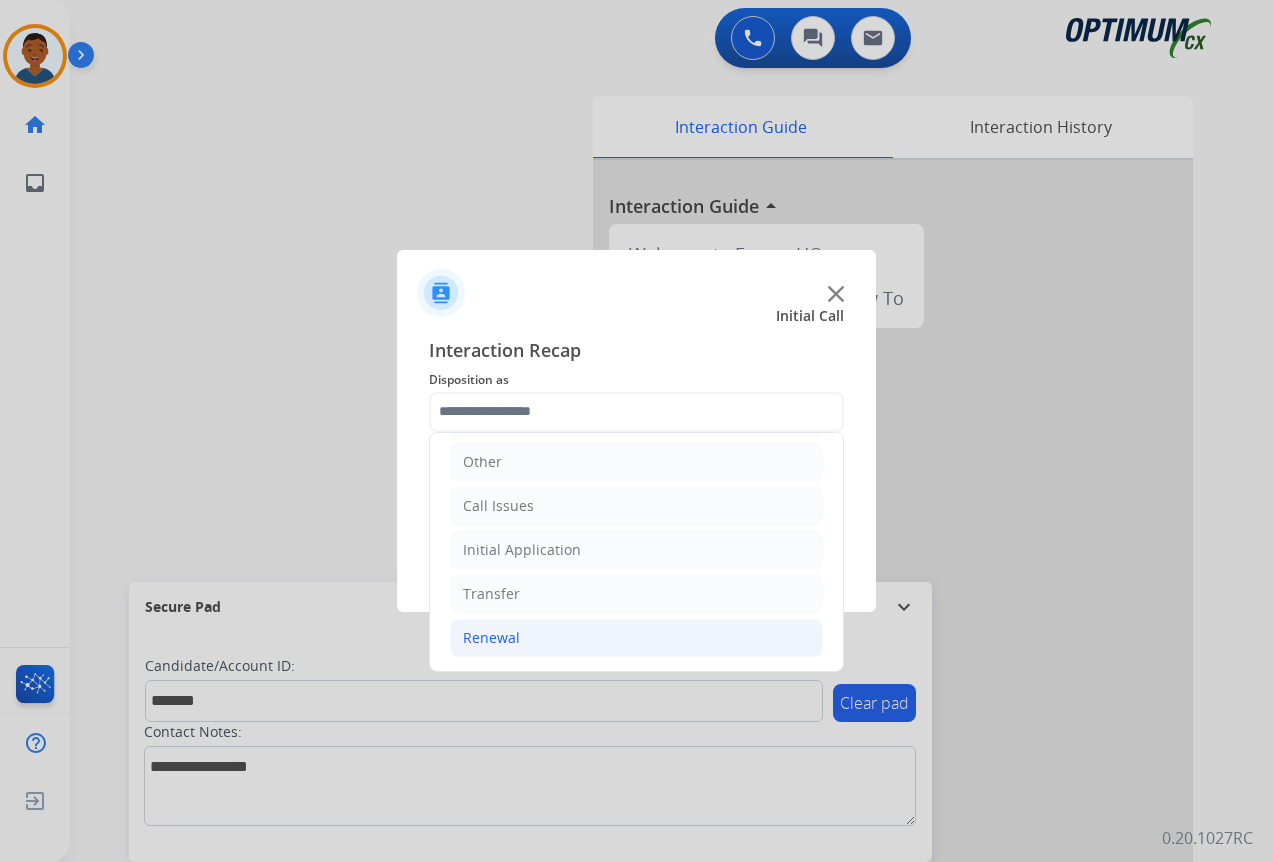 drag, startPoint x: 493, startPoint y: 636, endPoint x: 525, endPoint y: 625, distance: 33.83785 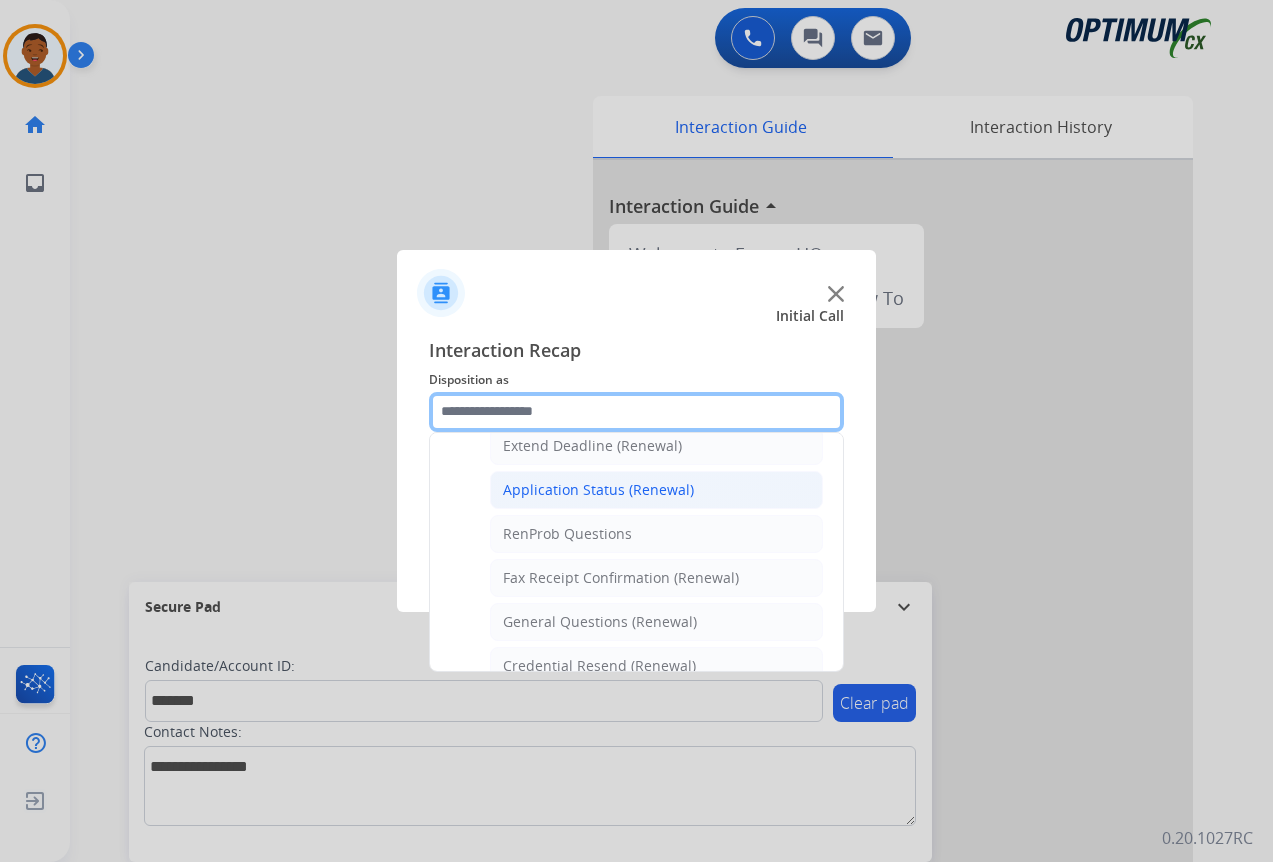 scroll, scrollTop: 536, scrollLeft: 0, axis: vertical 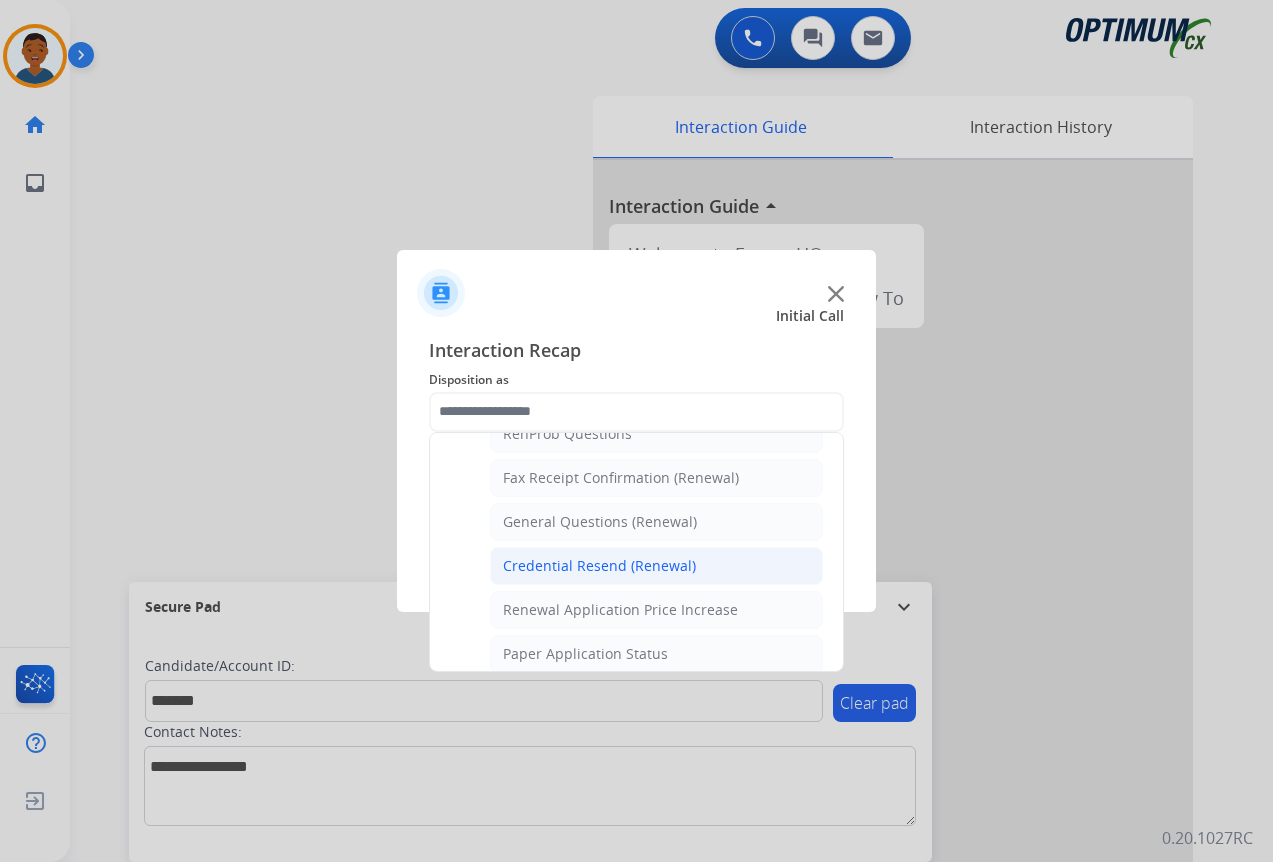 click on "Credential Resend (Renewal)" 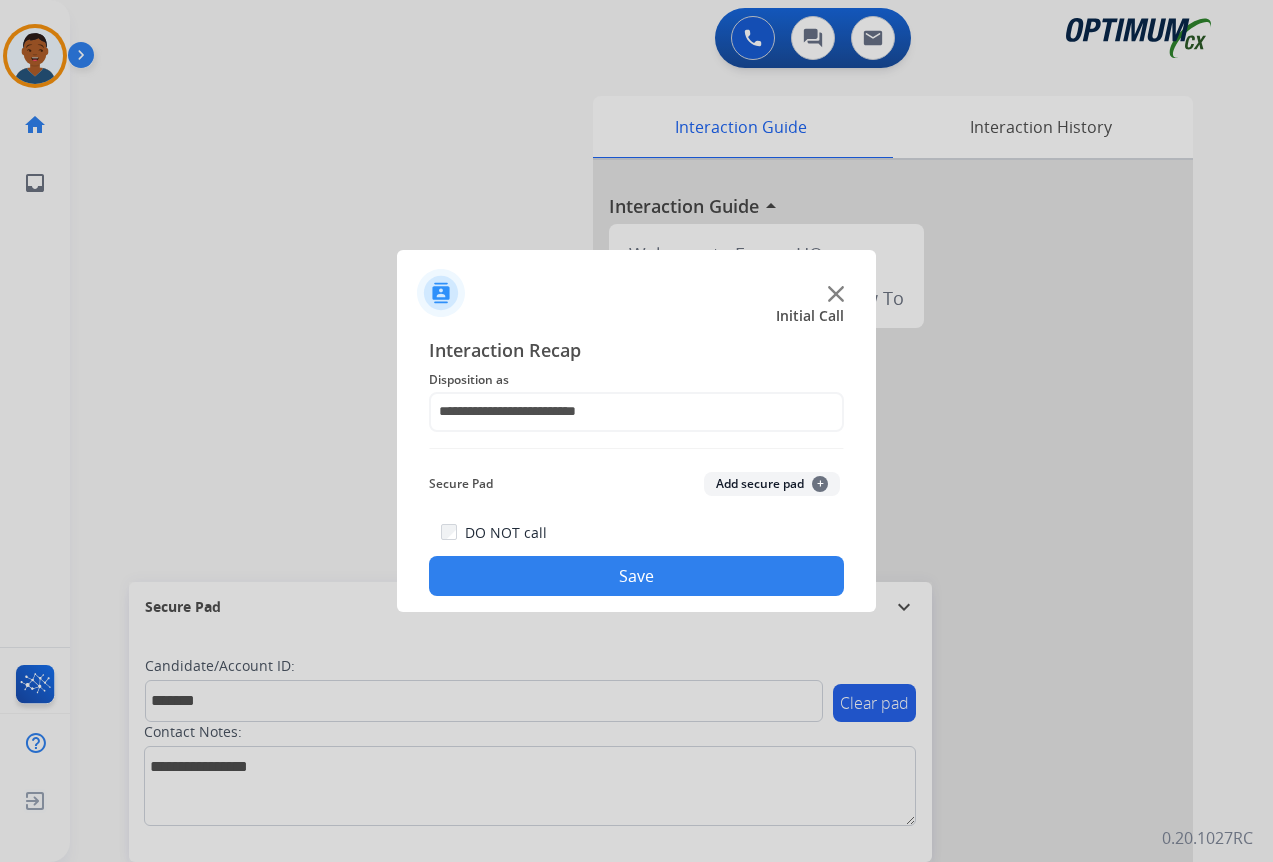click on "Add secure pad  +" 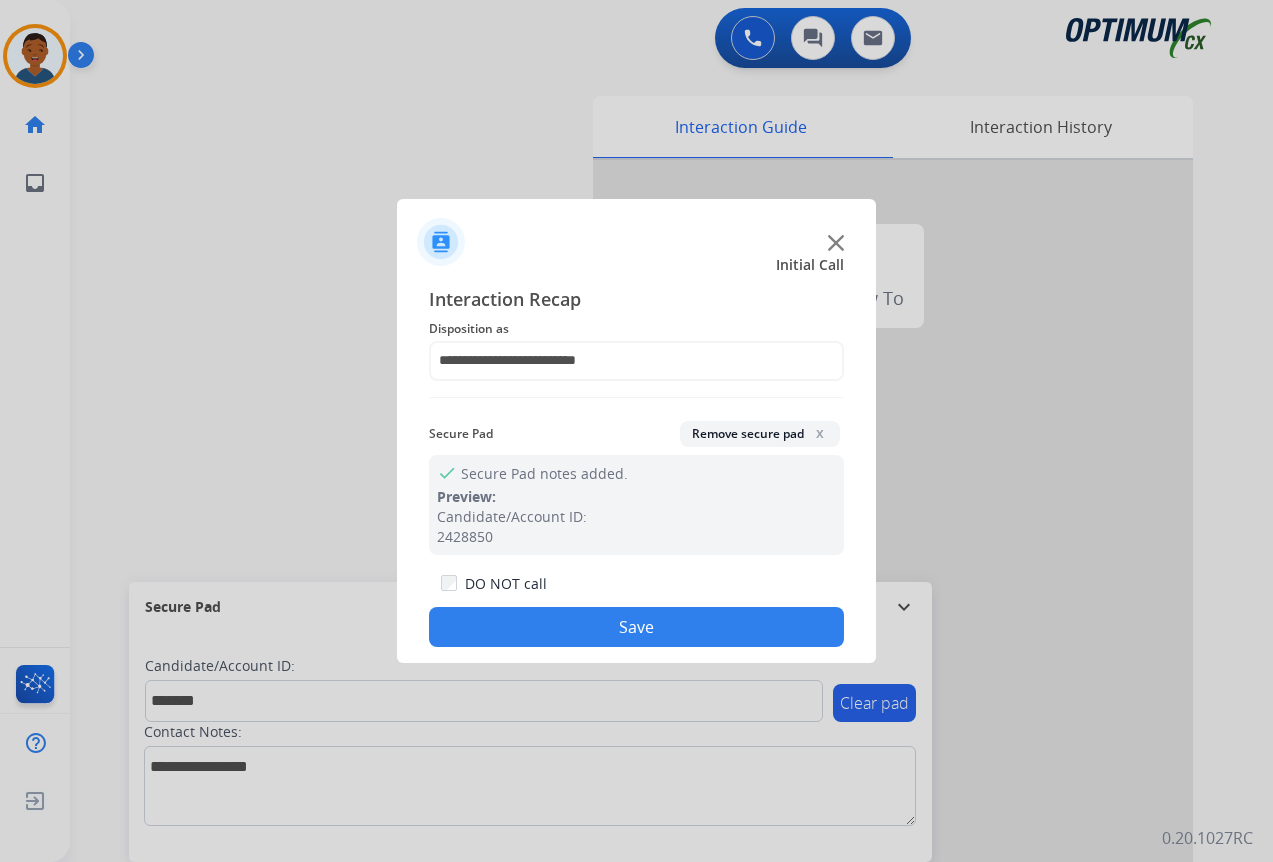 click on "Save" 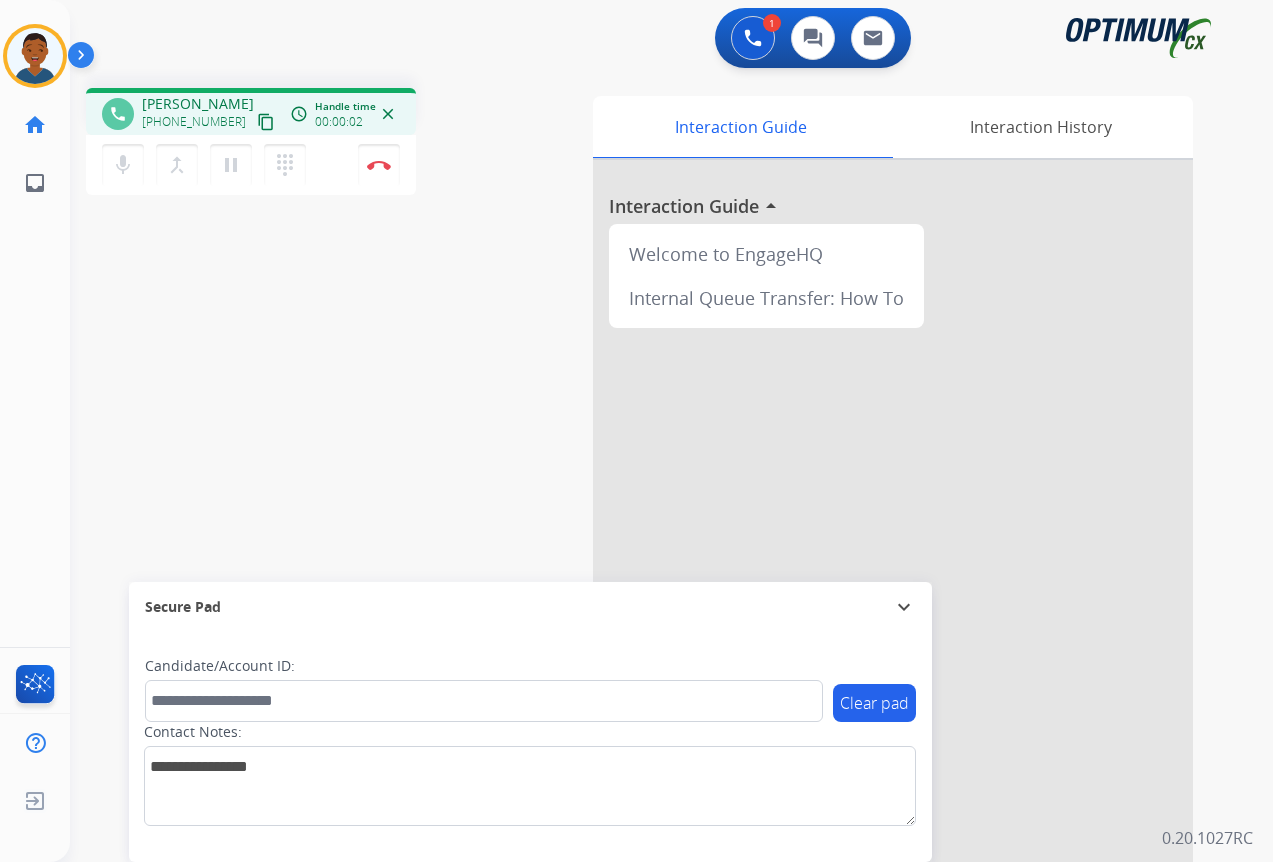 click on "content_copy" at bounding box center (266, 122) 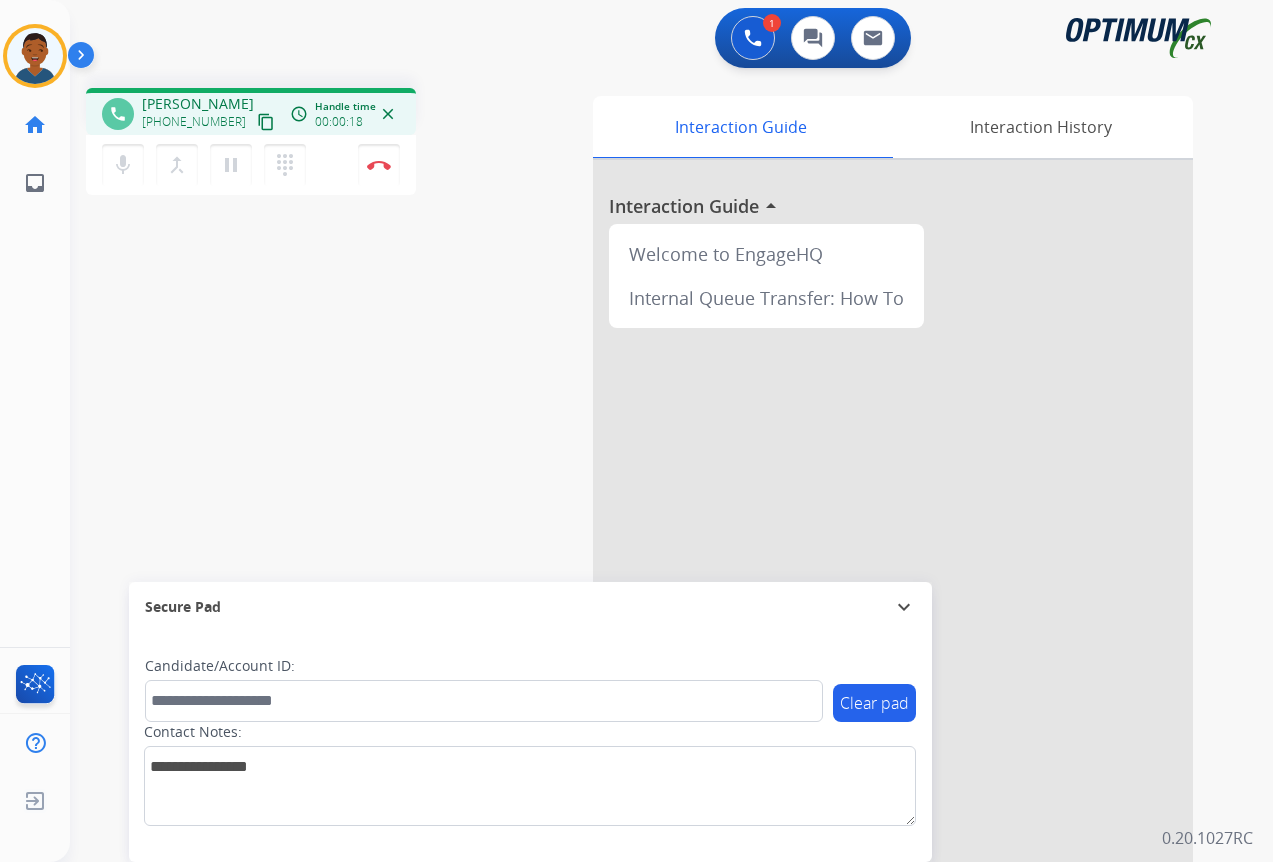 click on "content_copy" at bounding box center [266, 122] 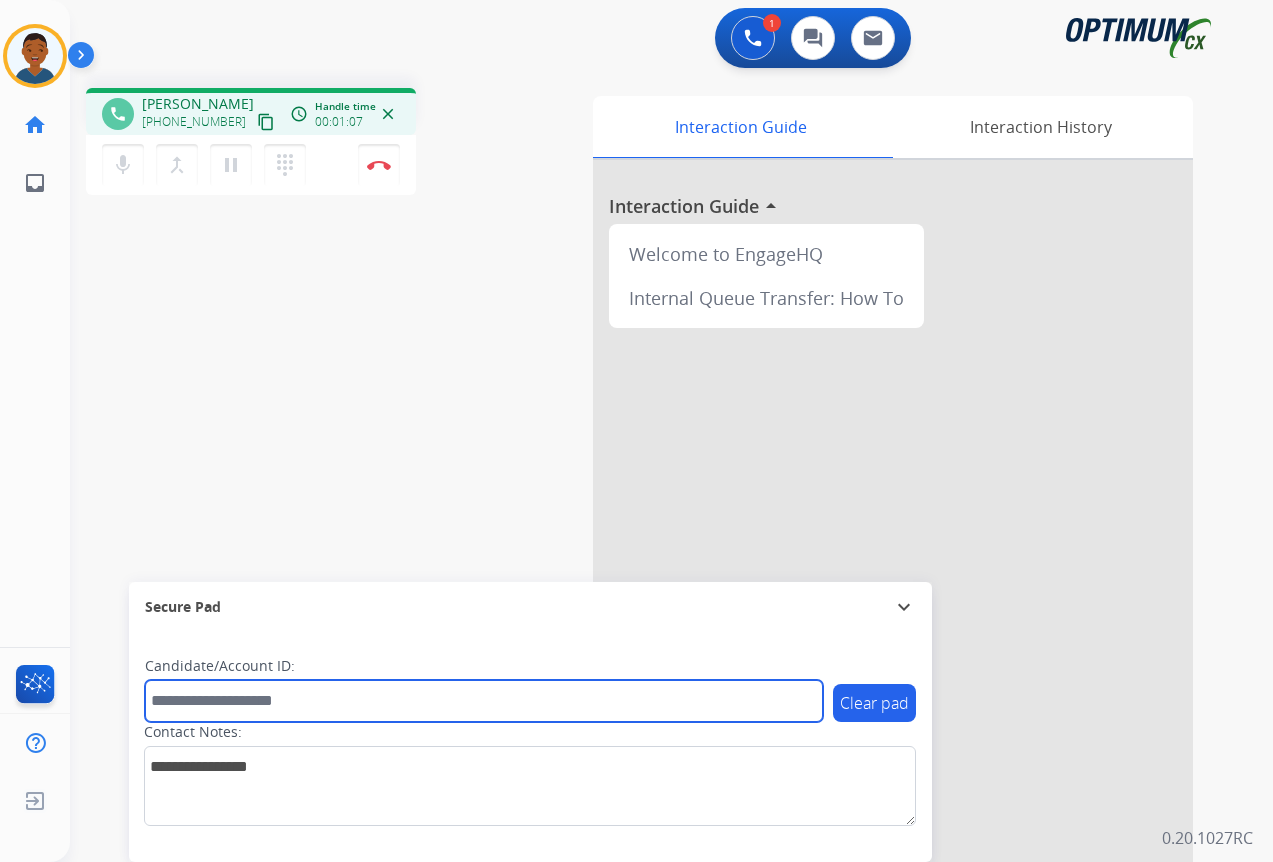 click at bounding box center (484, 701) 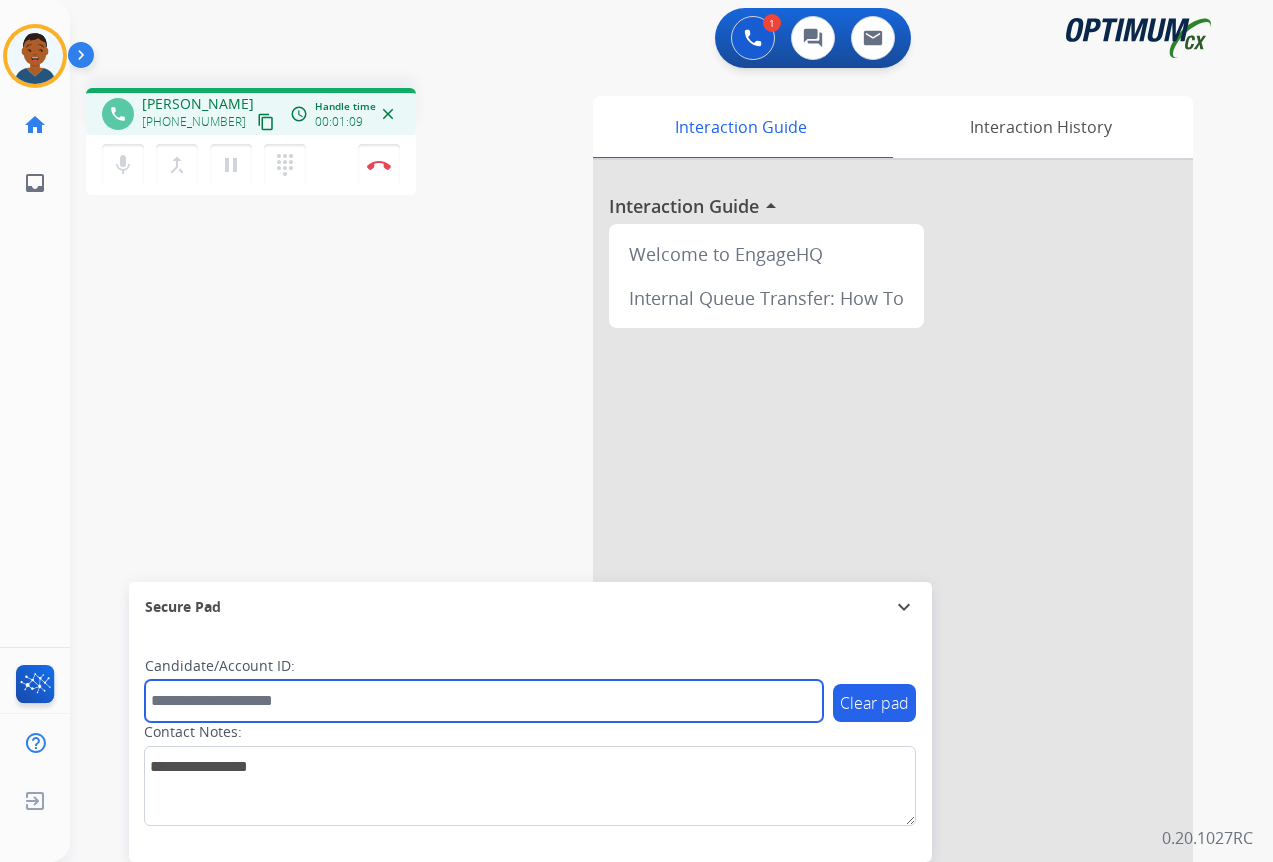 paste on "*******" 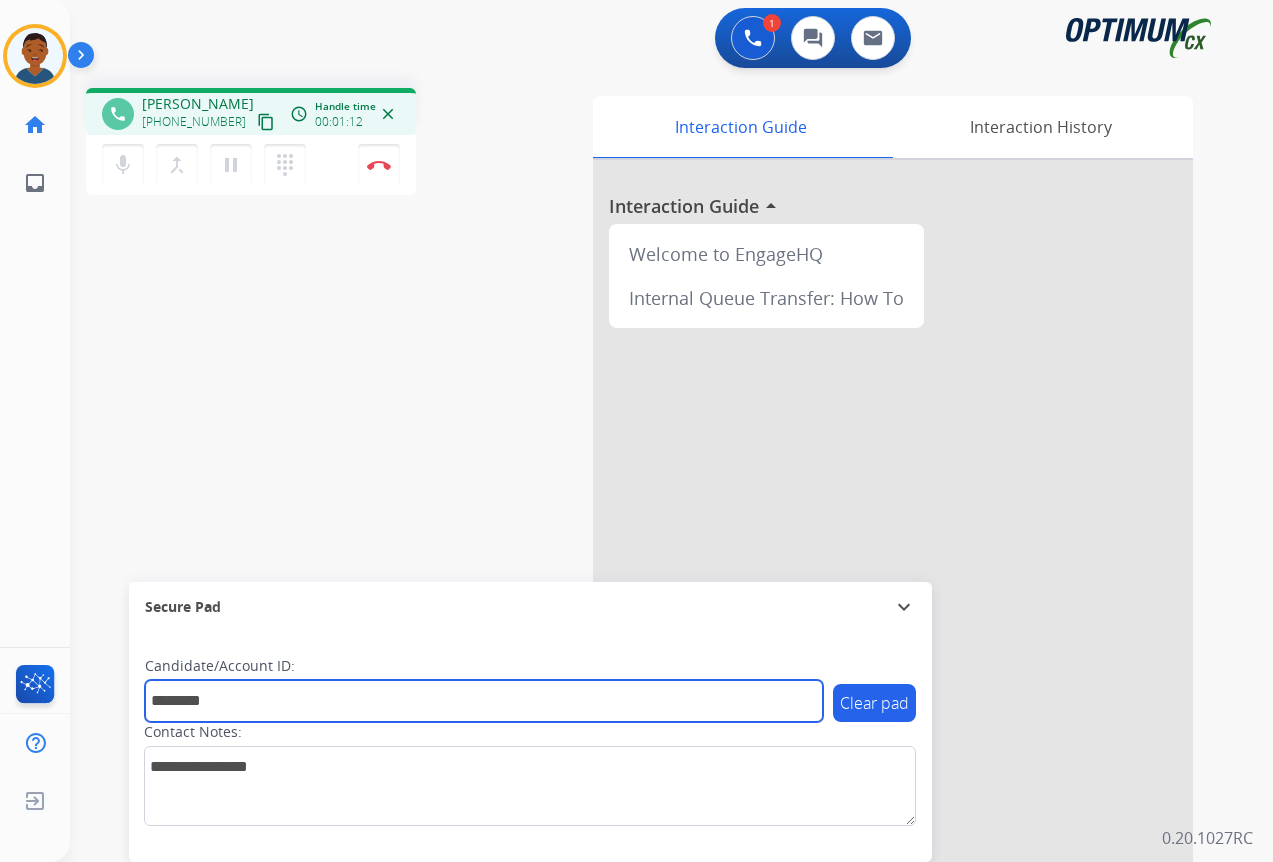 type on "*******" 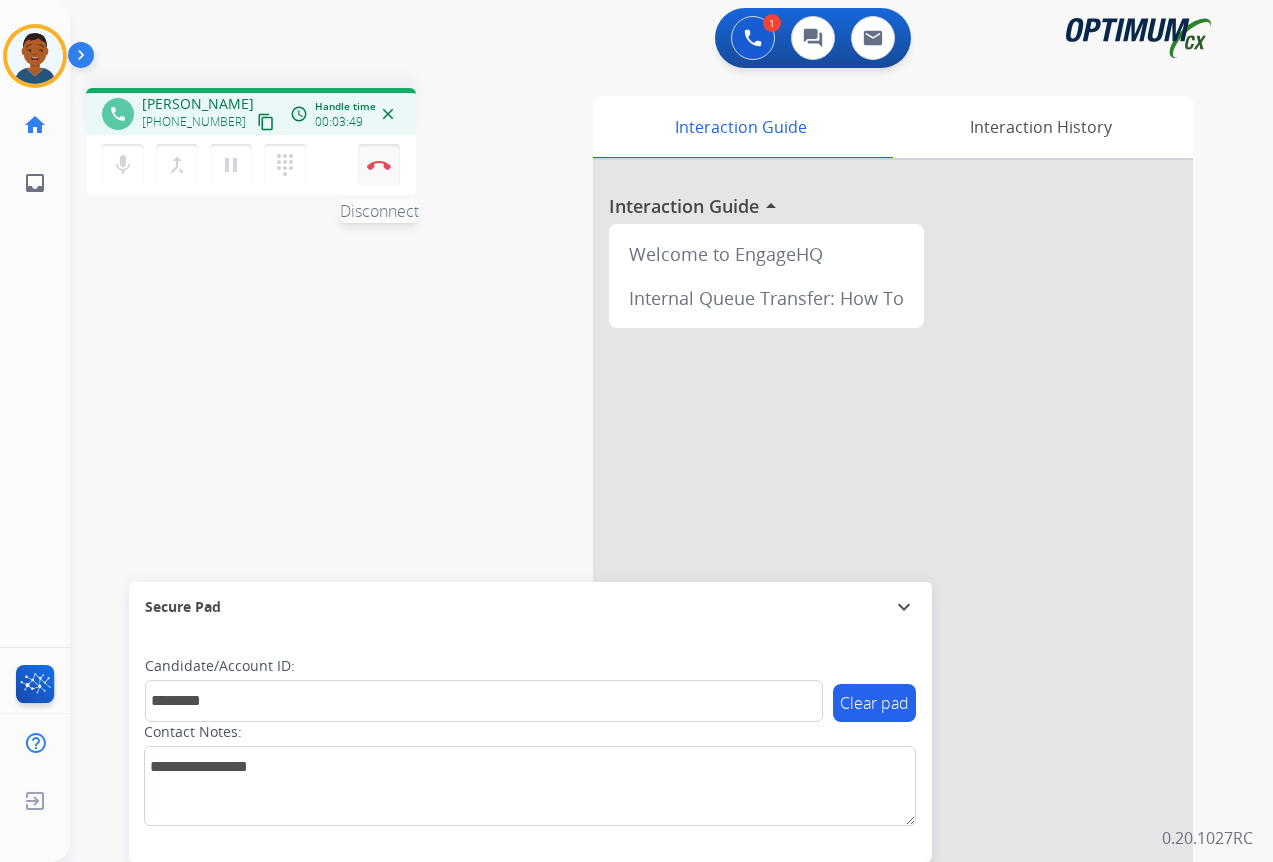 click at bounding box center [379, 165] 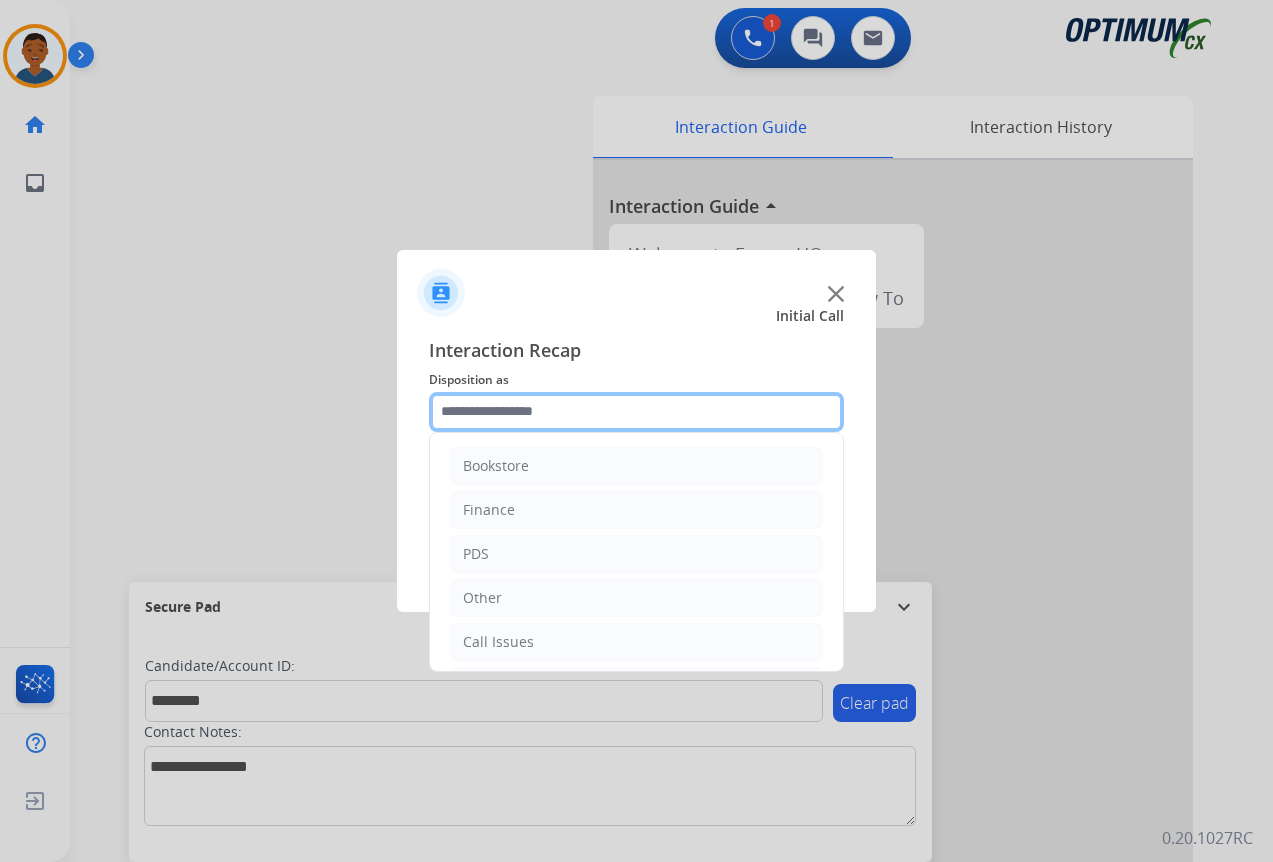 click 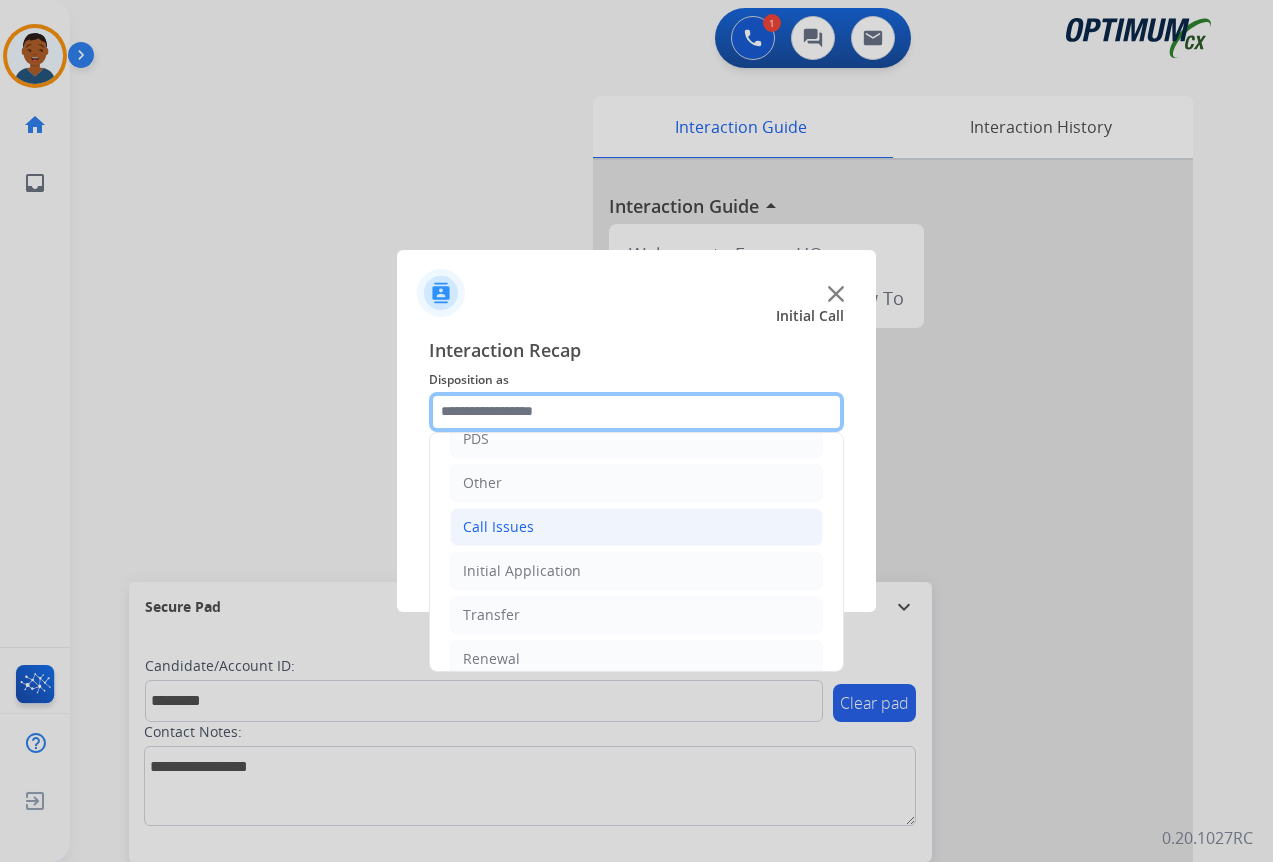 scroll, scrollTop: 136, scrollLeft: 0, axis: vertical 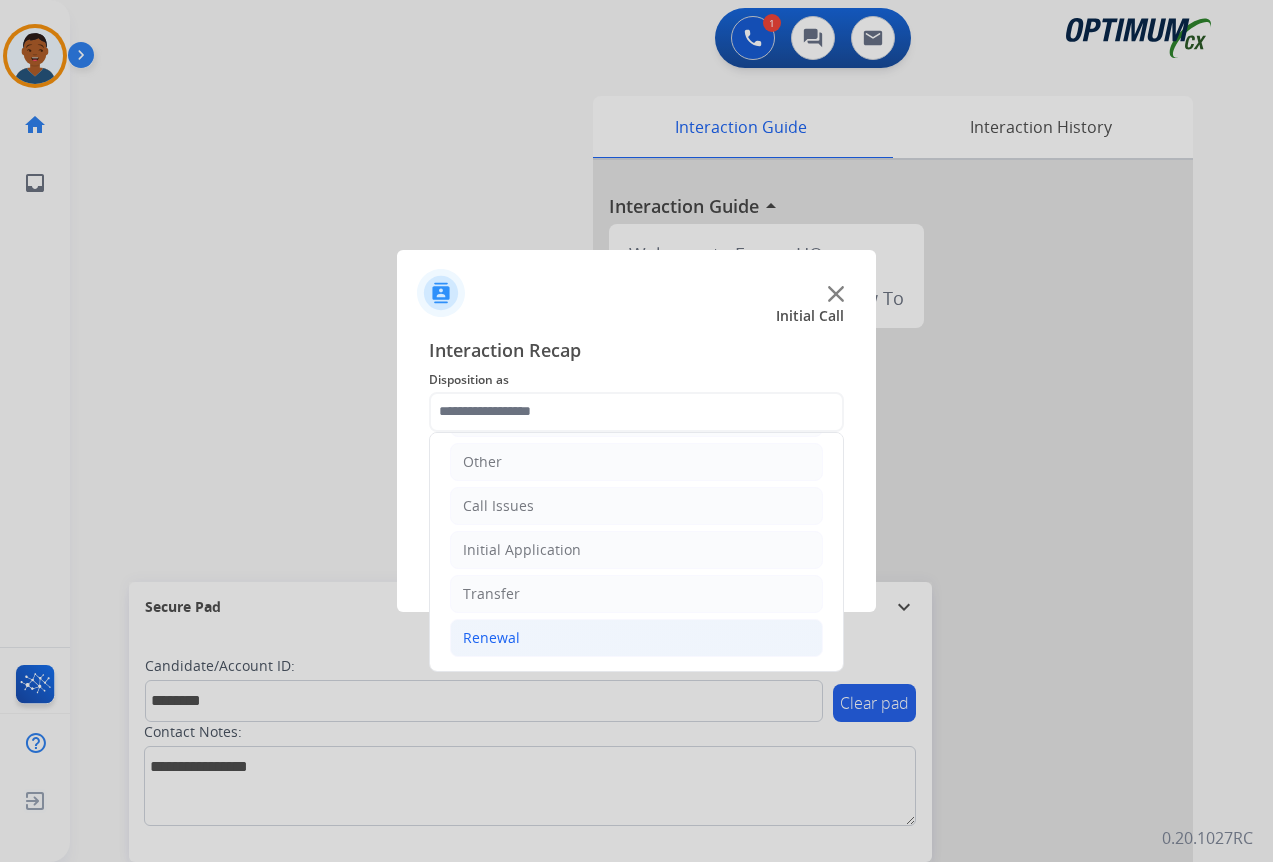 click on "Renewal" 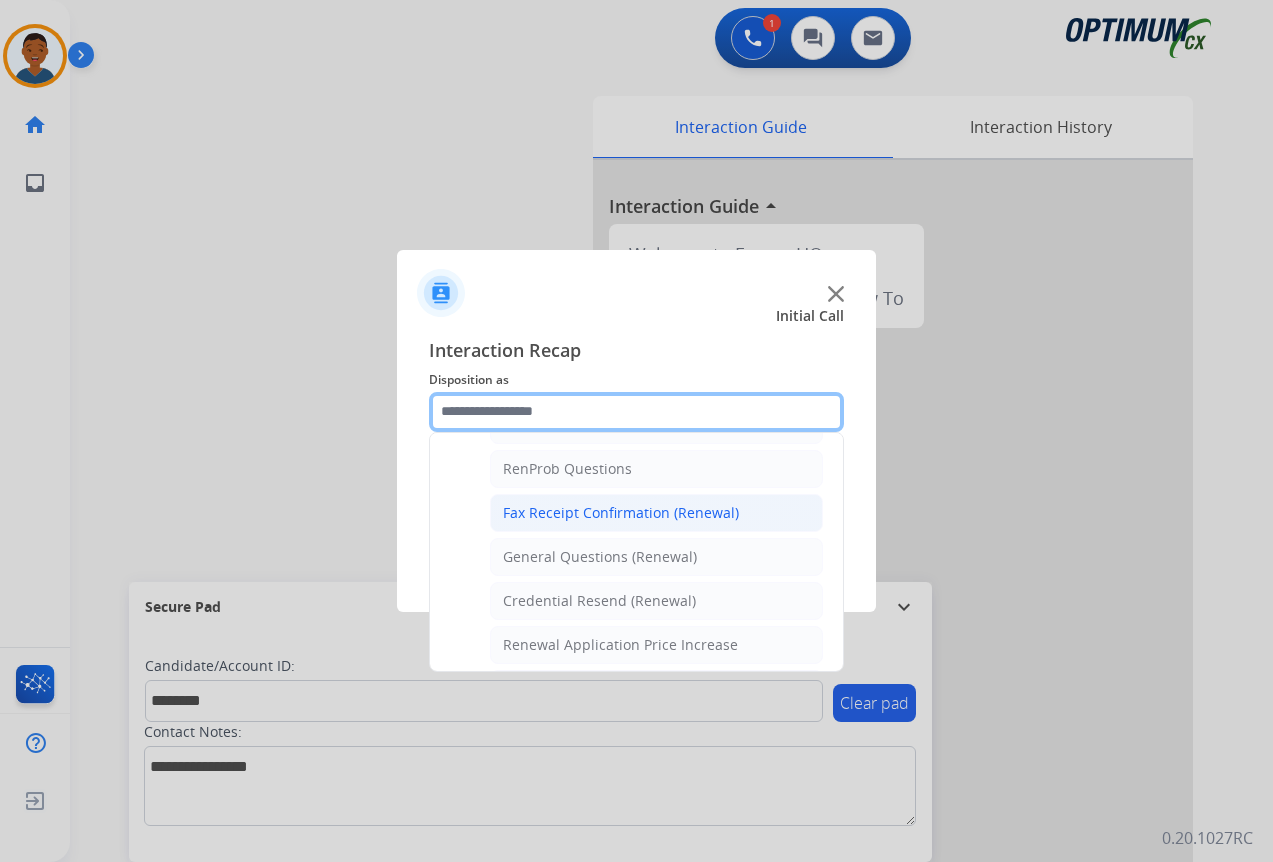 scroll, scrollTop: 536, scrollLeft: 0, axis: vertical 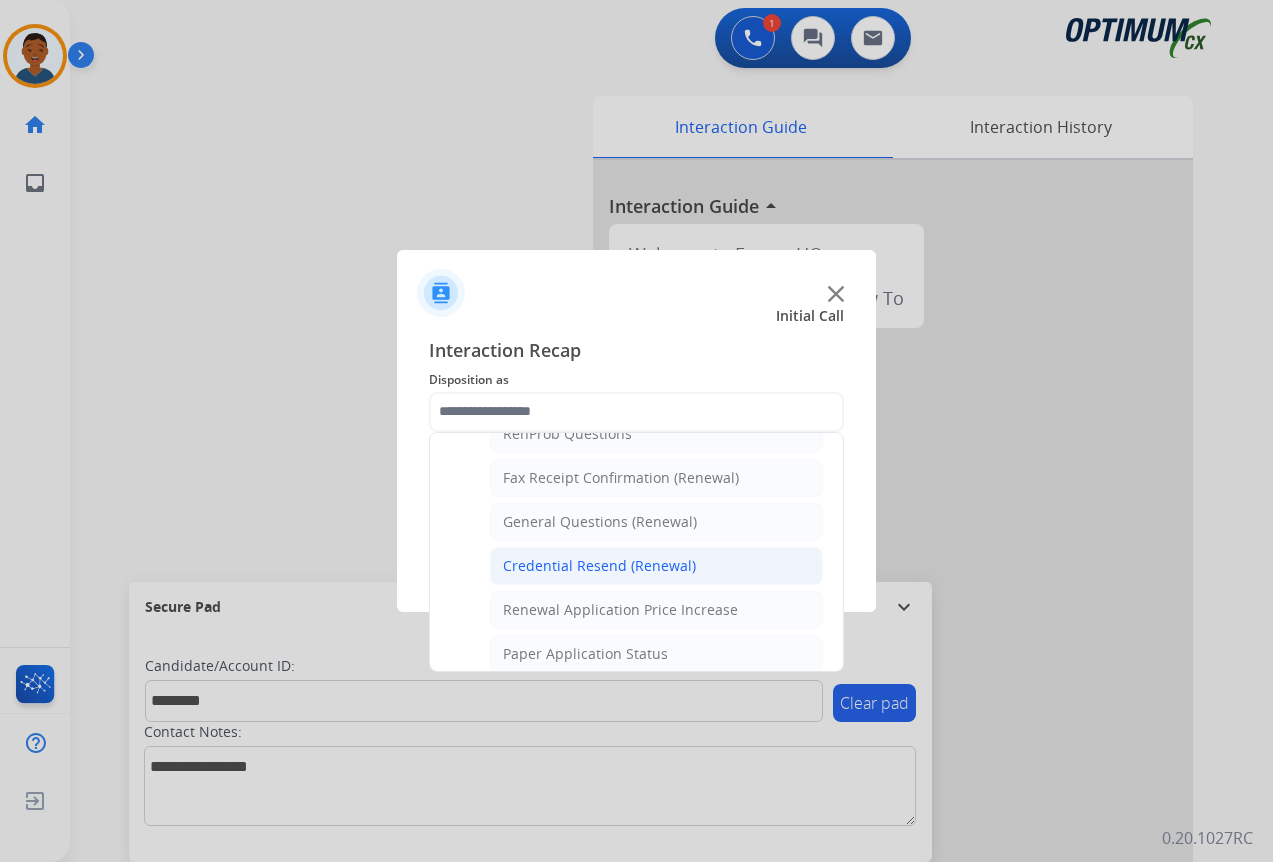 click on "Credential Resend (Renewal)" 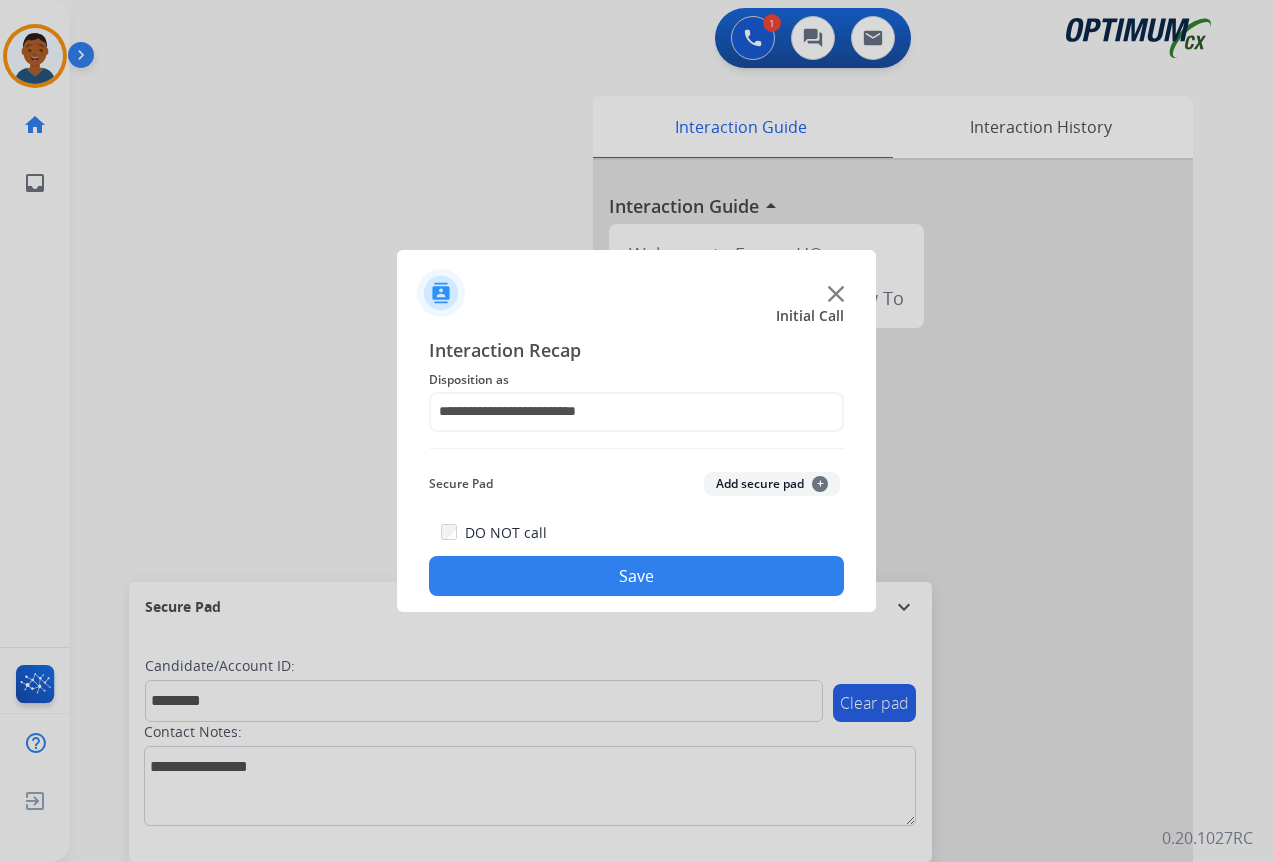 click on "Add secure pad  +" 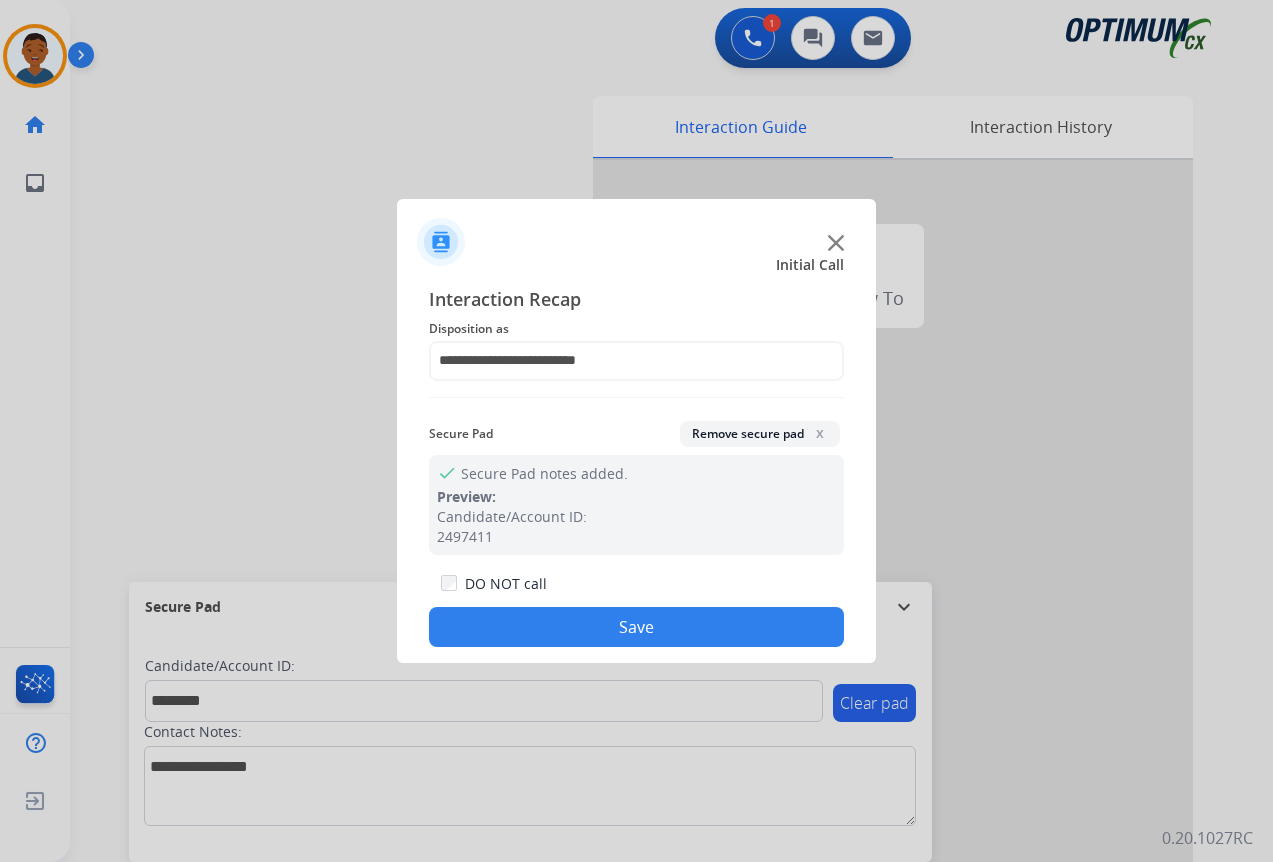 click on "Save" 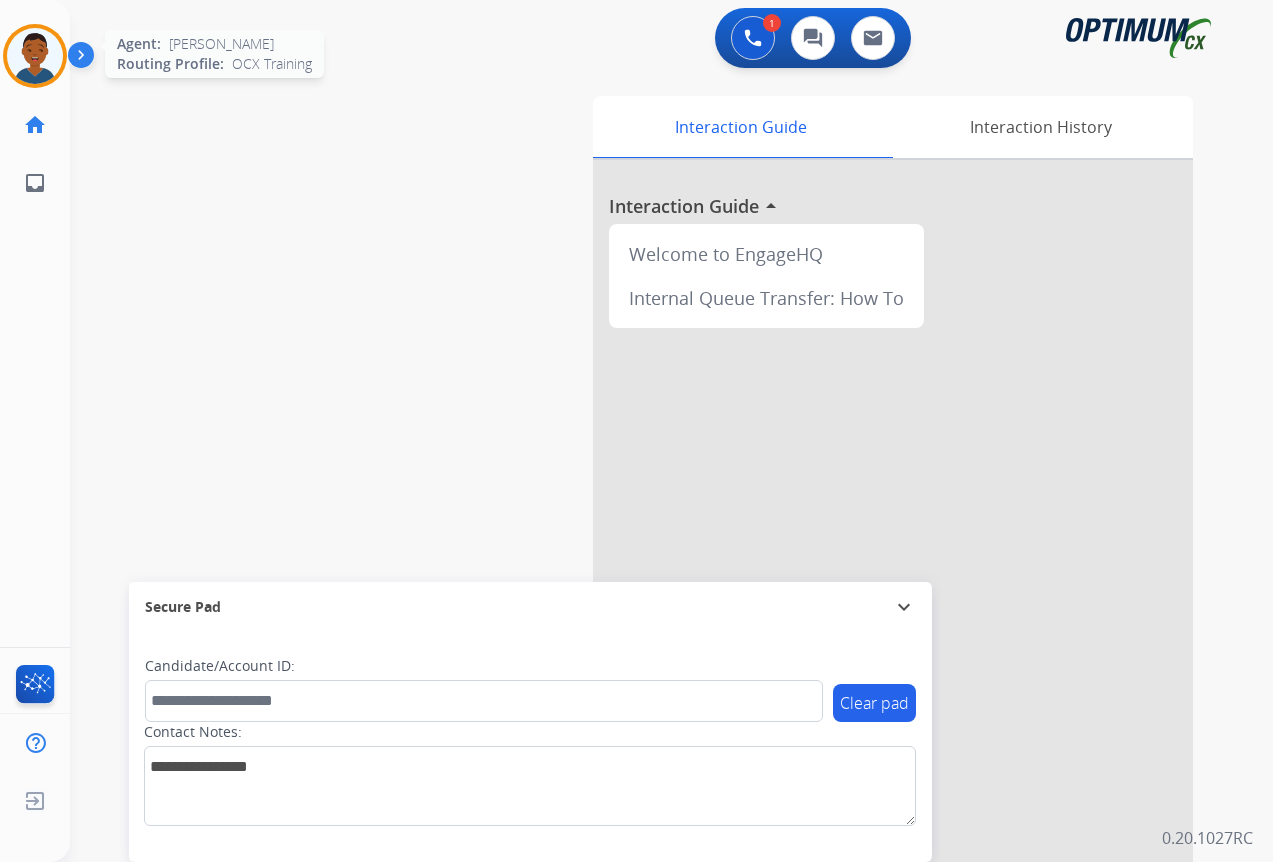 click at bounding box center (35, 56) 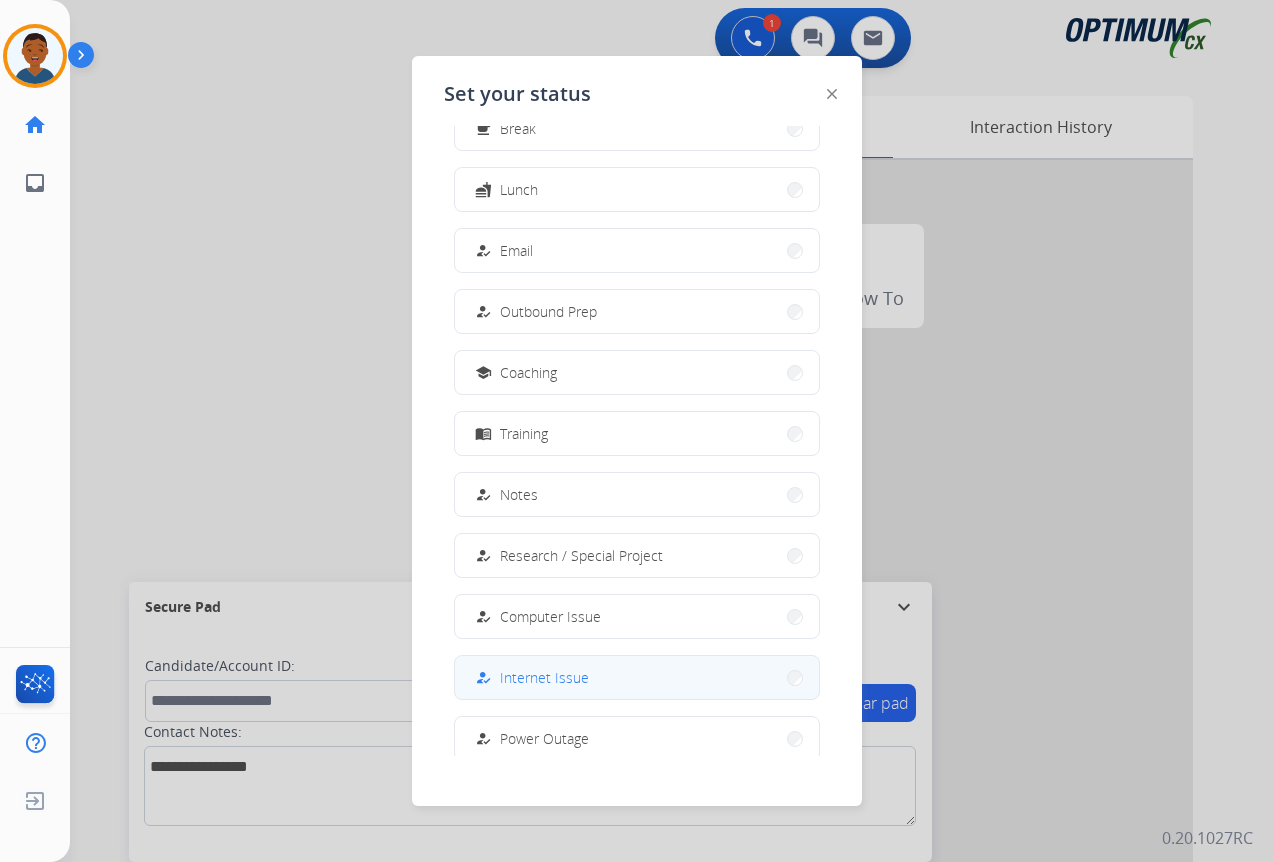 scroll, scrollTop: 189, scrollLeft: 0, axis: vertical 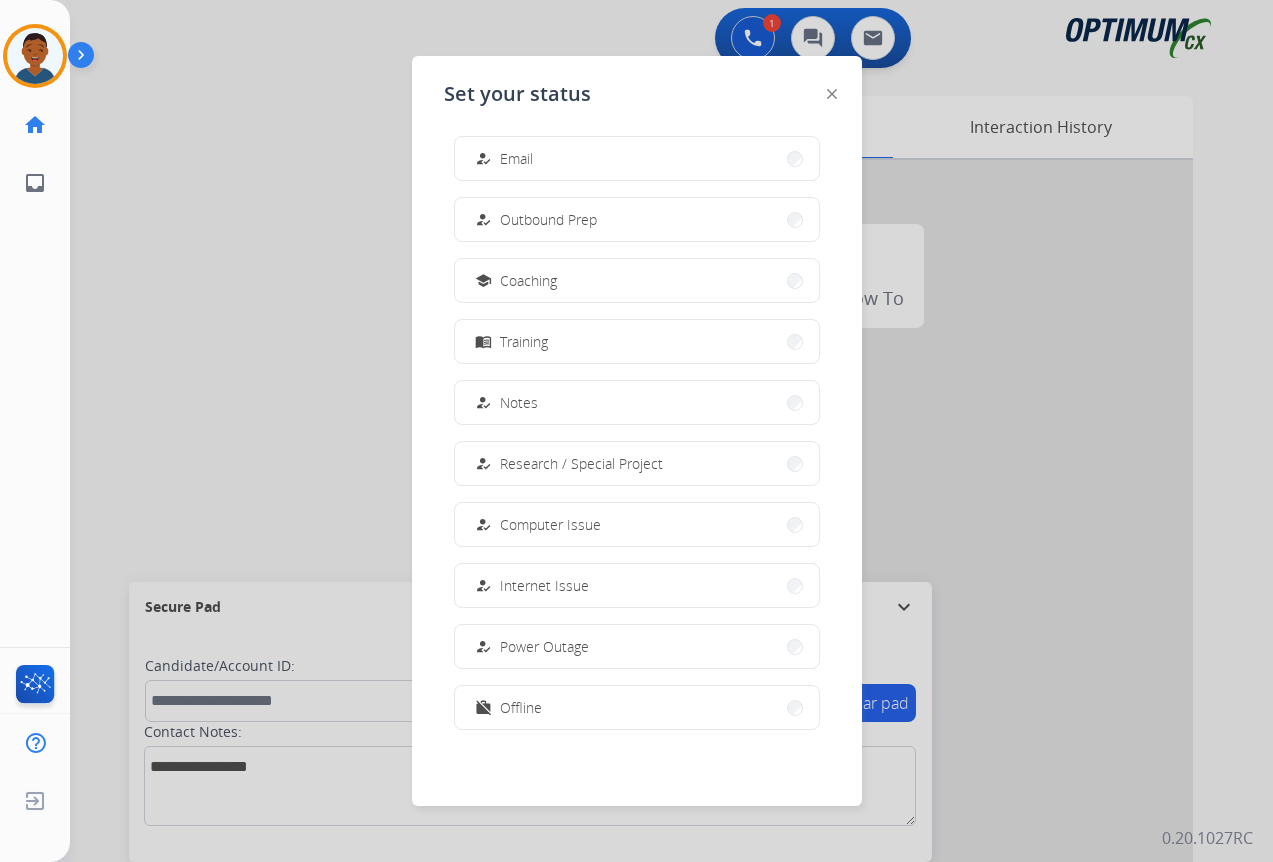 click on "Offline" at bounding box center [521, 707] 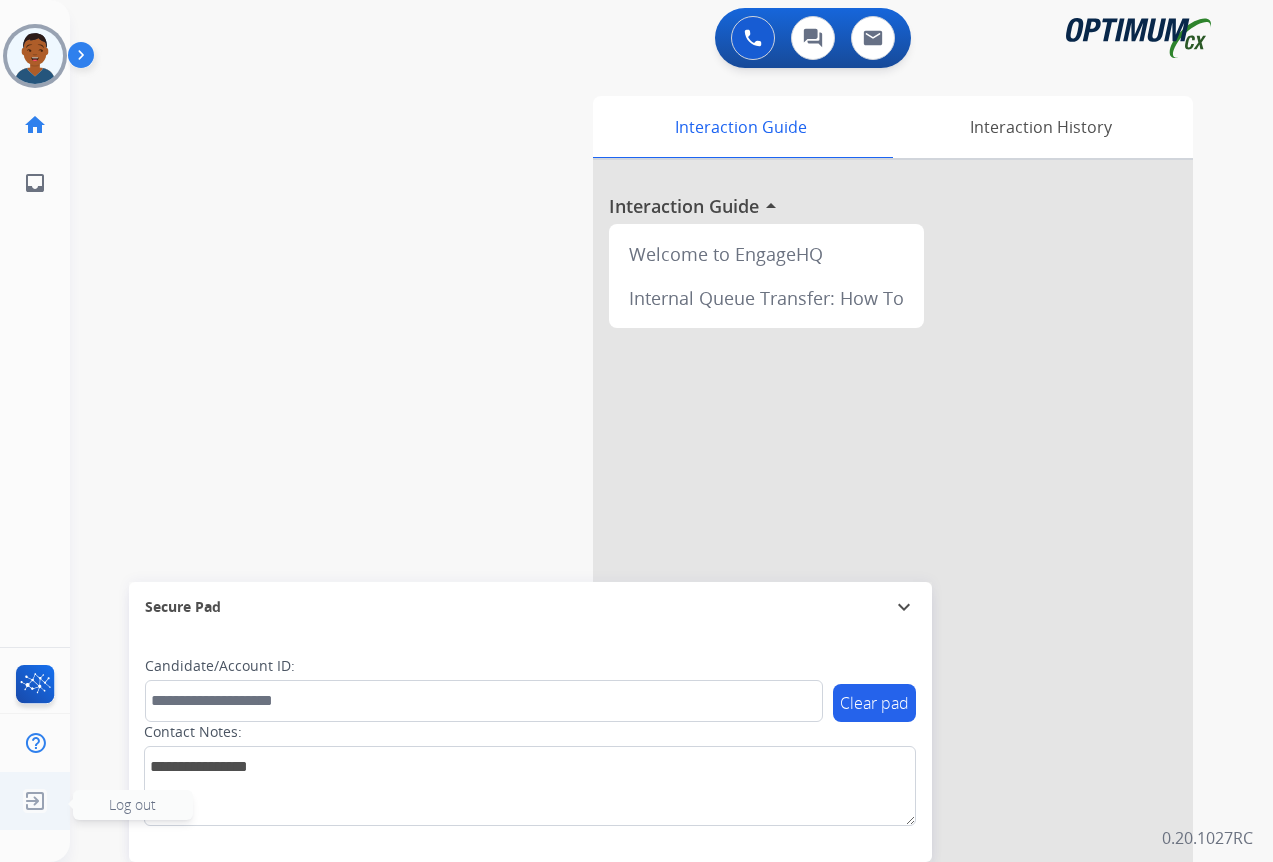 click on "Log out" 